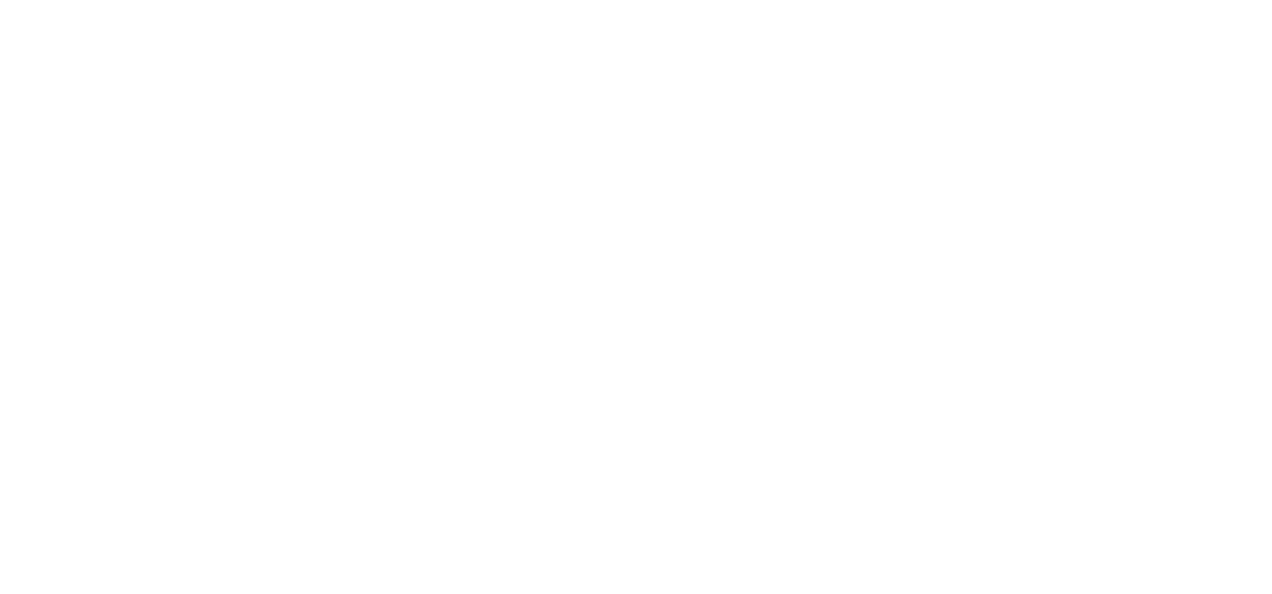 scroll, scrollTop: 0, scrollLeft: 0, axis: both 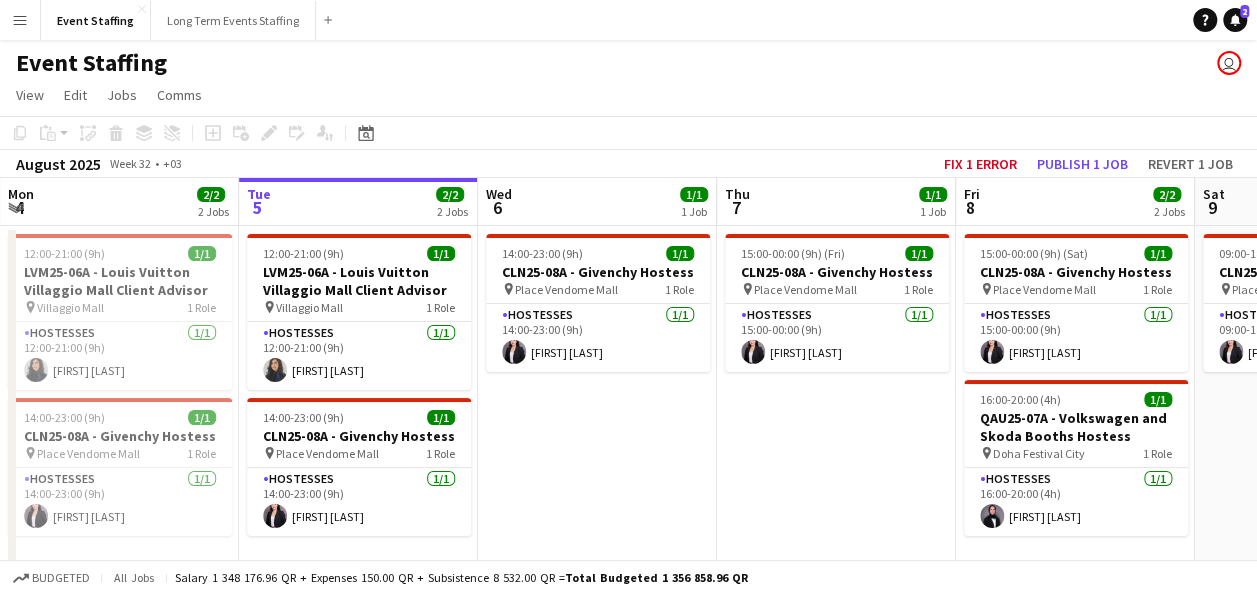 click on "Menu" at bounding box center (20, 20) 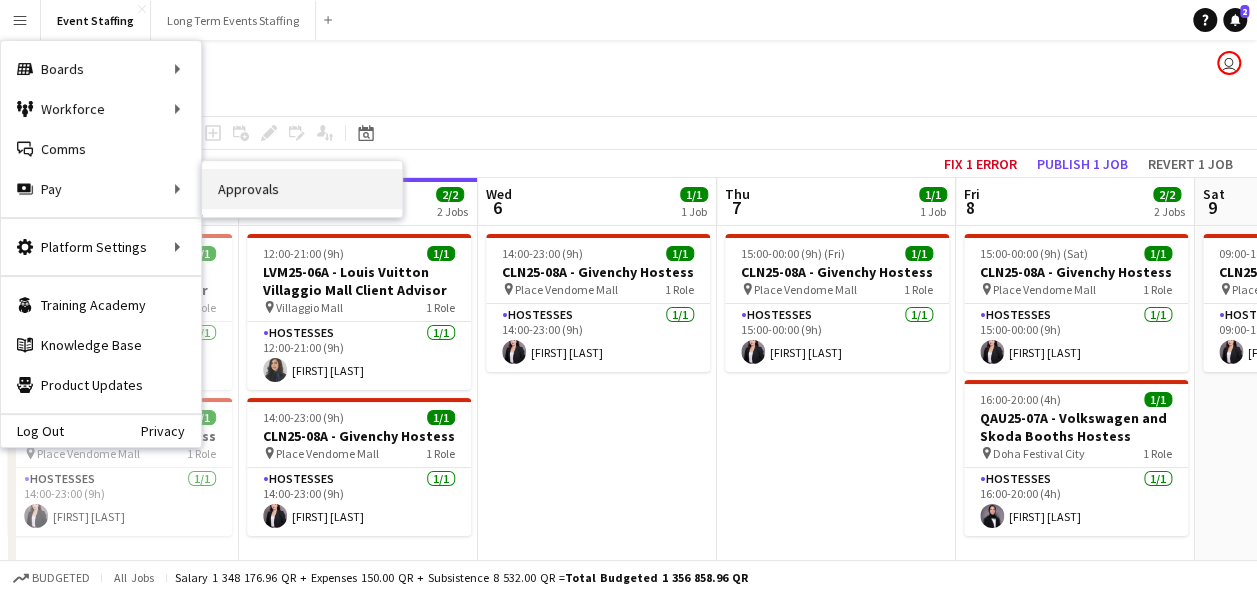 click on "Approvals" at bounding box center (302, 189) 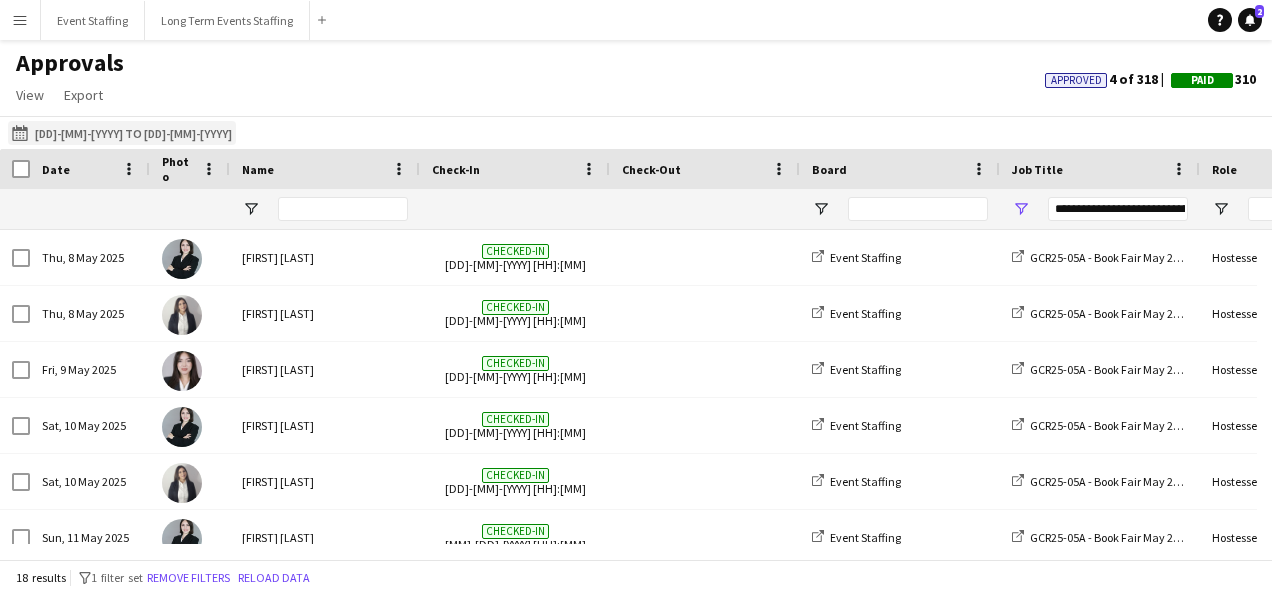 click on "[DD]-[MM]-[YYYY] to [DD]-[MM]-[YYYY]
[DD]-[MM]-[YYYY] to [DD]-[MM]-[YYYY]" 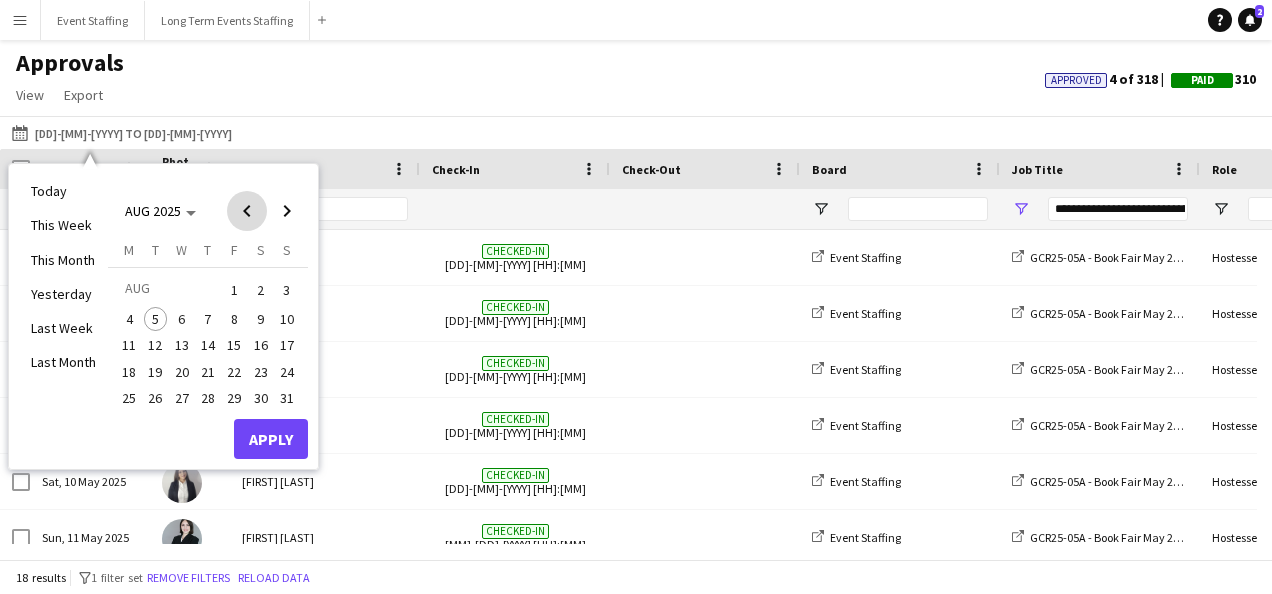 click at bounding box center [247, 211] 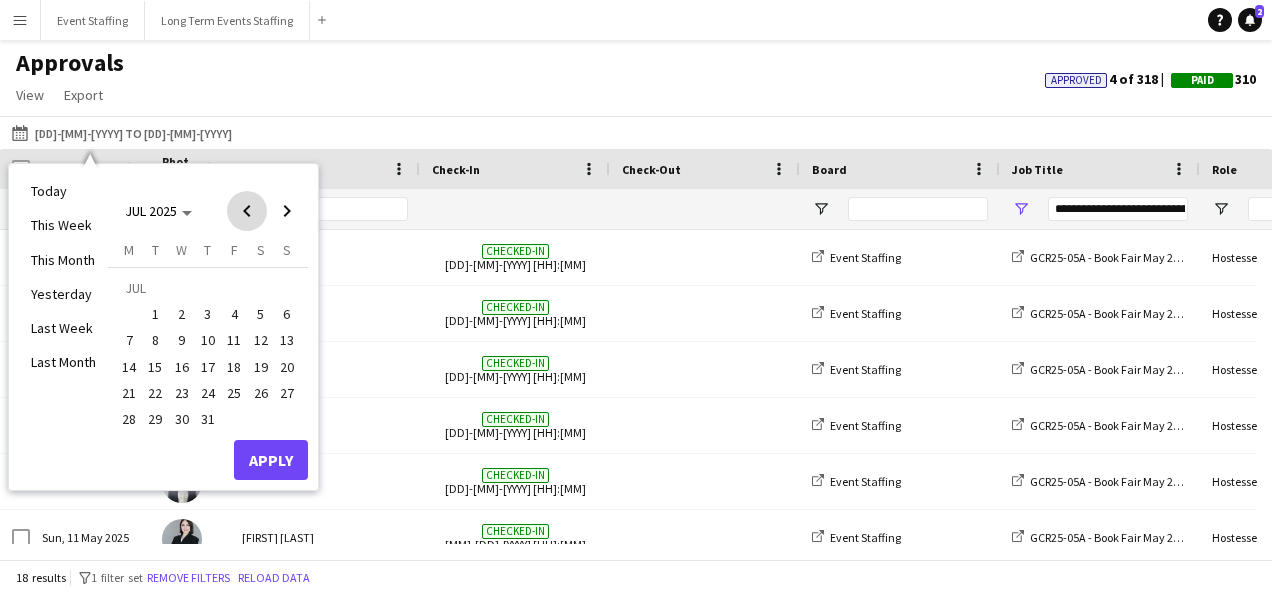 click at bounding box center (247, 211) 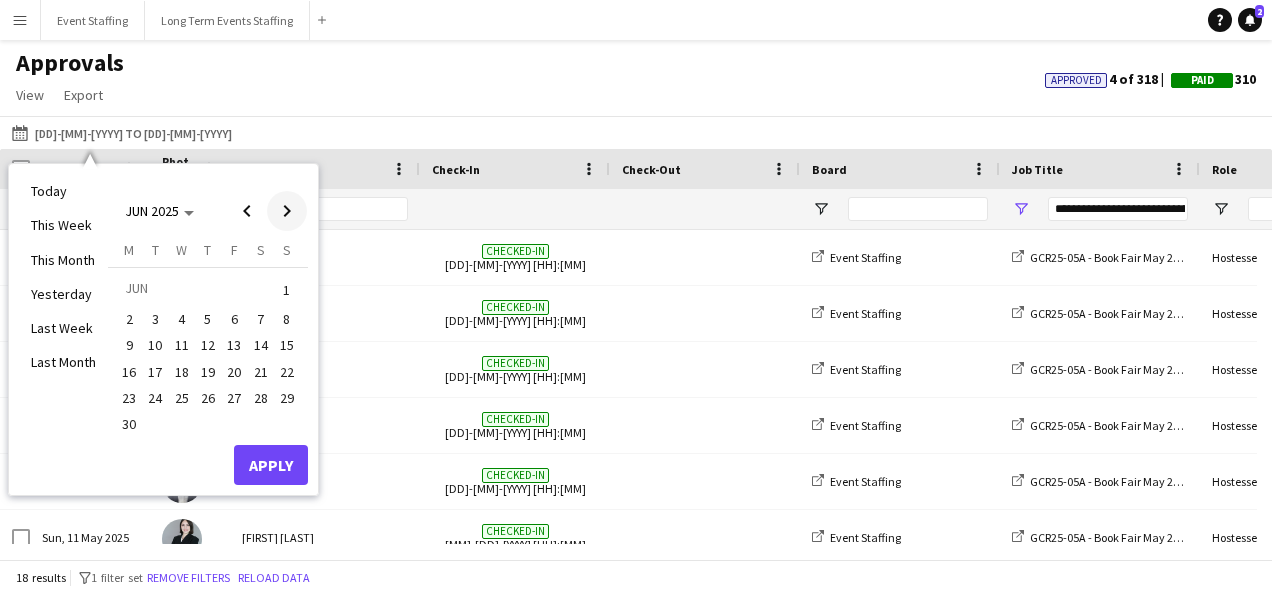 click at bounding box center [287, 211] 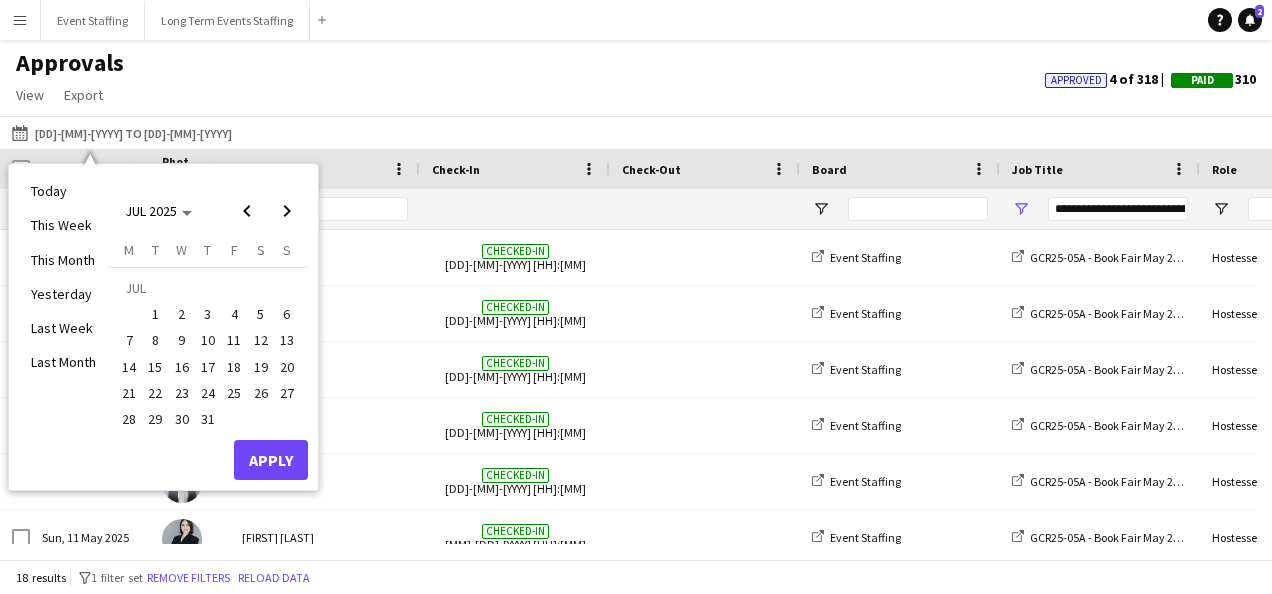 click on "6" at bounding box center [287, 314] 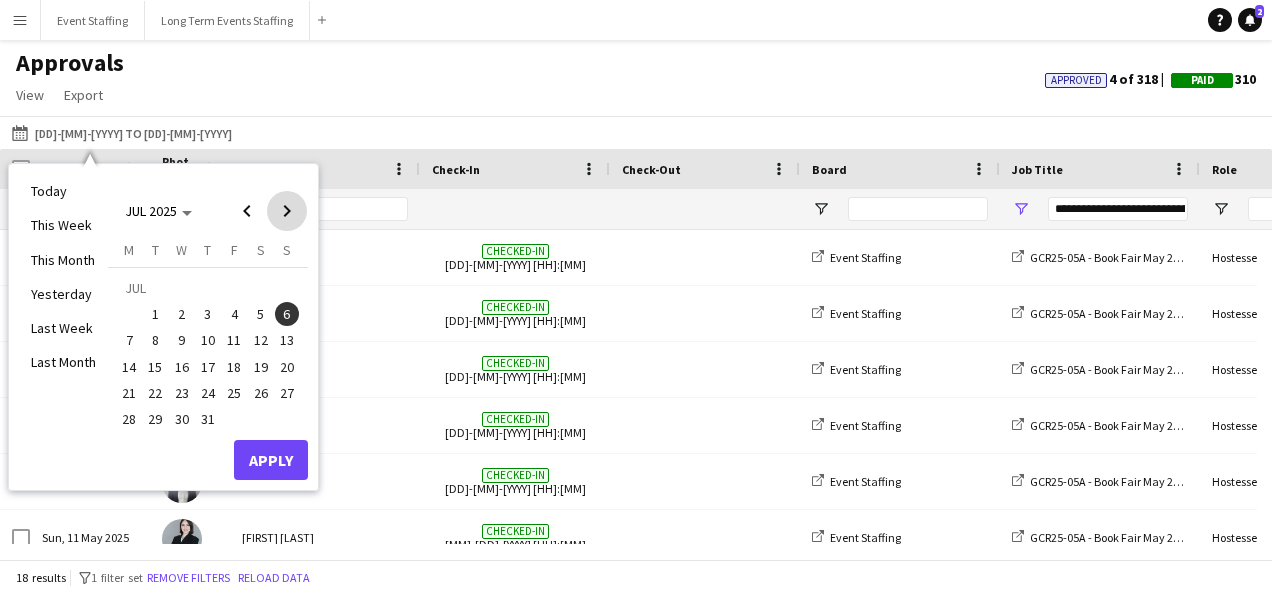 click at bounding box center [287, 211] 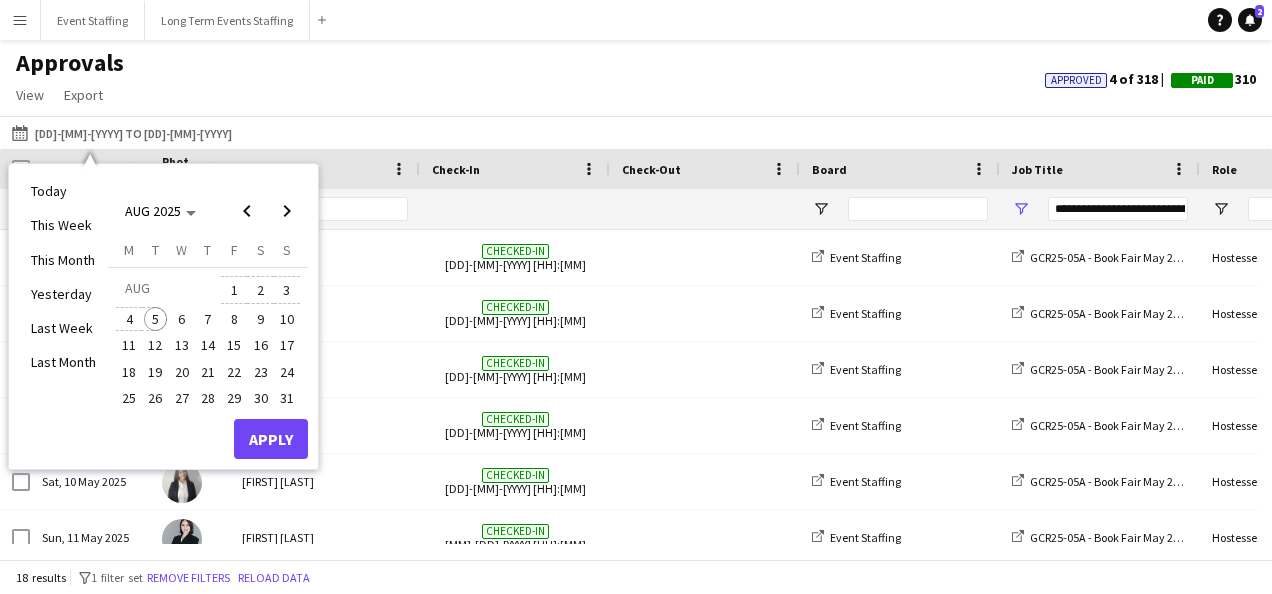 click on "5" at bounding box center [156, 319] 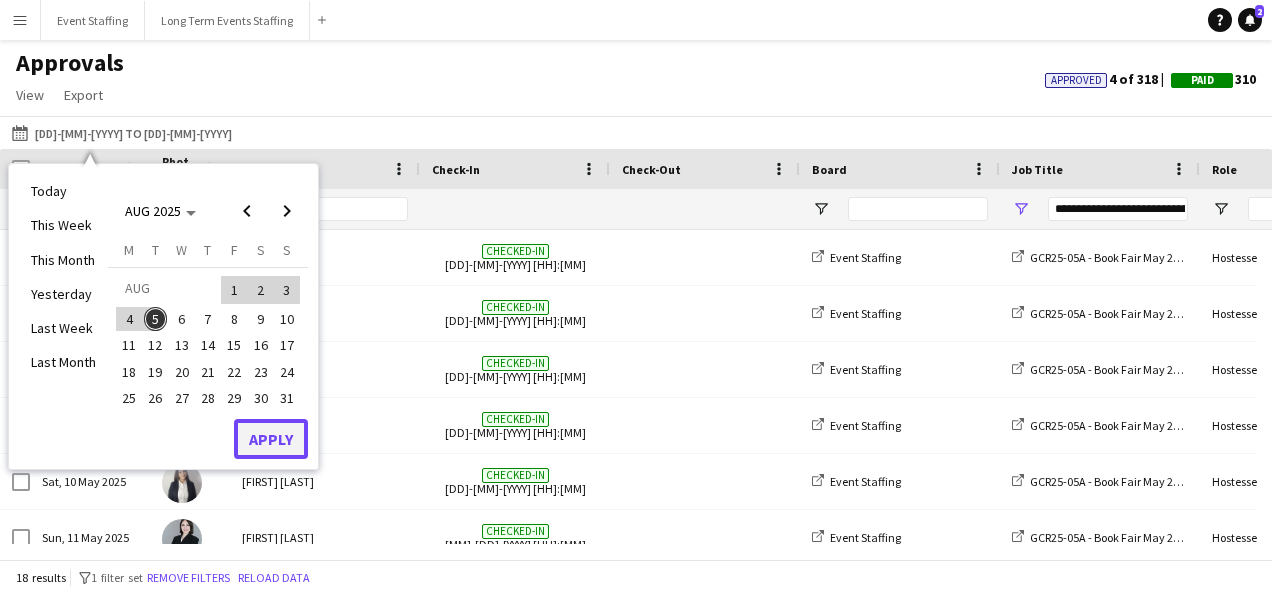 click on "Apply" at bounding box center [271, 439] 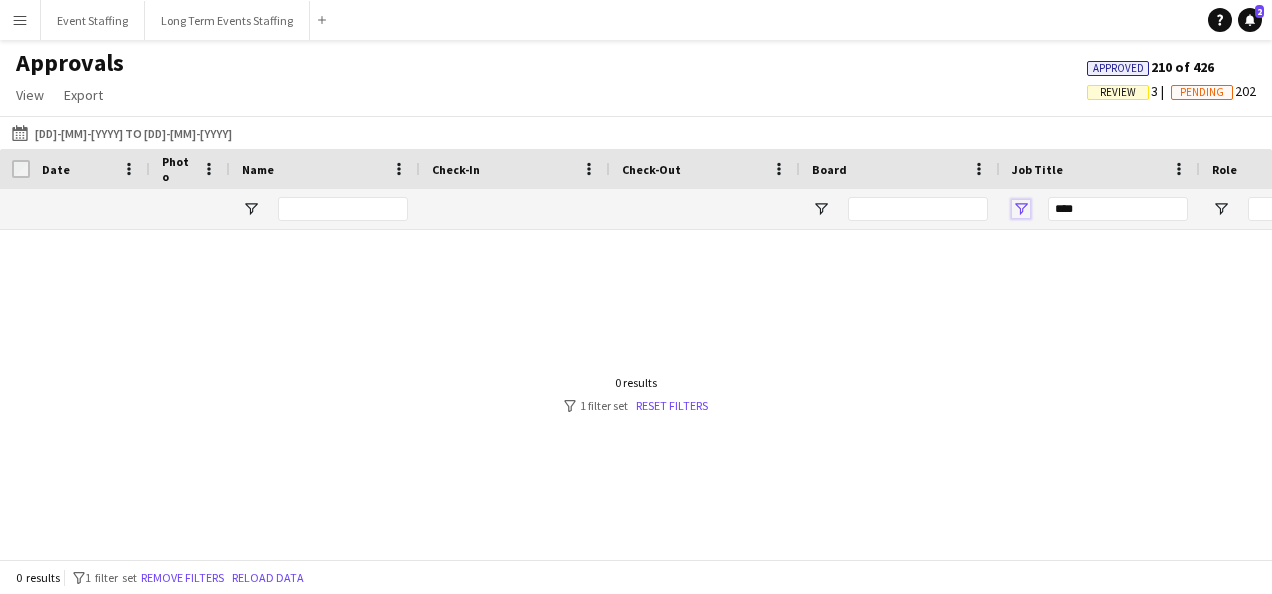 click at bounding box center (1021, 209) 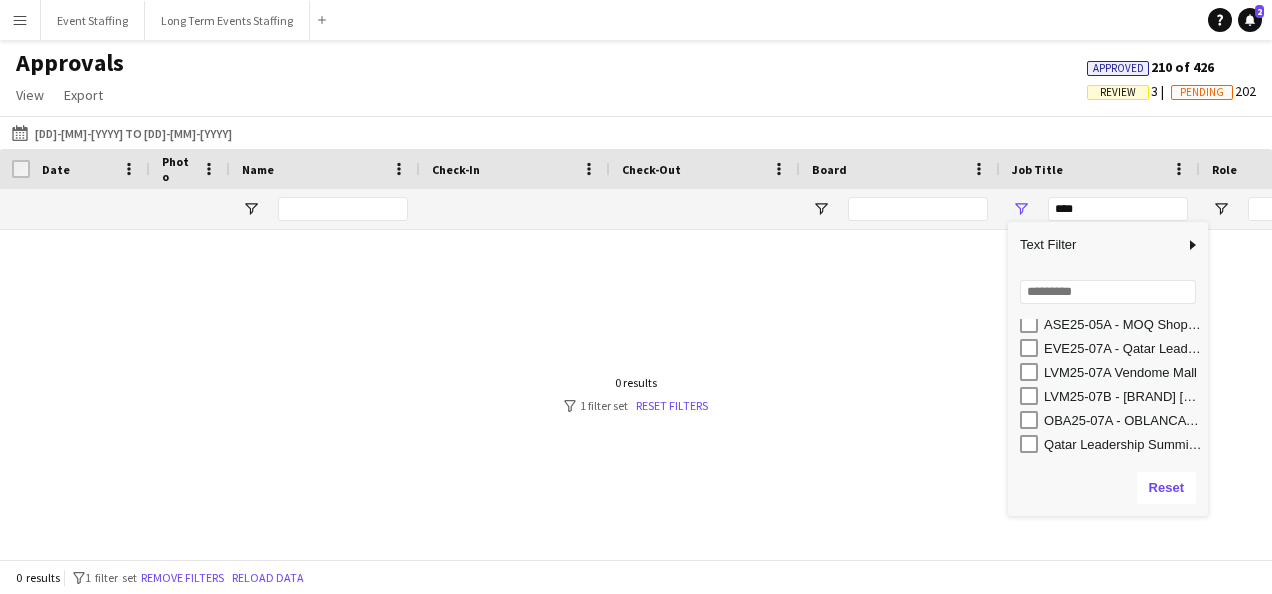 scroll, scrollTop: 80, scrollLeft: 0, axis: vertical 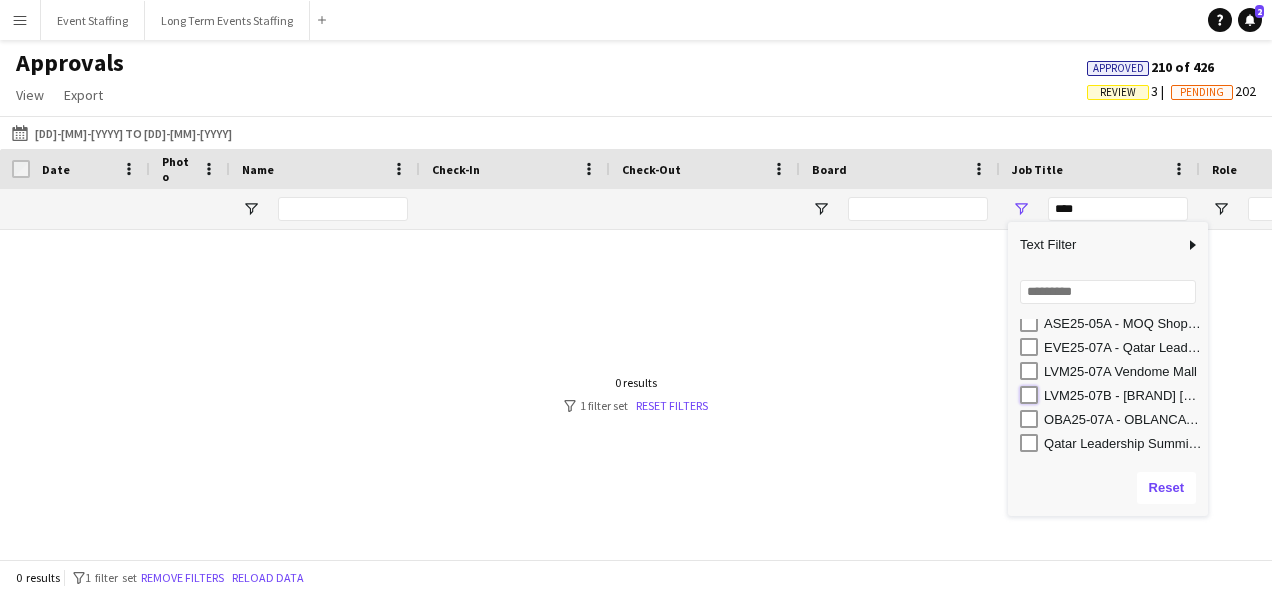 type on "**********" 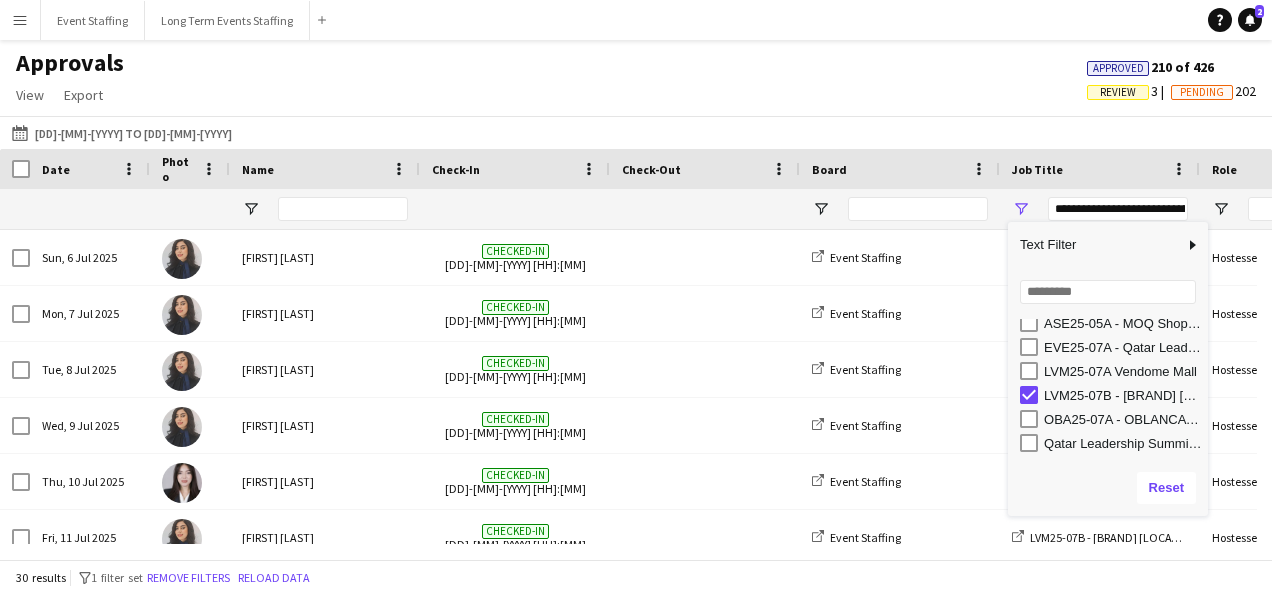 click on "Approvals   View  Customise view Customise filters Reset Filters Reset View Reset All  Export  Export as XLSX Export as CSV Export as PDF Approved  210 of 426   Review   3   Pending   202" 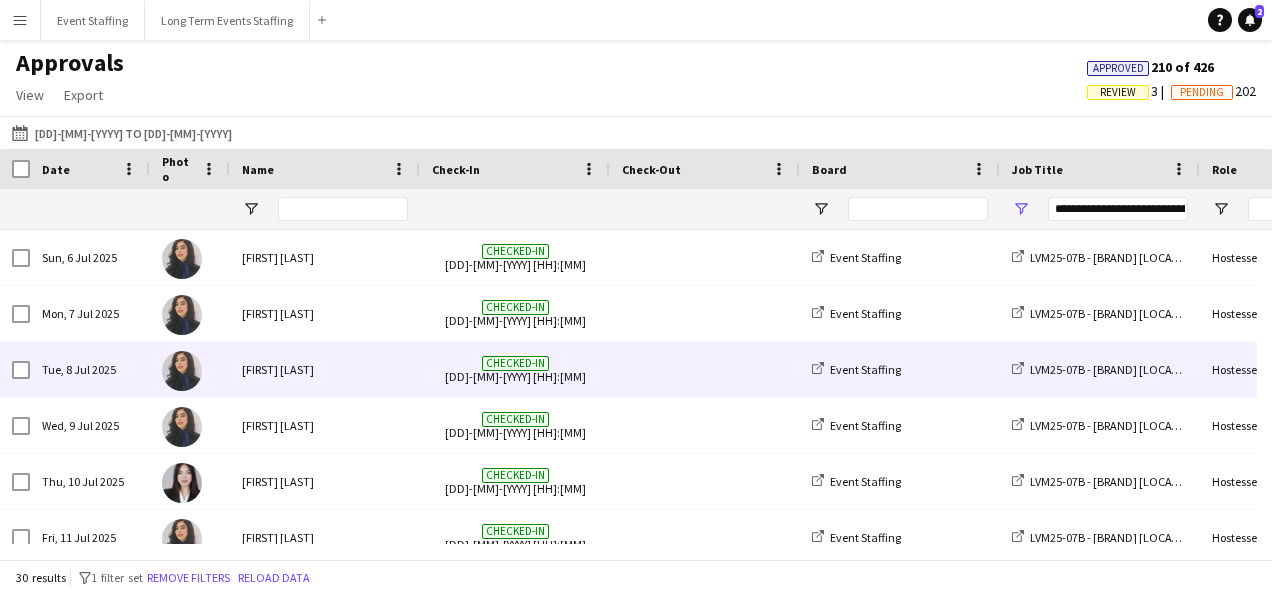 scroll, scrollTop: 0, scrollLeft: 381, axis: horizontal 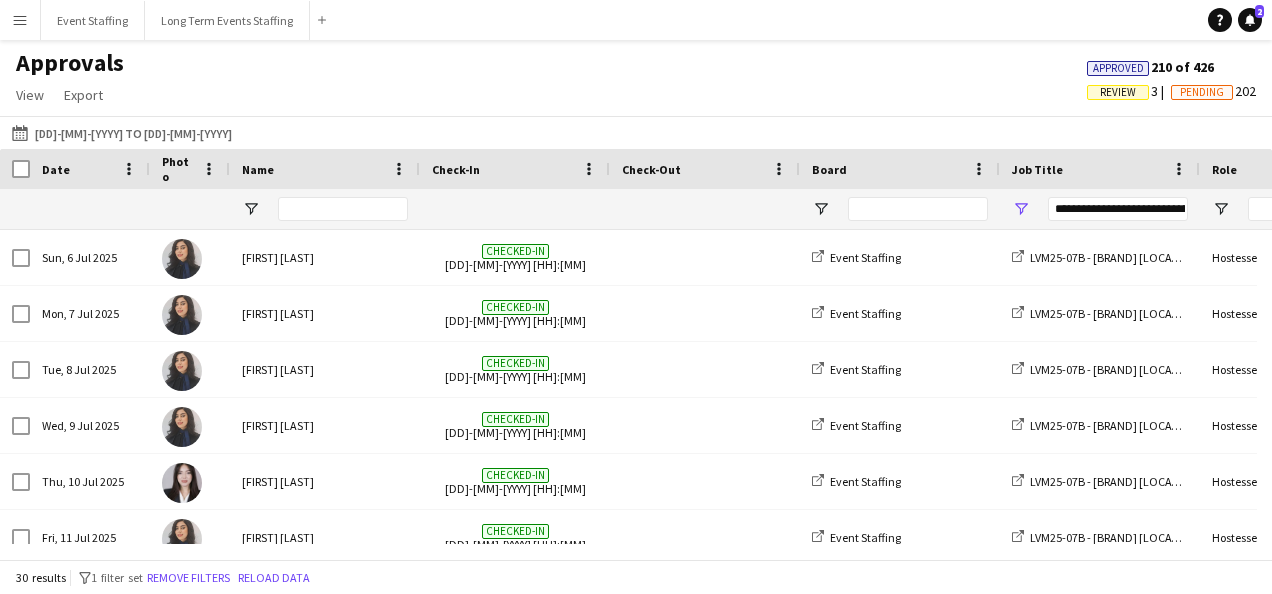 click on "Menu" at bounding box center (20, 20) 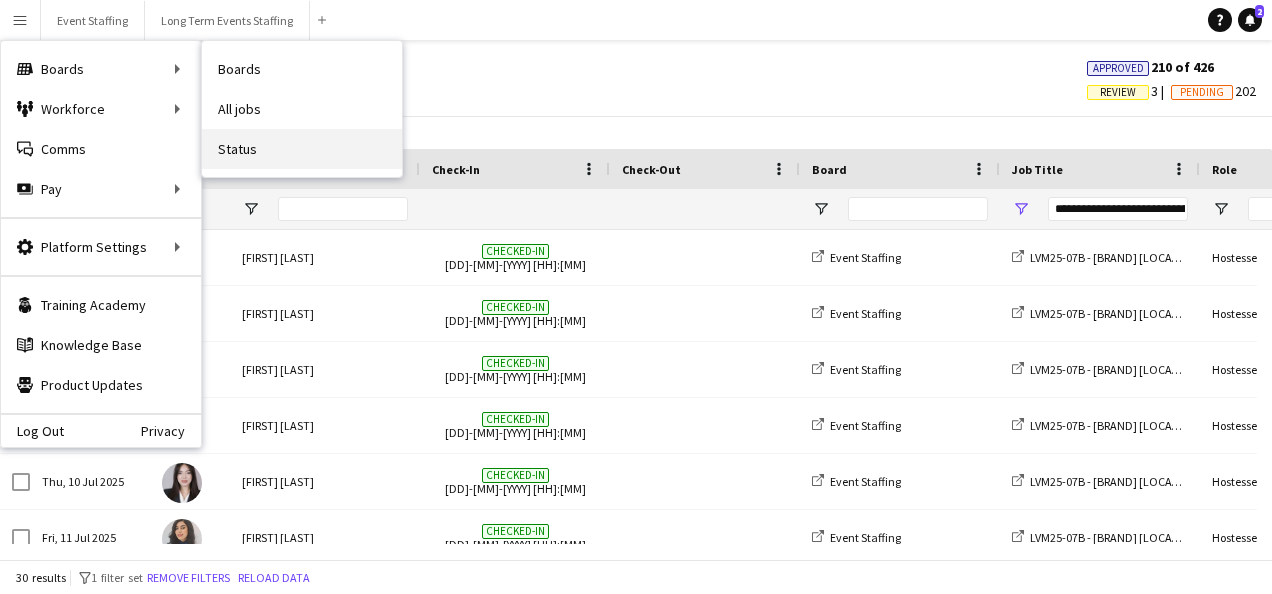 click on "Status" at bounding box center (302, 149) 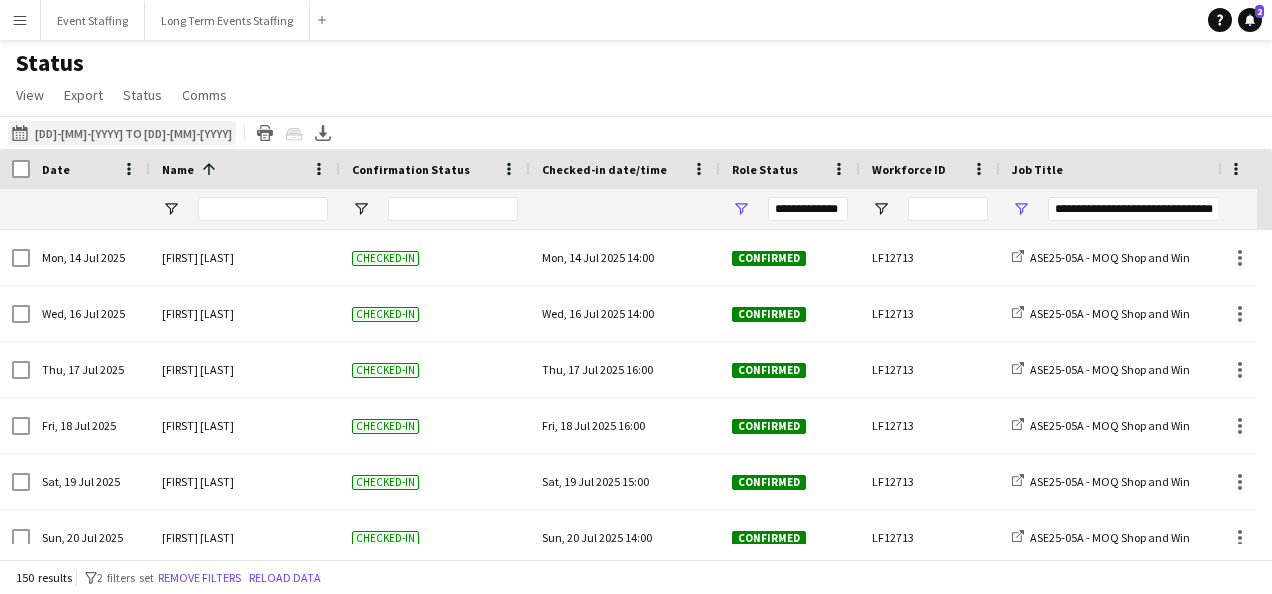 click on "[DD]-[MM]-[YYYY] to [DD]-[MM]-[YYYY]
[DD]-[MM]-[YYYY] to [DD]-[MM]-[YYYY]" 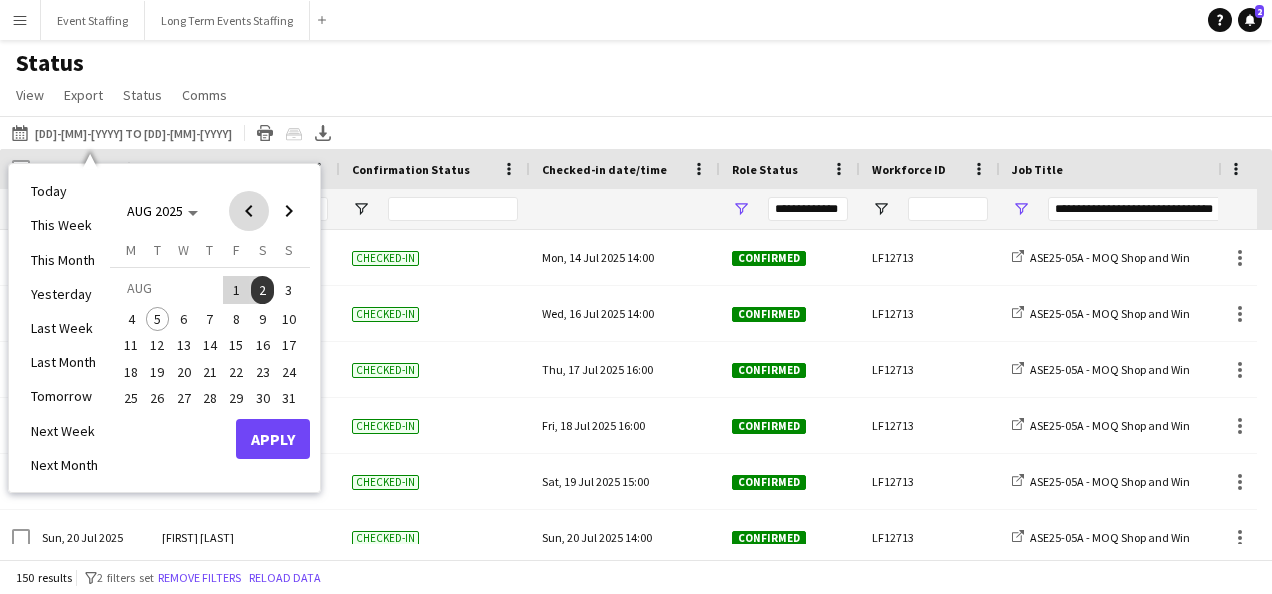 click at bounding box center [249, 211] 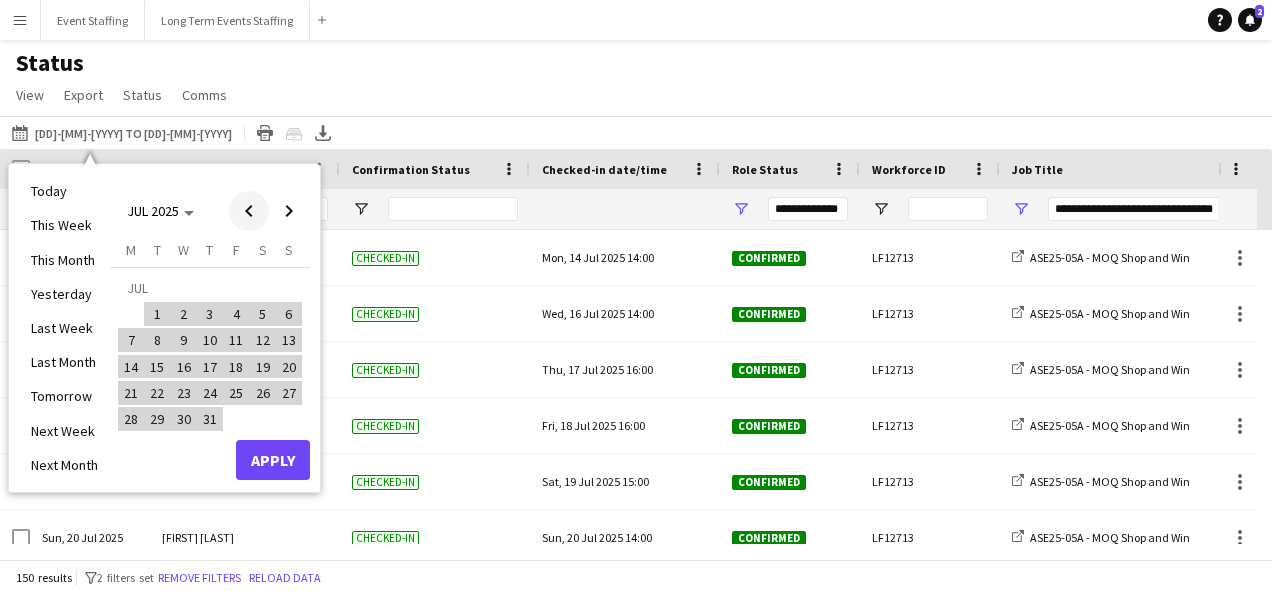click at bounding box center (249, 211) 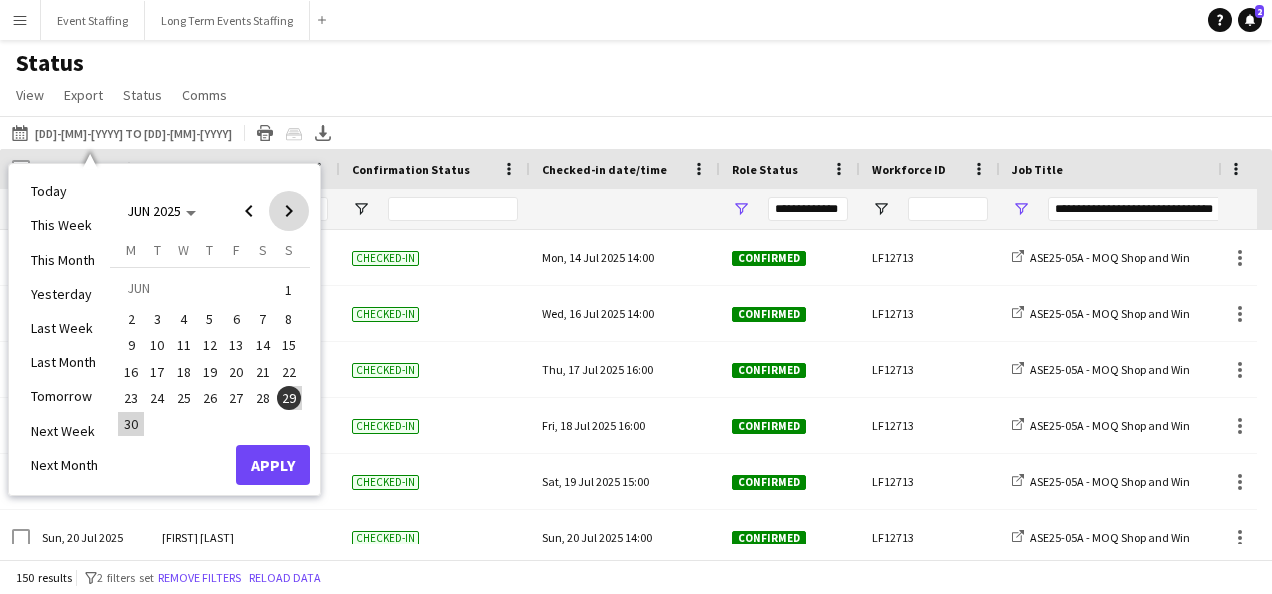 click at bounding box center [289, 211] 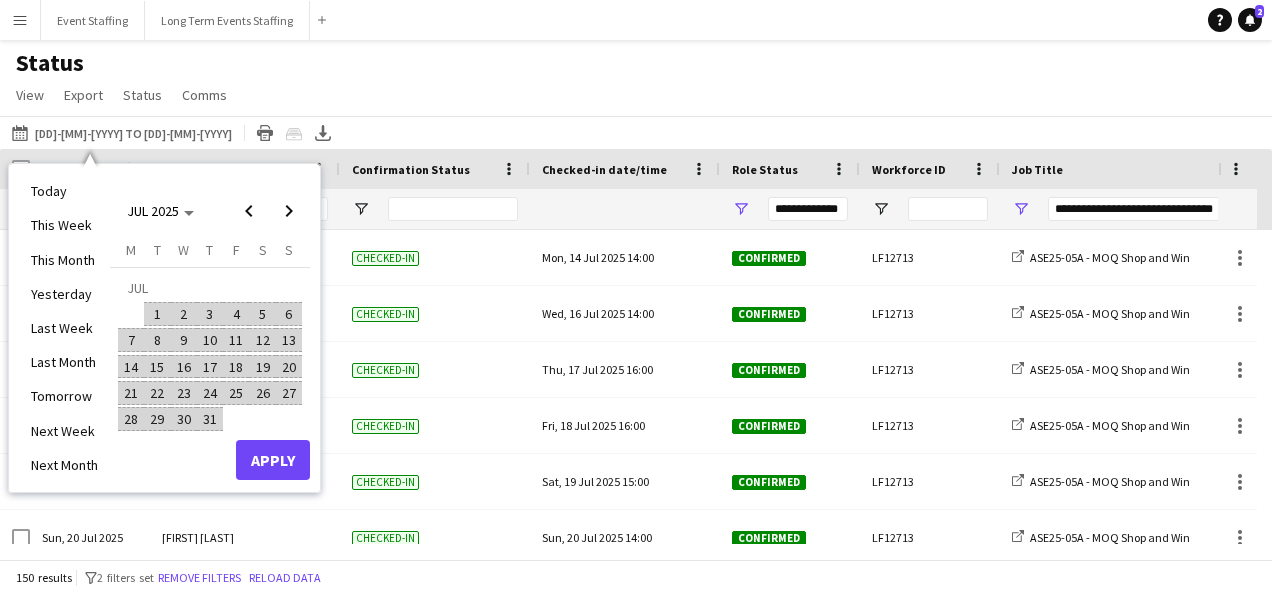 click on "6" at bounding box center [289, 314] 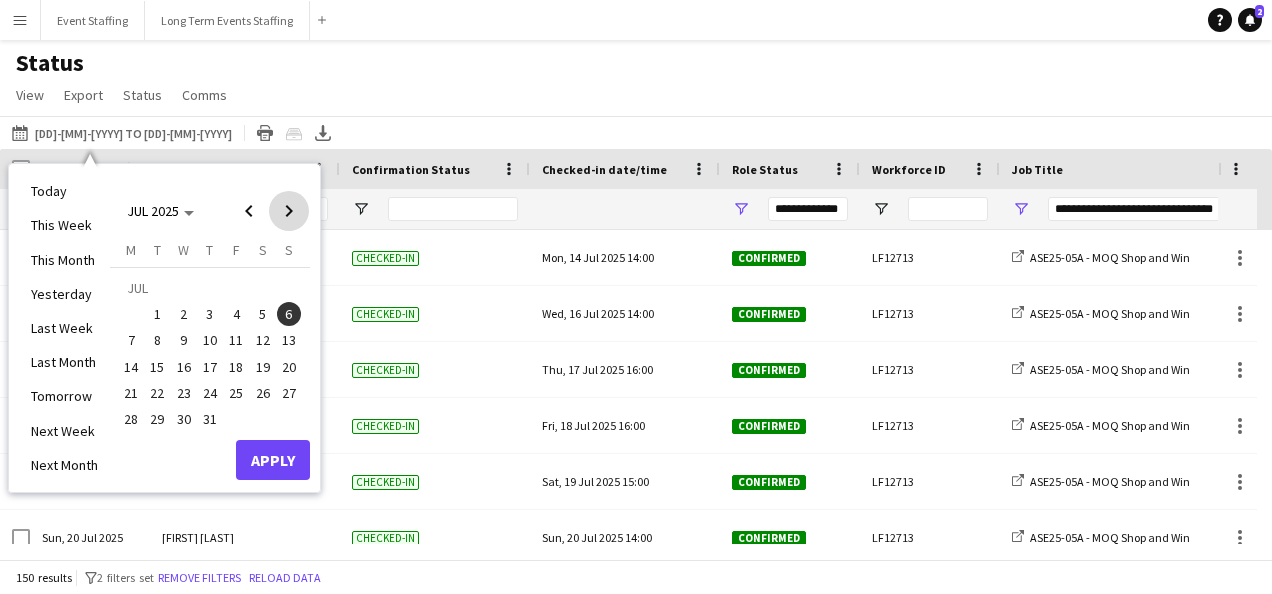 click at bounding box center [289, 211] 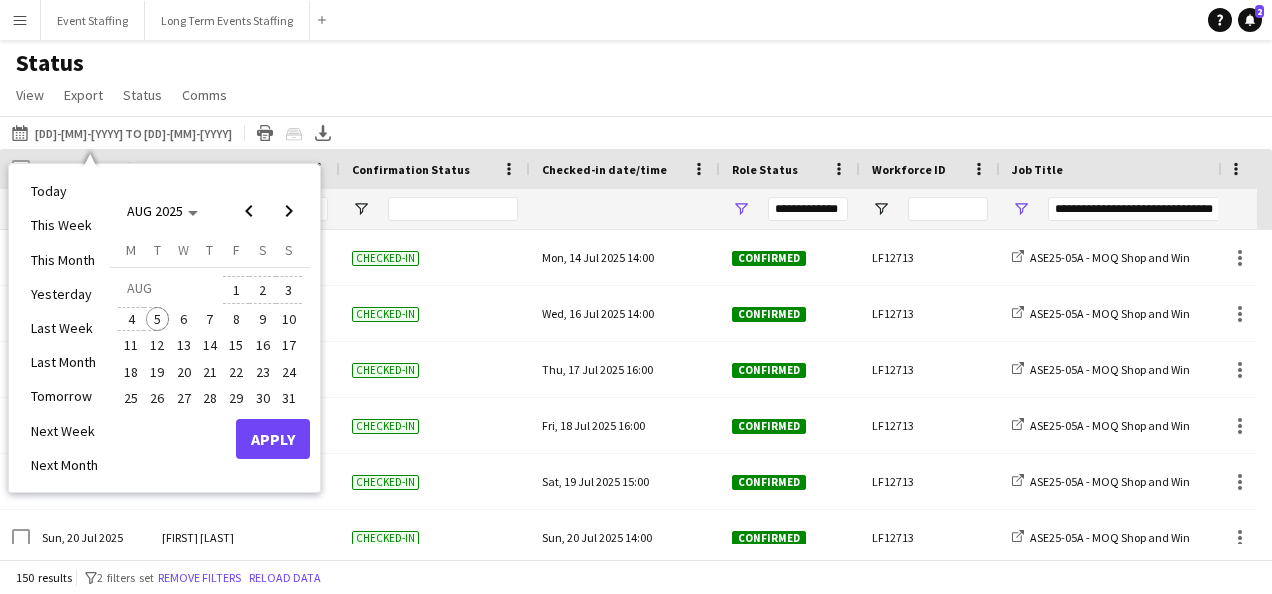 click on "5" at bounding box center [158, 319] 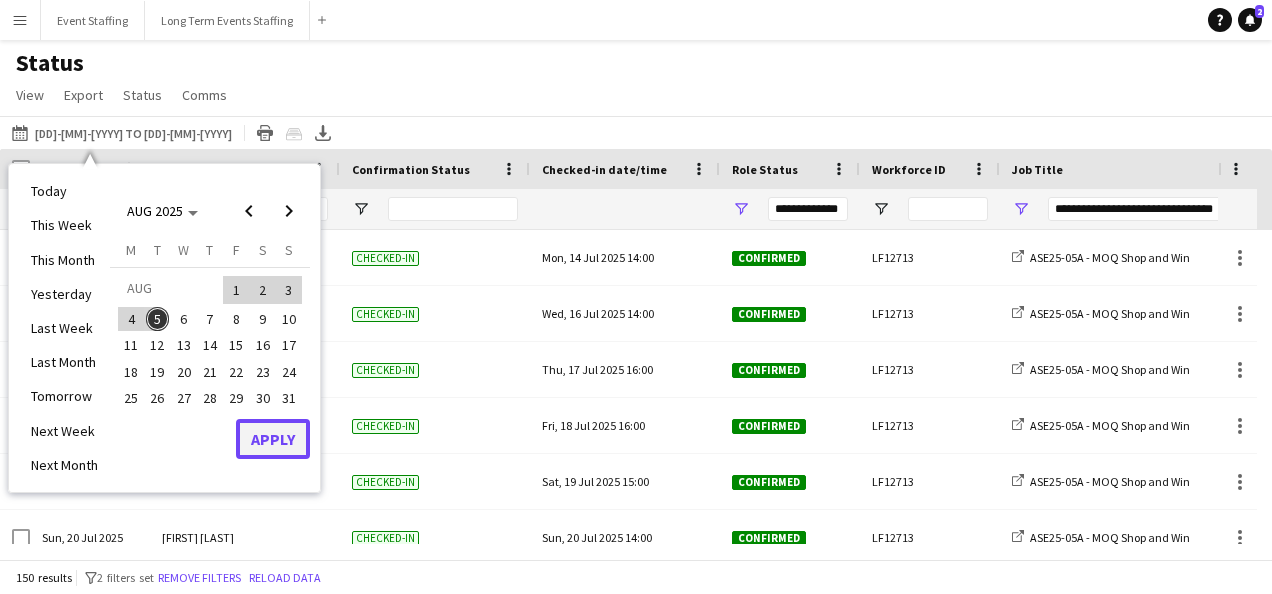 click on "Apply" at bounding box center (273, 439) 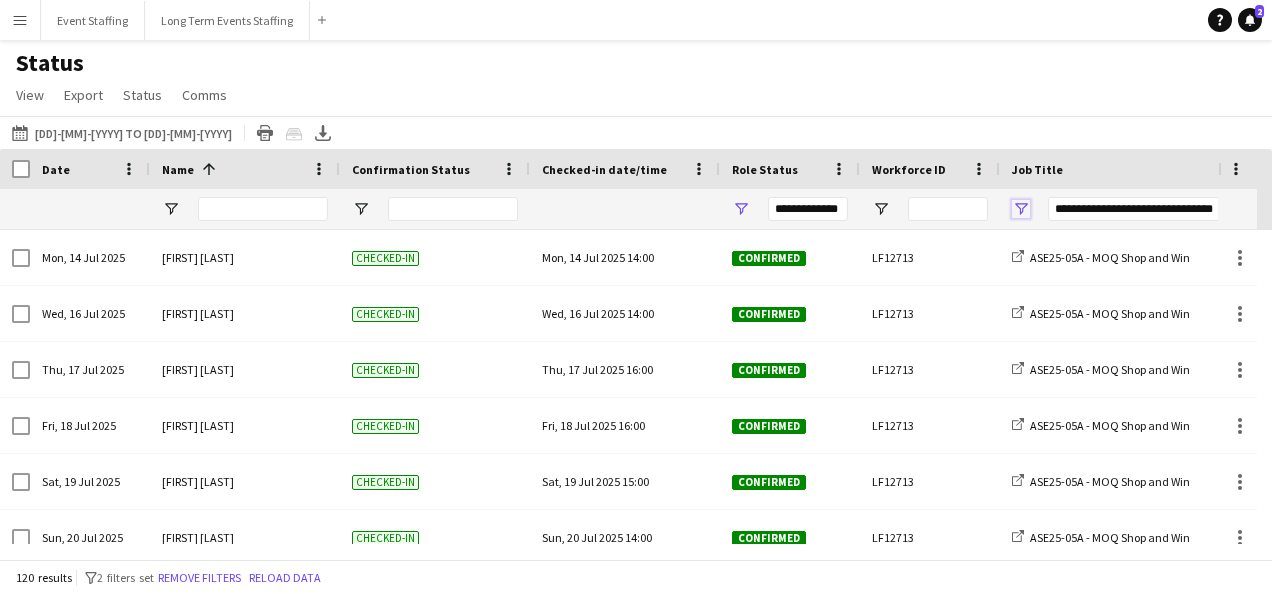 click at bounding box center (1021, 209) 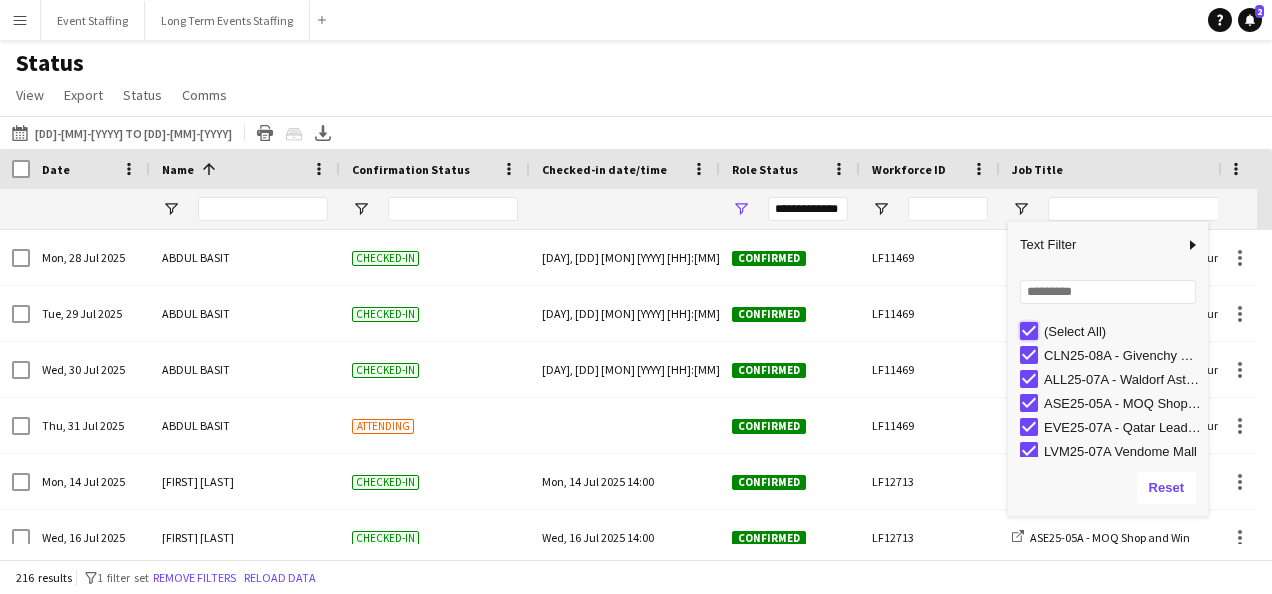 type on "***" 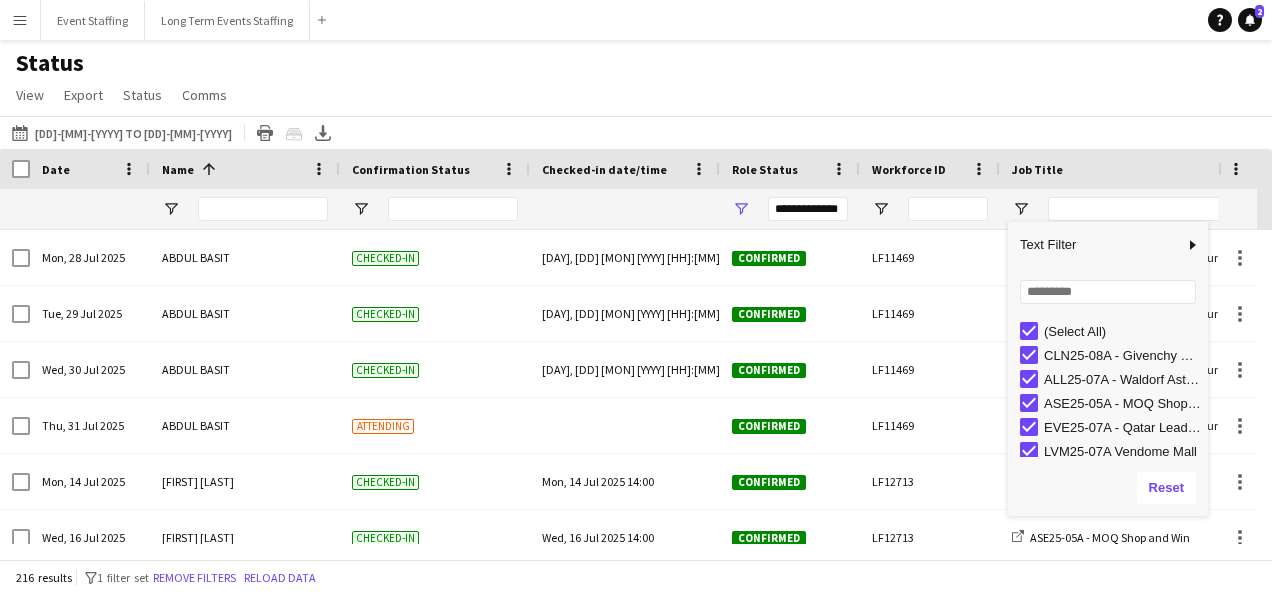 type on "***" 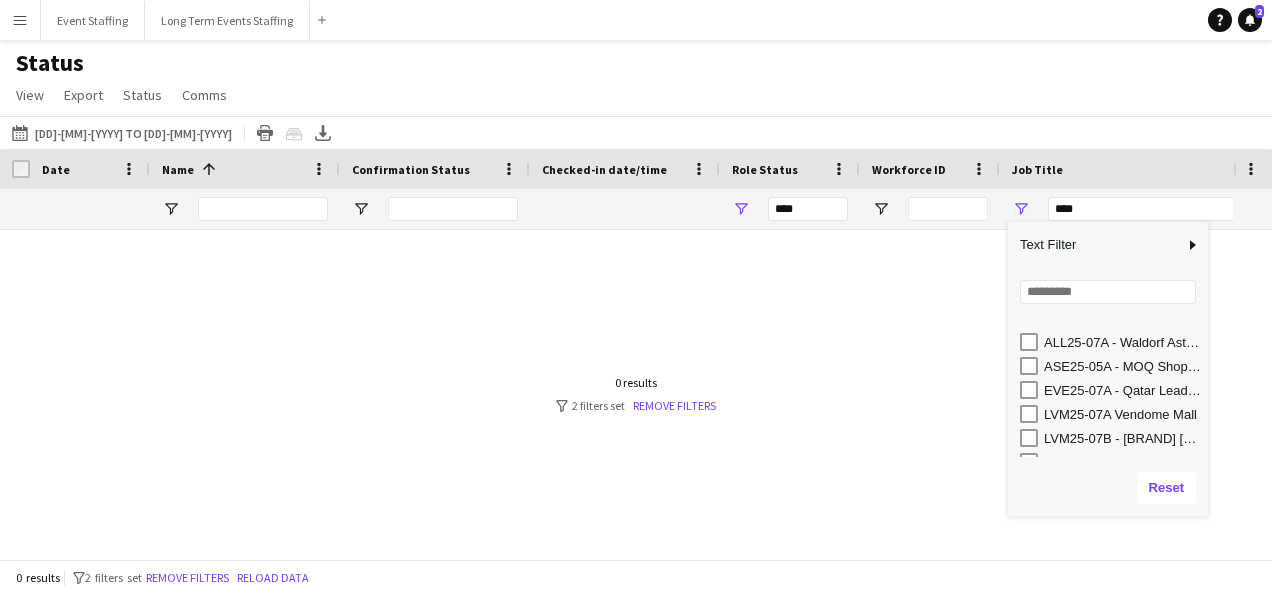 scroll, scrollTop: 64, scrollLeft: 0, axis: vertical 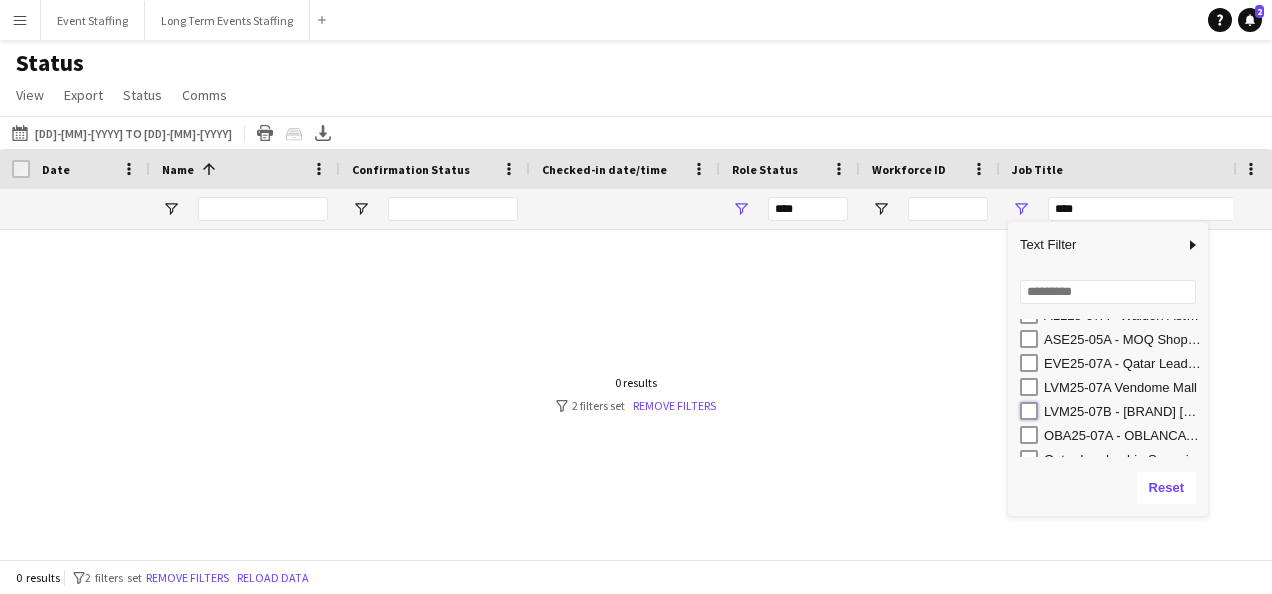type on "**********" 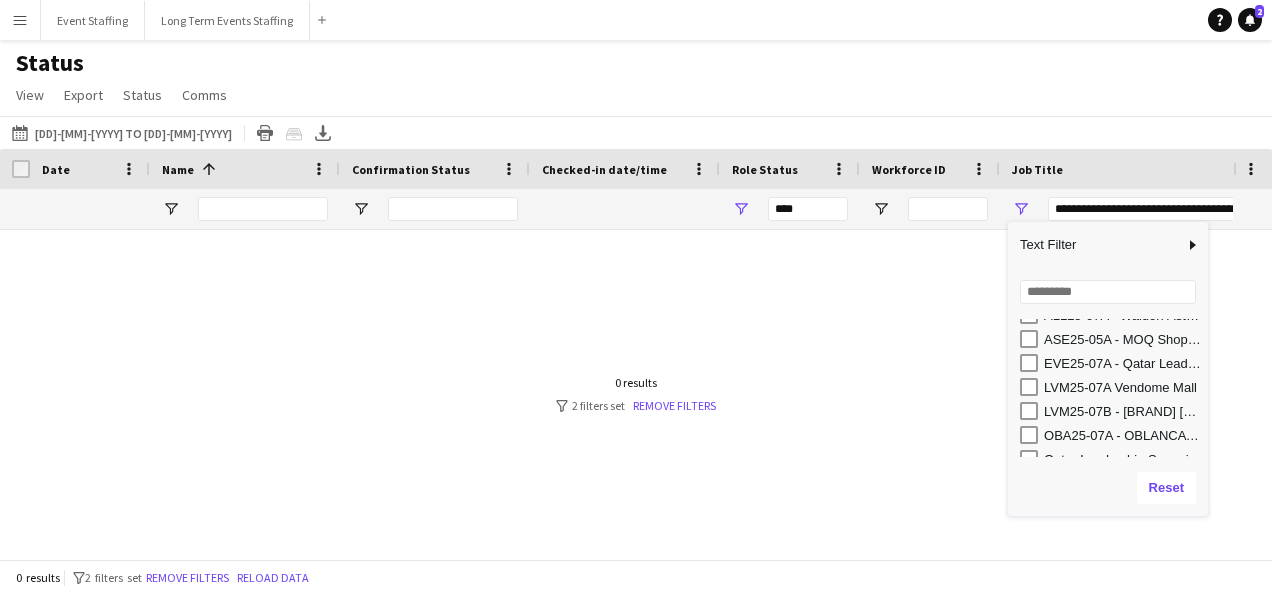 type on "**********" 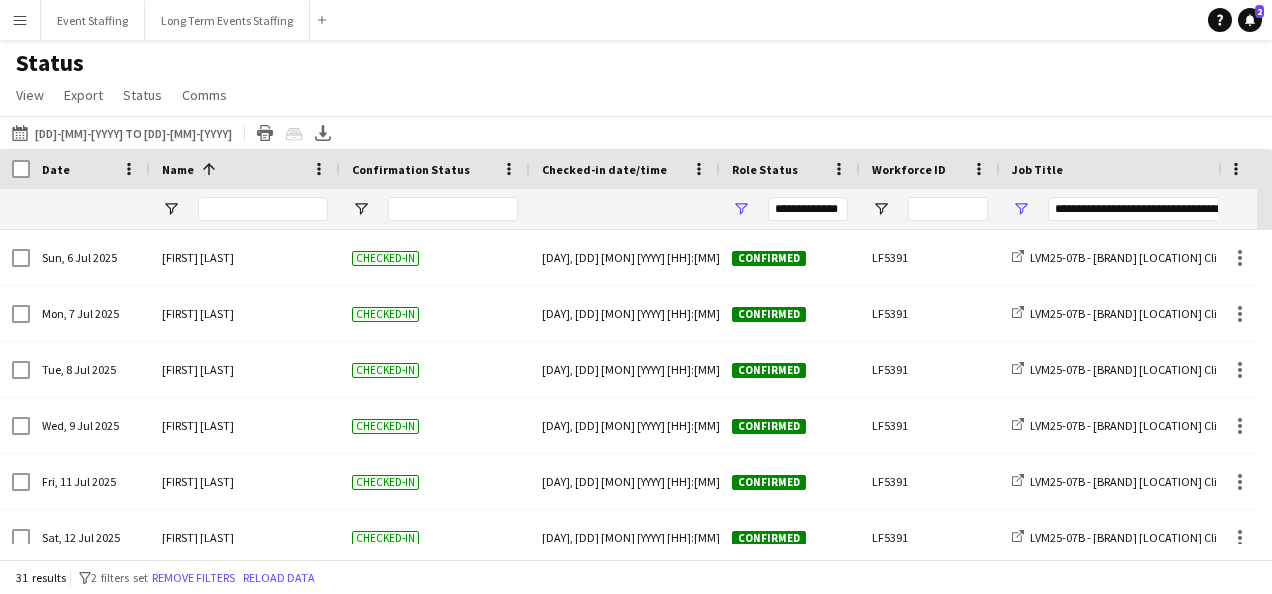 click on "Status   View   Views  Default view New view Update view Delete view Edit name Customise view Customise filters Reset Filters Reset View Reset All  Export  Export as XLSX Export as CSV Export as PDF Crew files as ZIP  Status  Confirm attendance Check-in Check-out Clear confirm attendance Clear check-in Clear check-out  Comms  Send notification Chat" 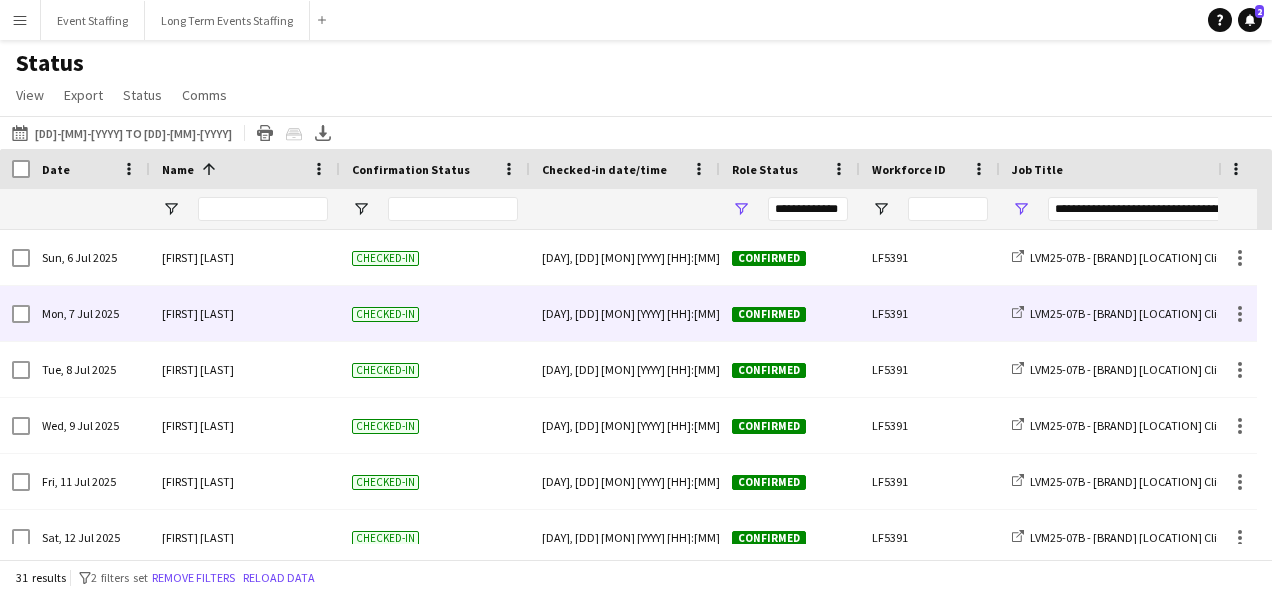 scroll, scrollTop: 67, scrollLeft: 0, axis: vertical 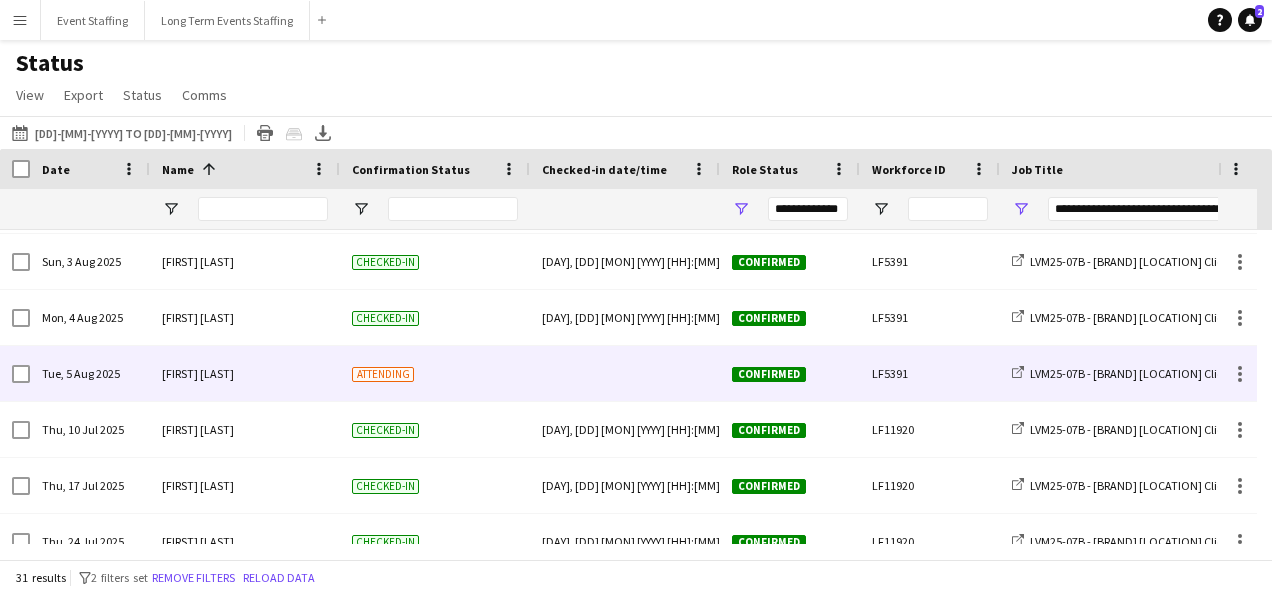 click at bounding box center [625, 373] 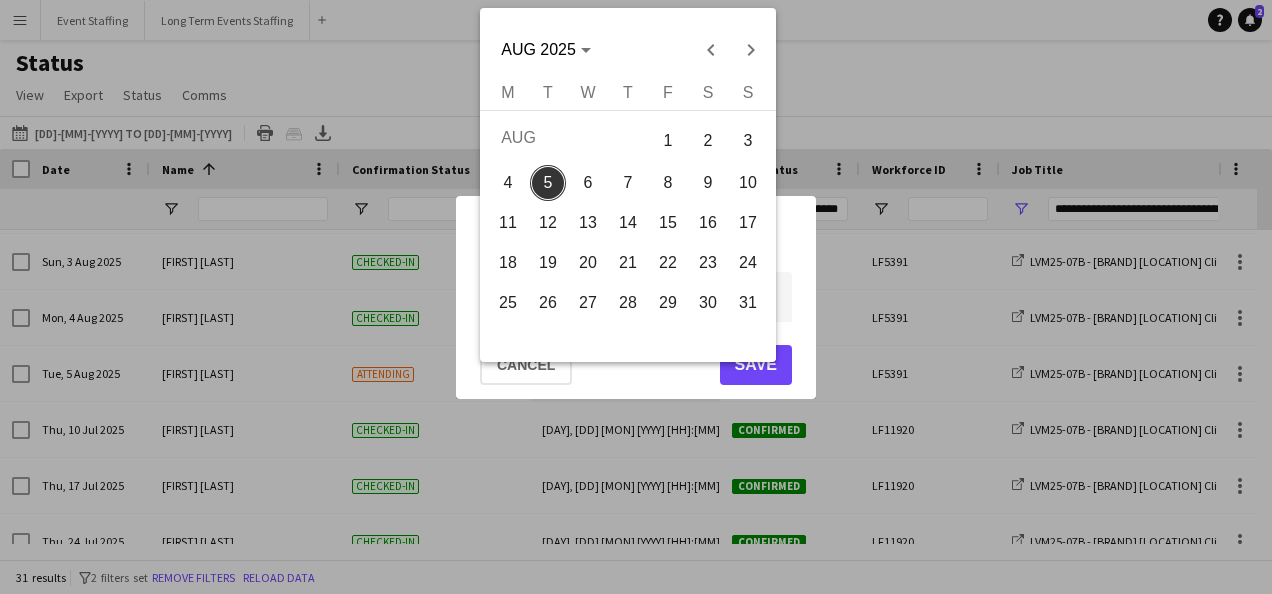 click on "**********" at bounding box center [636, 297] 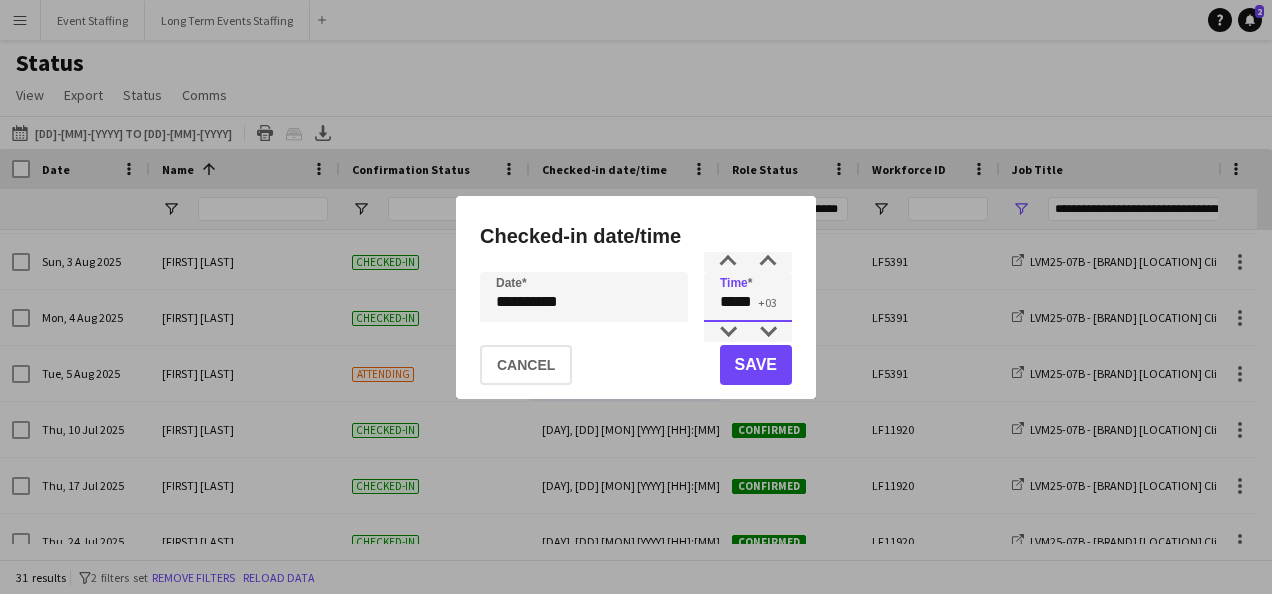 click on "*****" at bounding box center (748, 297) 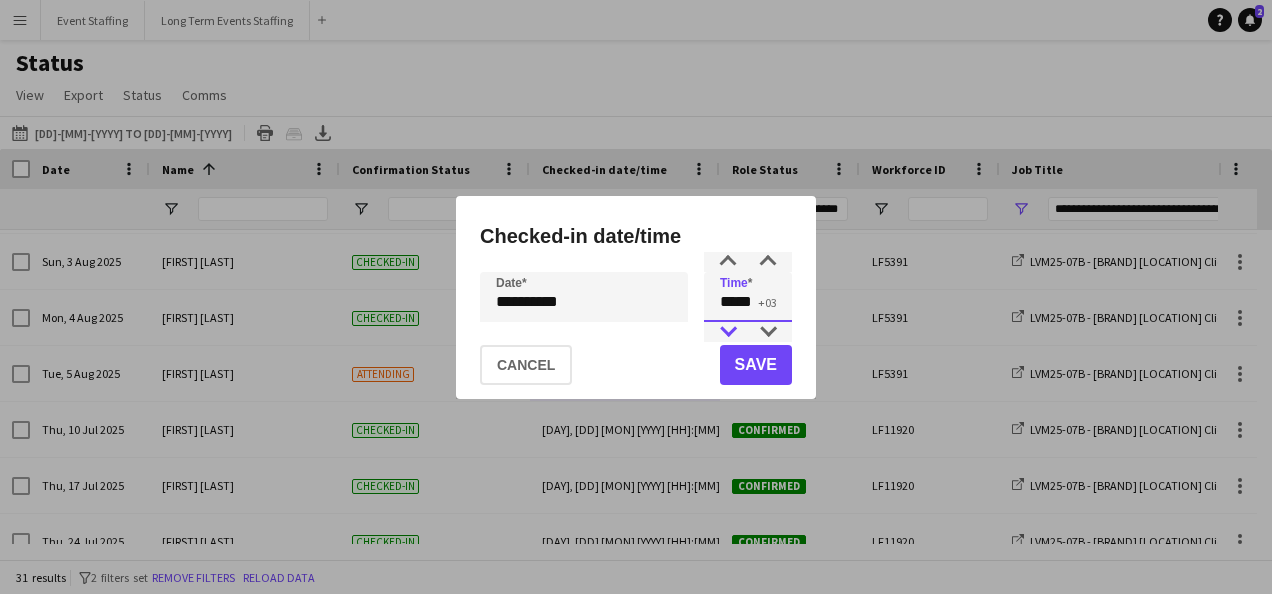 click at bounding box center [728, 332] 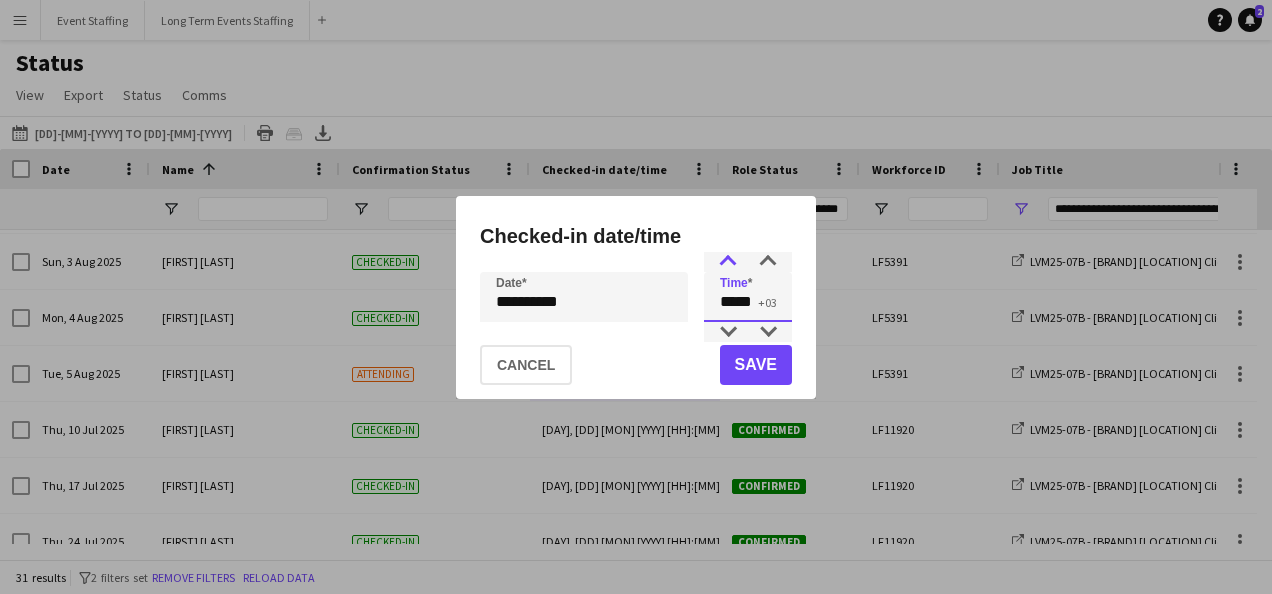 click at bounding box center (728, 262) 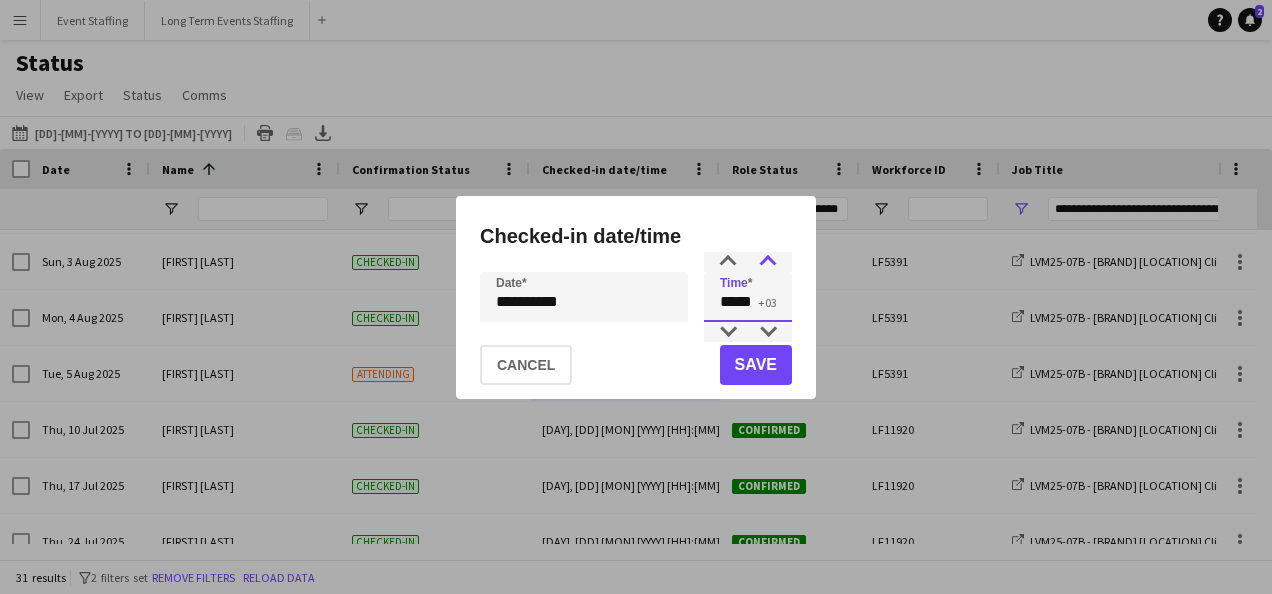 click at bounding box center (768, 262) 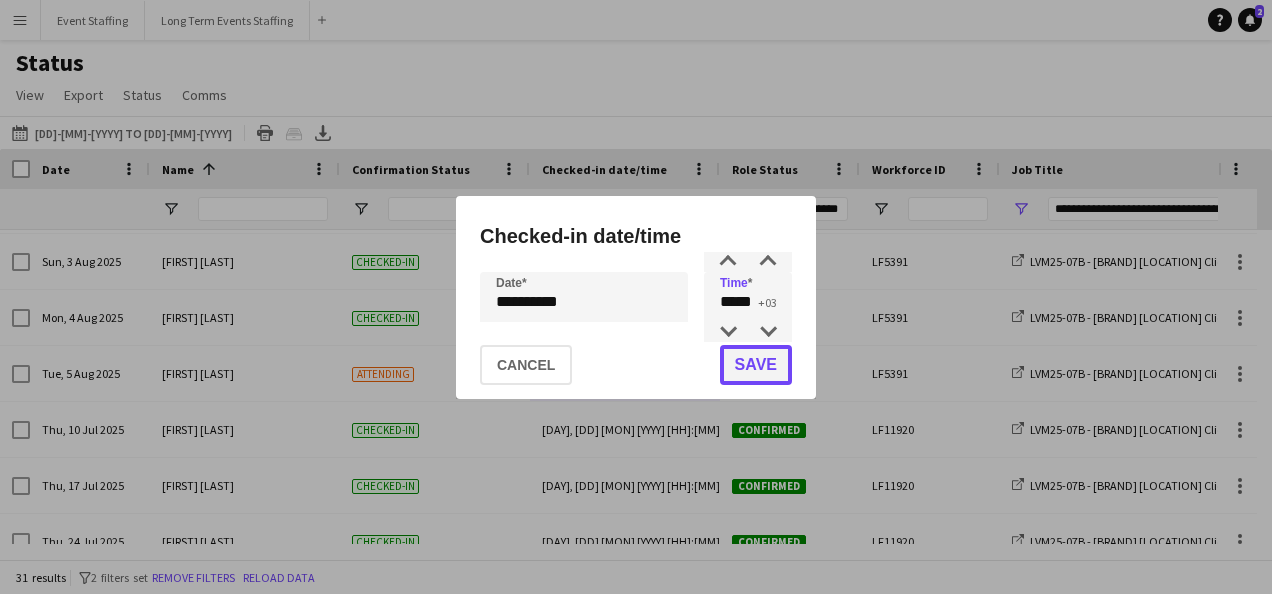 click on "Save" 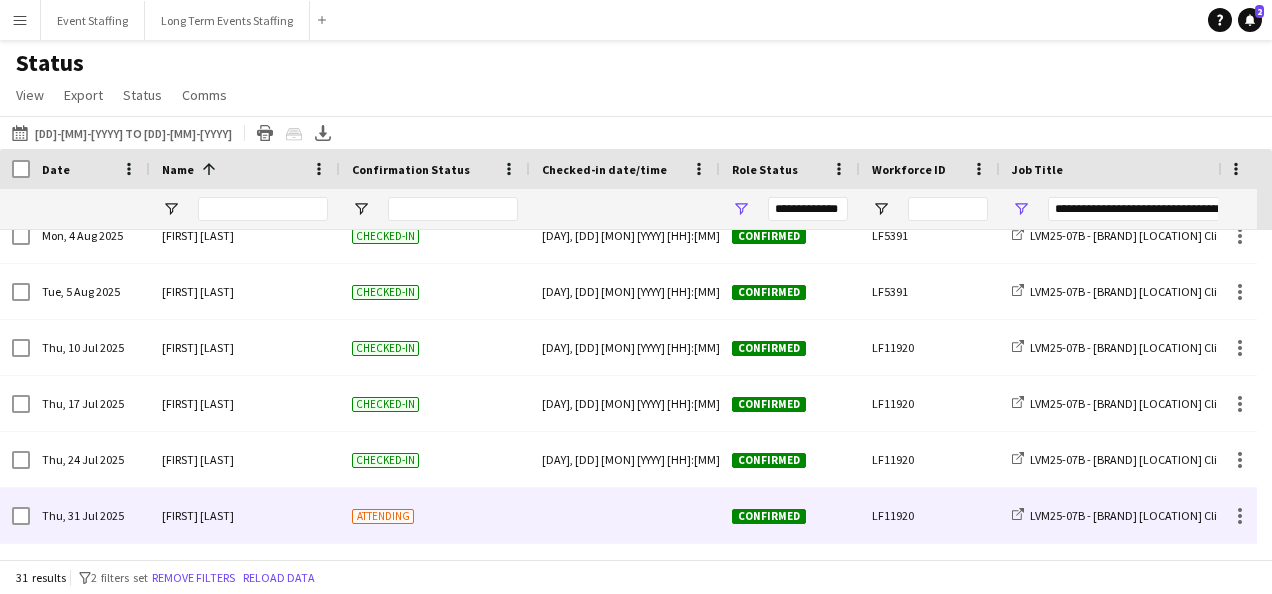 click at bounding box center [625, 515] 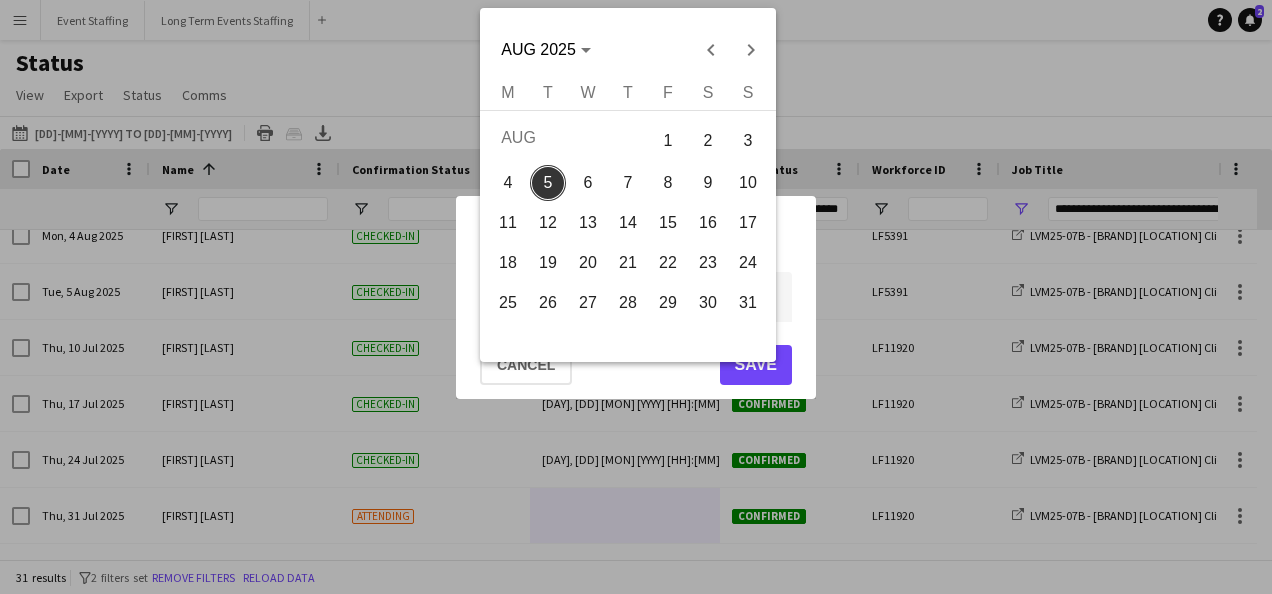 click on "**********" at bounding box center (636, 297) 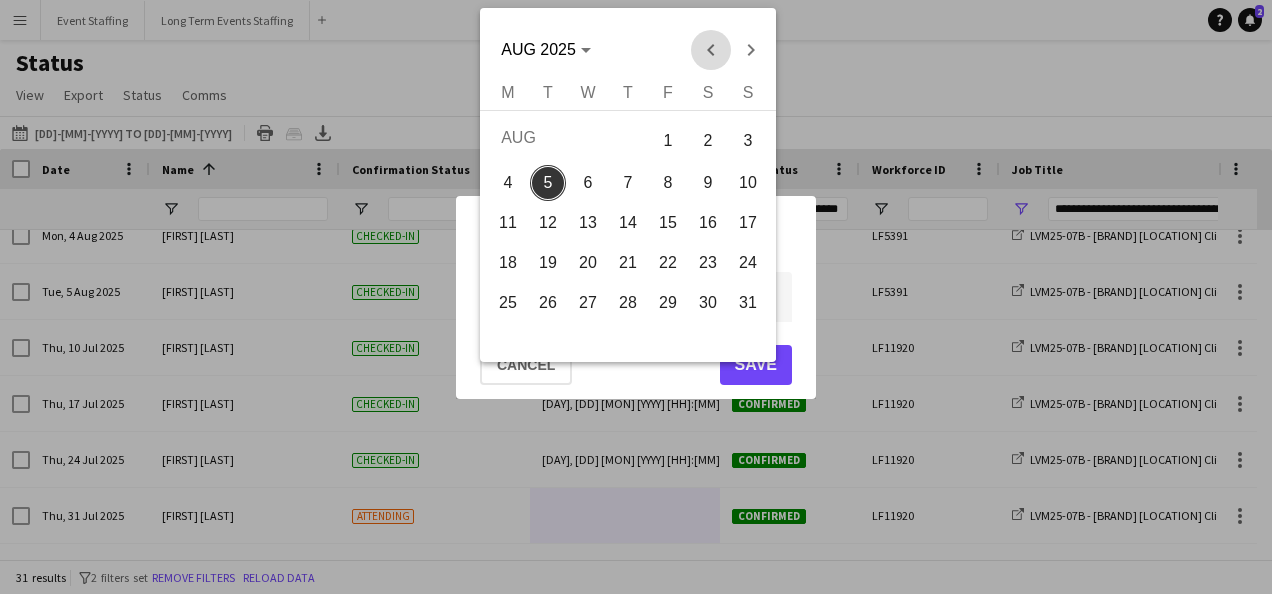 click at bounding box center (711, 50) 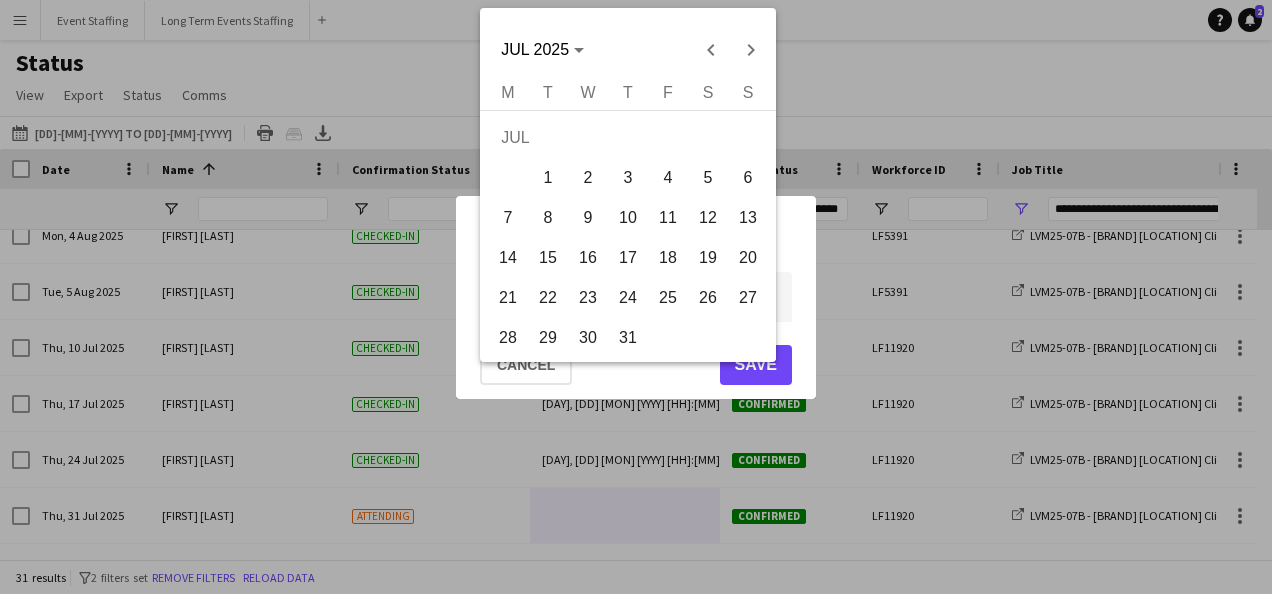 click on "31" at bounding box center (628, 338) 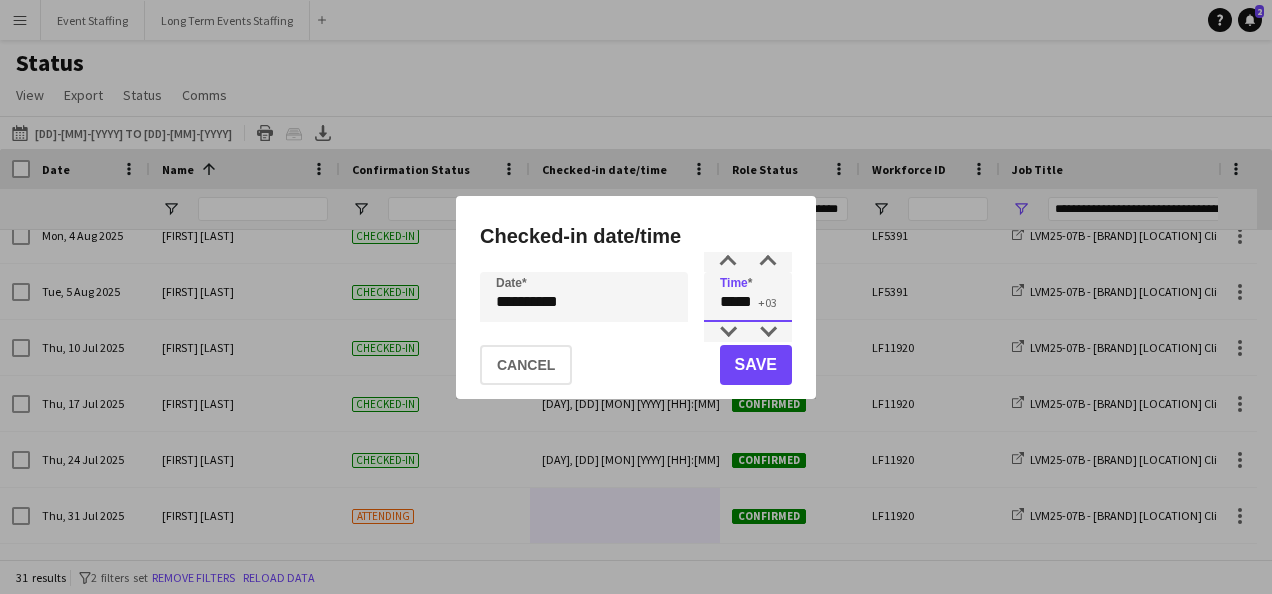 click on "*****" at bounding box center (748, 297) 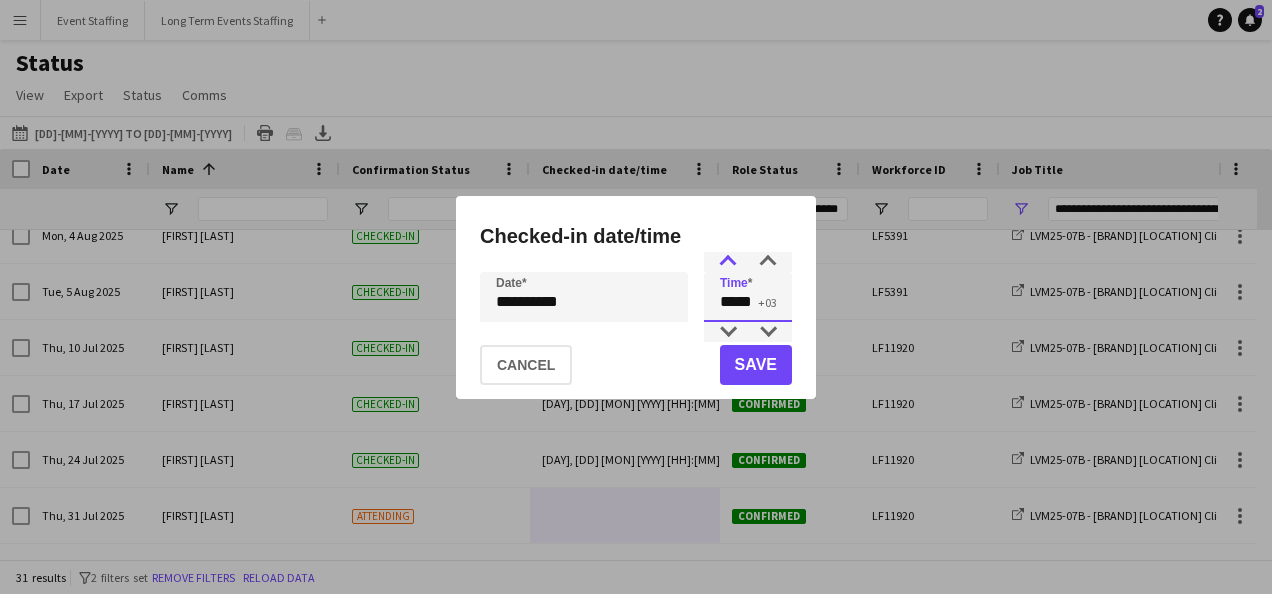 click at bounding box center [728, 262] 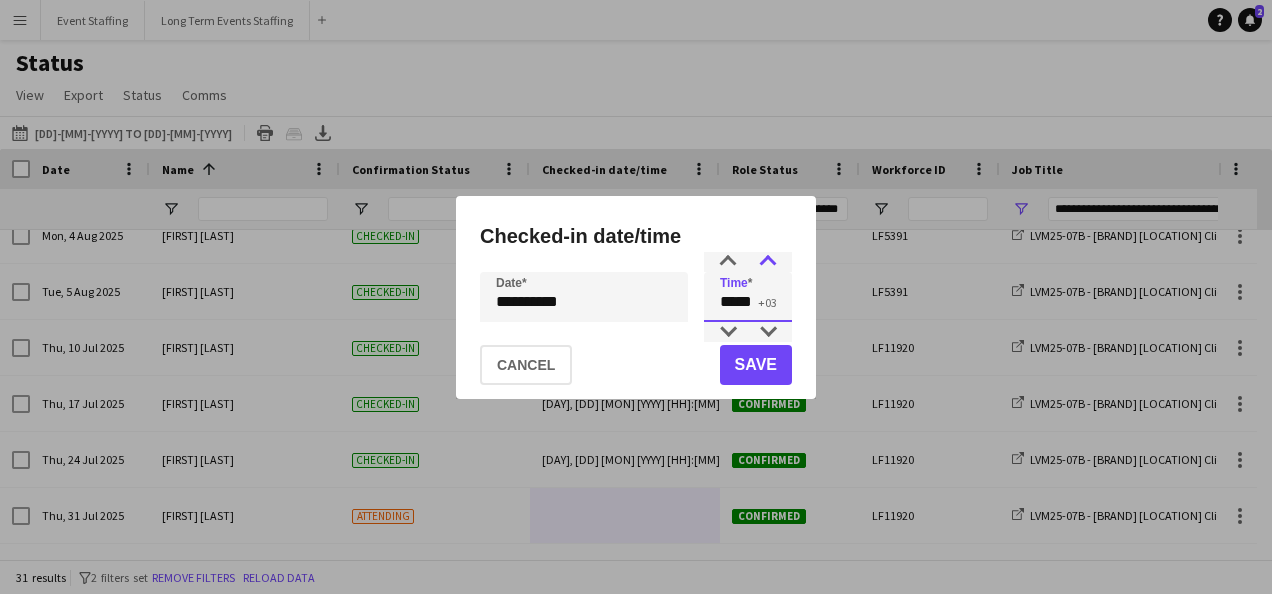 click at bounding box center [768, 262] 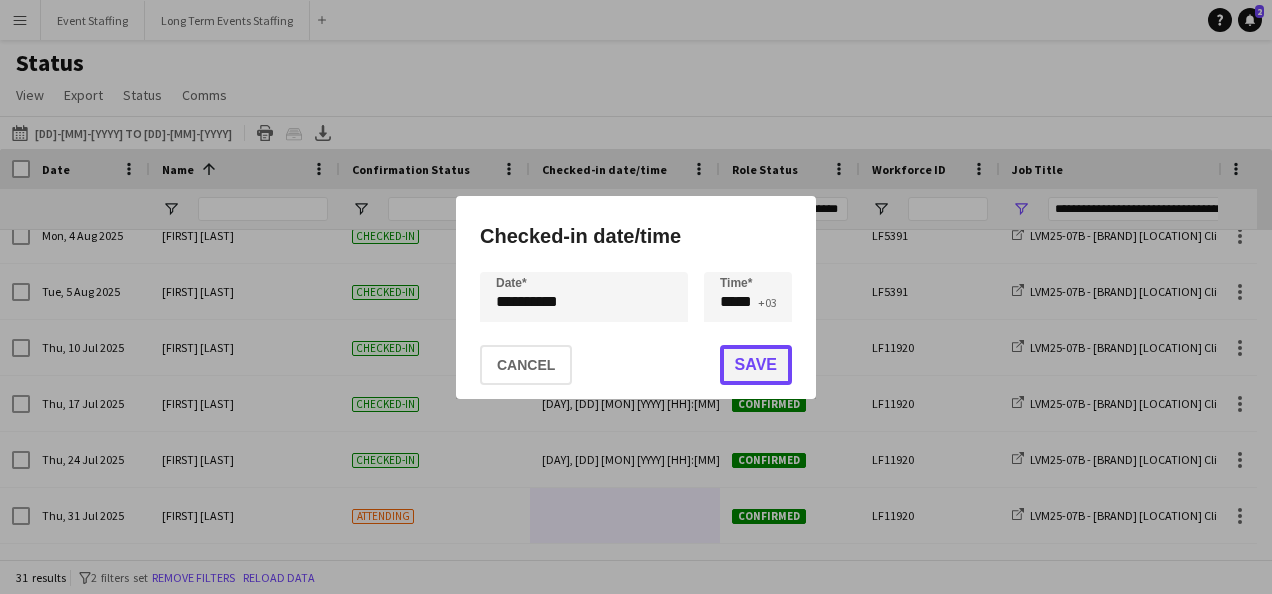 click on "Save" 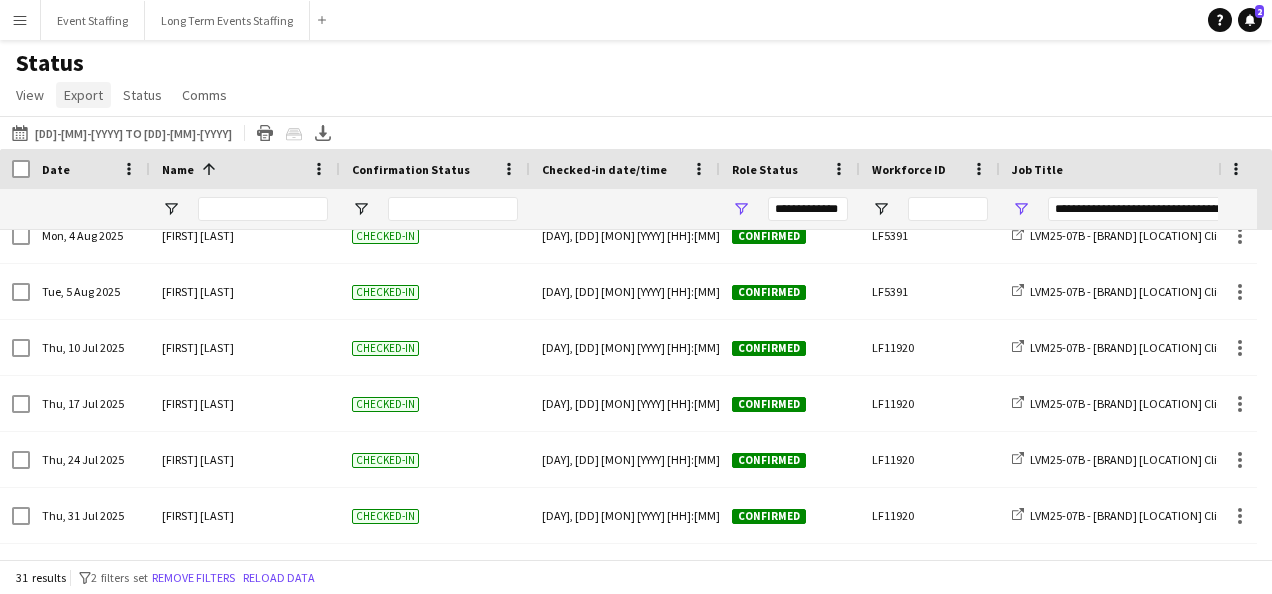 click on "Export" 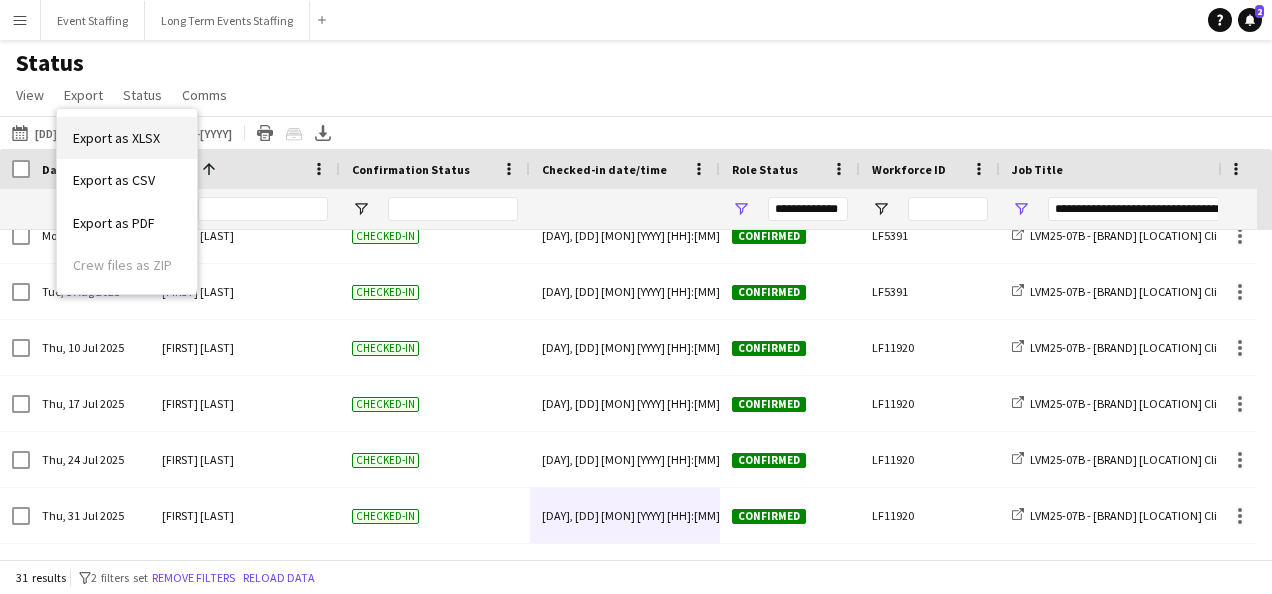 click on "Export as XLSX" at bounding box center (116, 138) 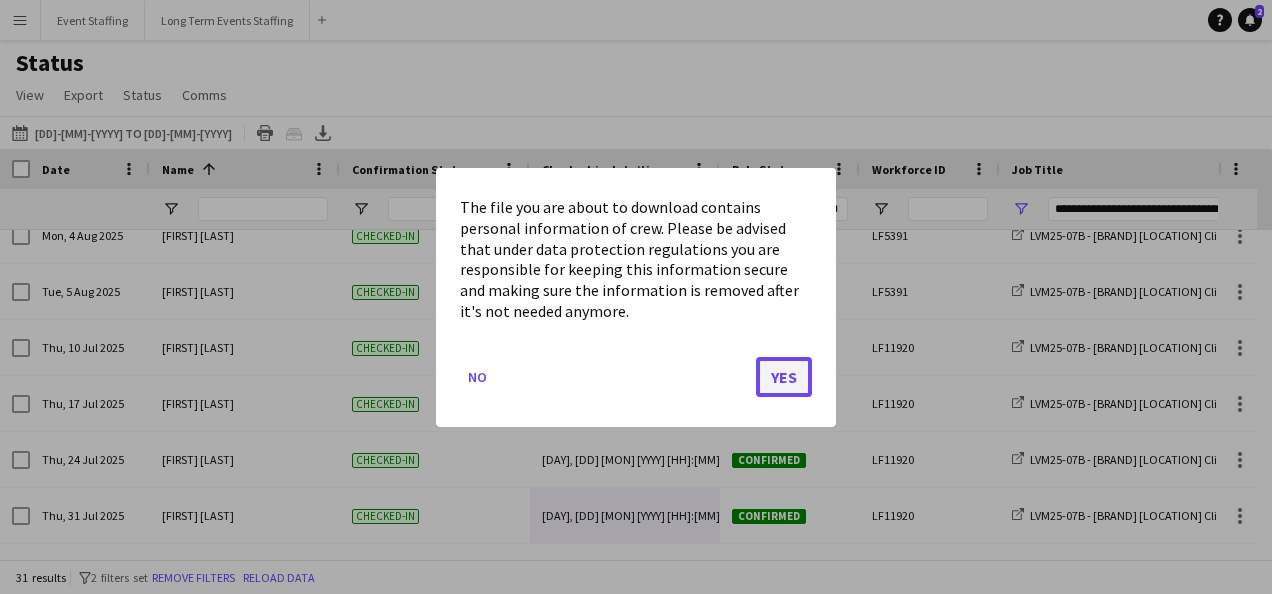 click on "Yes" 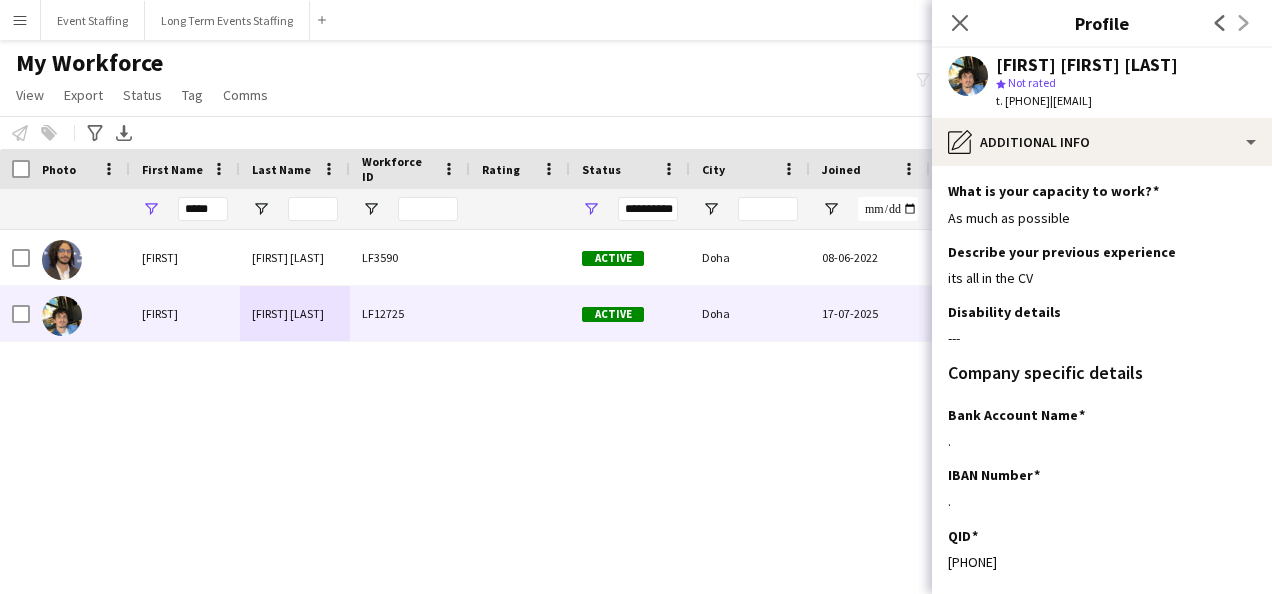 scroll, scrollTop: 0, scrollLeft: 0, axis: both 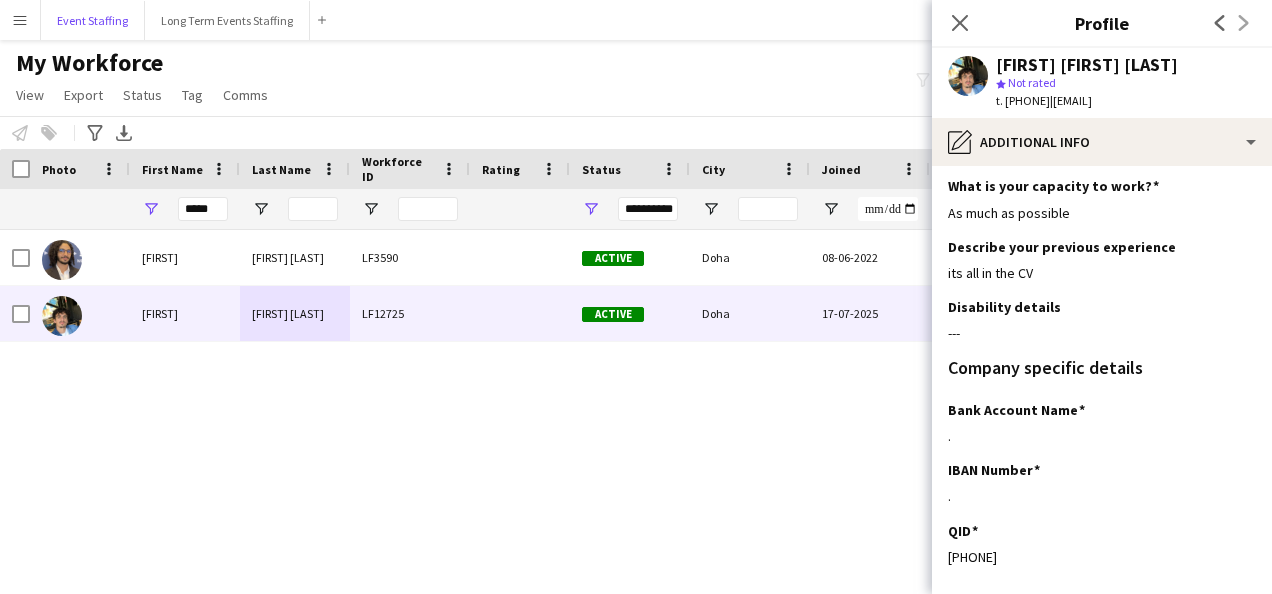 click on "Event Staffing
Close" at bounding box center [93, 20] 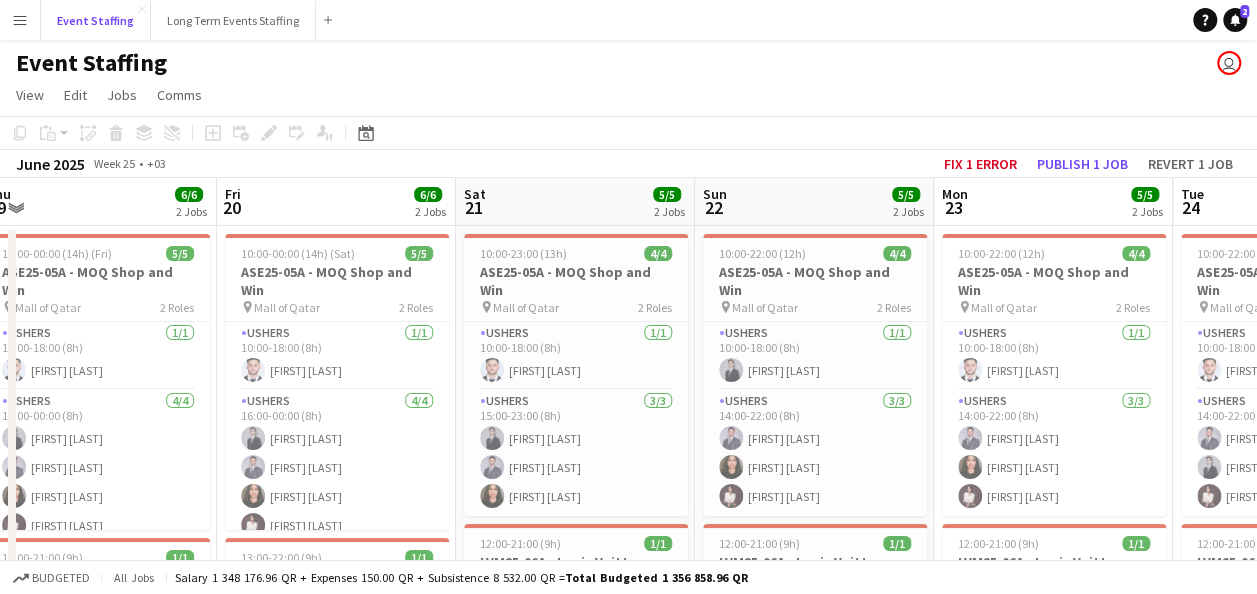 scroll, scrollTop: 0, scrollLeft: 499, axis: horizontal 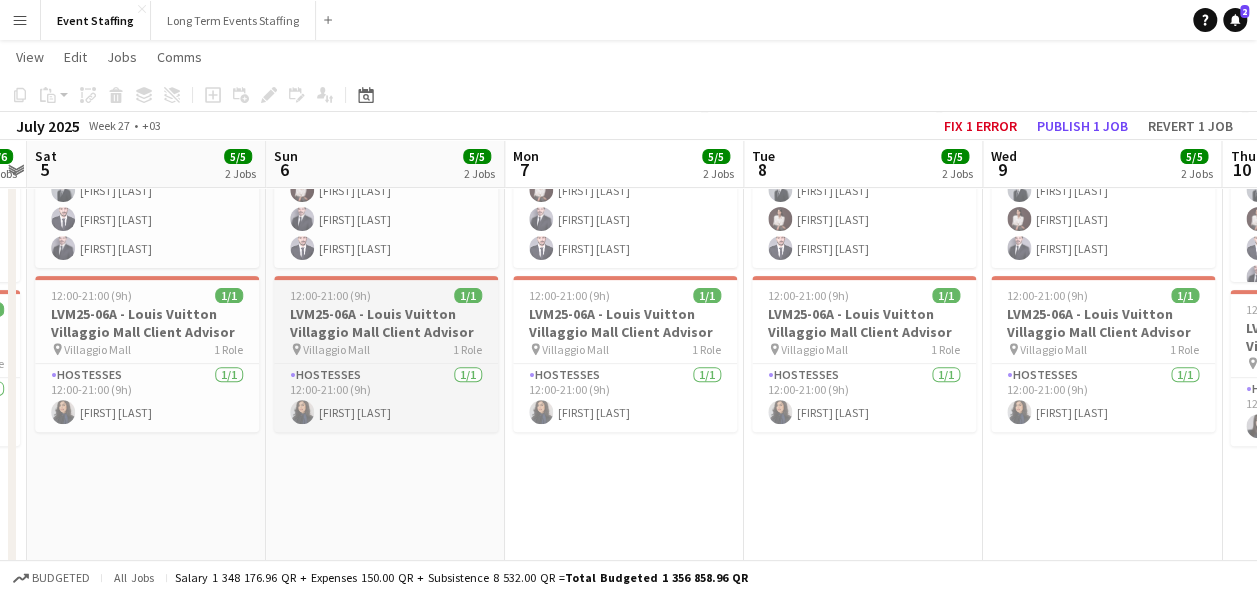 click on "LVM25-06A - Louis Vuitton Villaggio Mall Client Advisor" at bounding box center (386, 323) 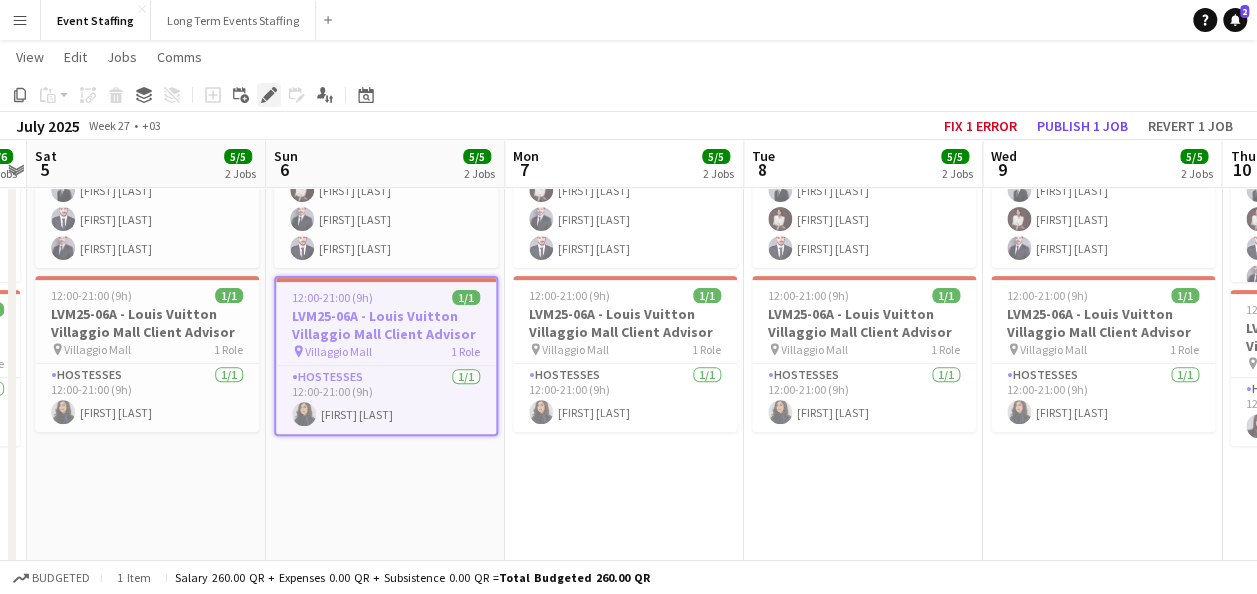 click on "Edit" 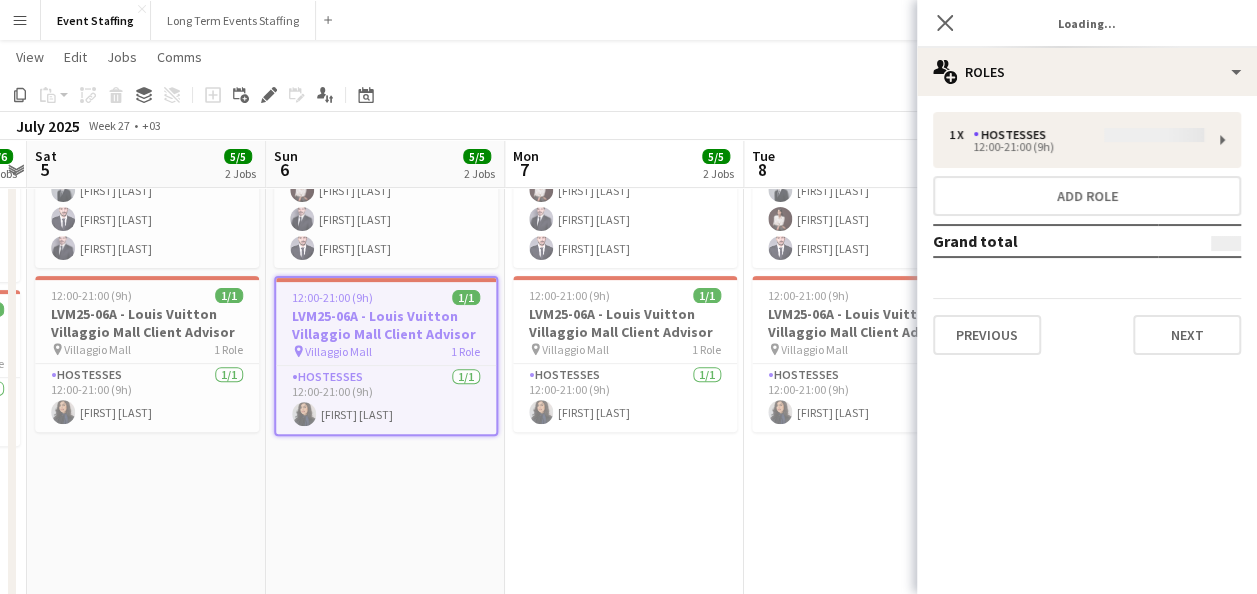 type on "*******" 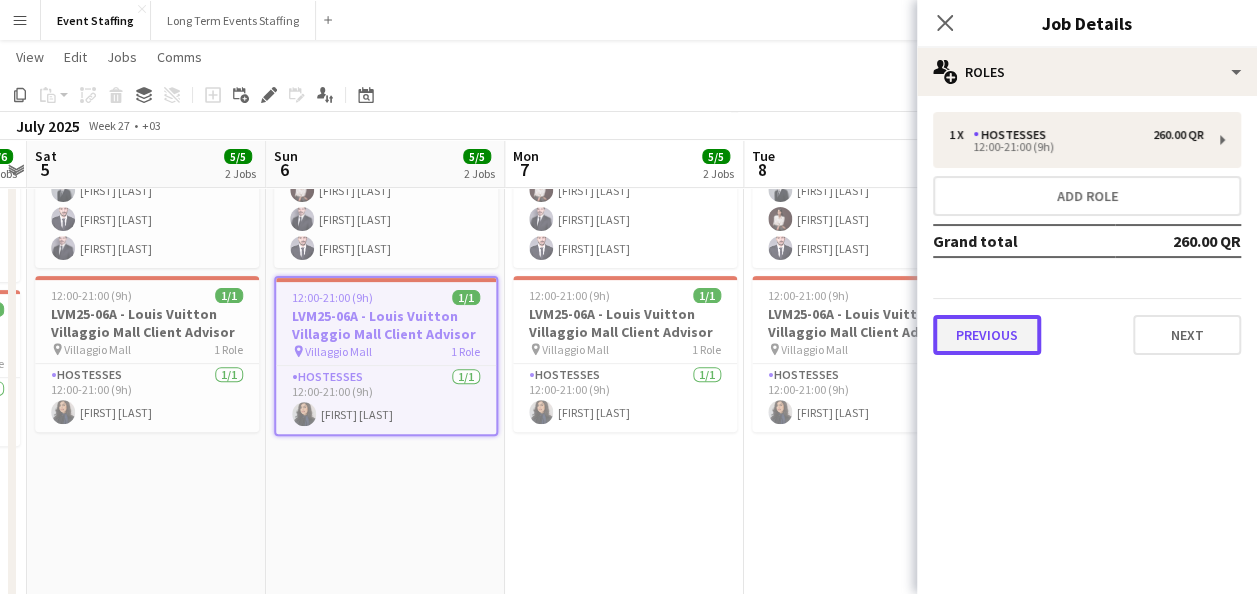 click on "Previous" at bounding box center (987, 335) 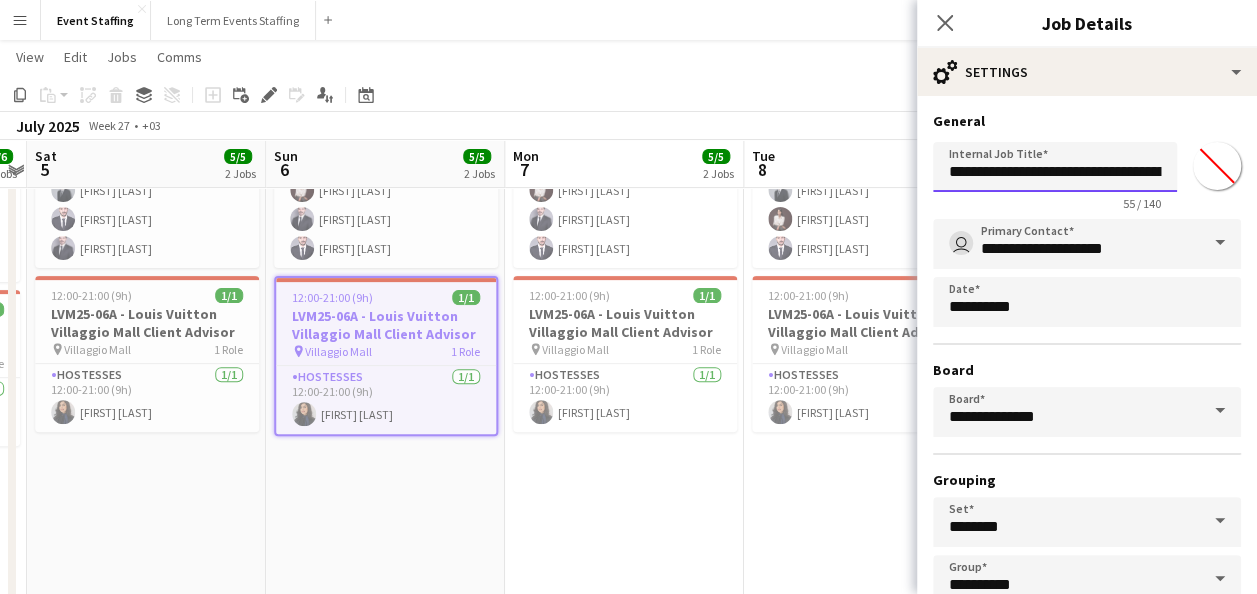 click on "**********" at bounding box center [1055, 167] 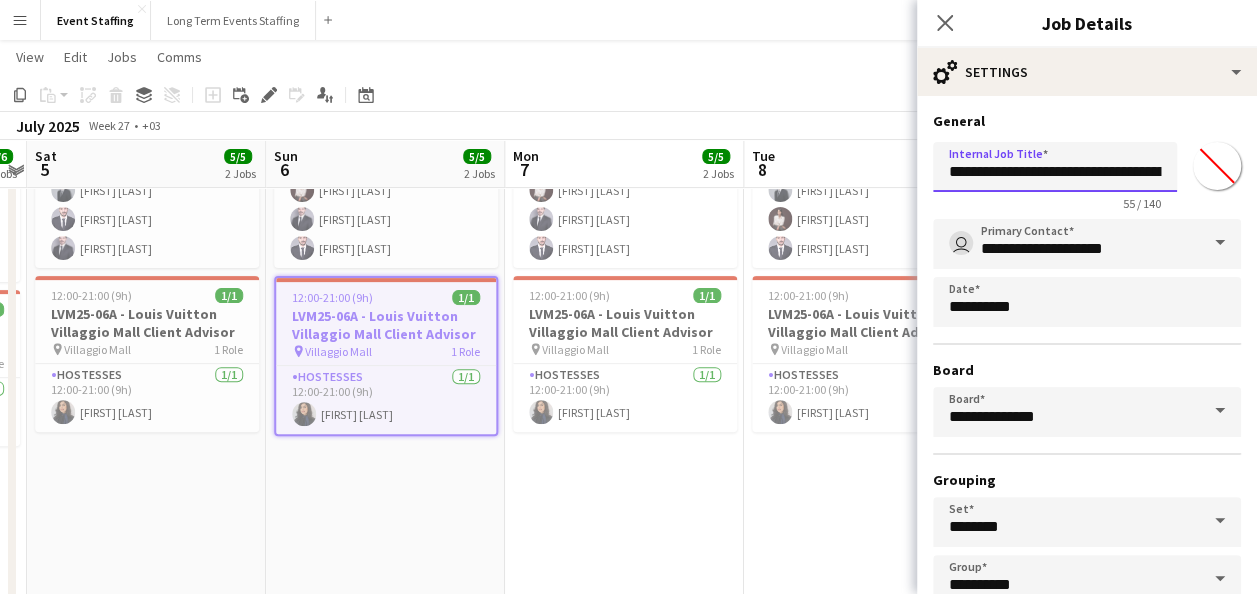 click on "**********" at bounding box center (1055, 167) 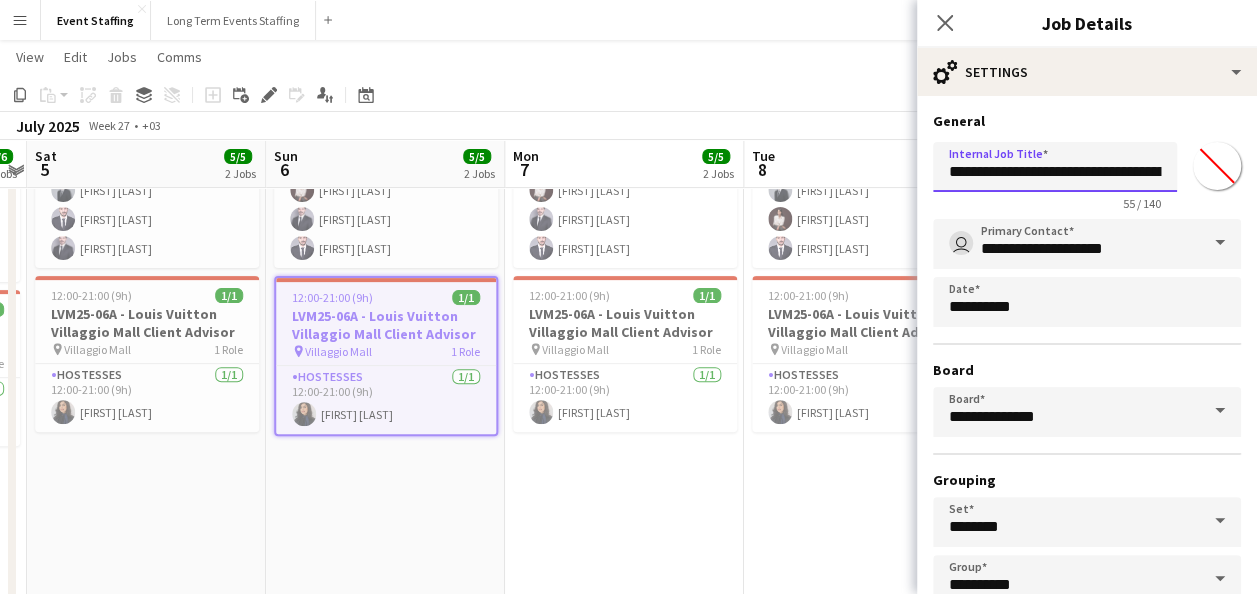 scroll, scrollTop: 124, scrollLeft: 0, axis: vertical 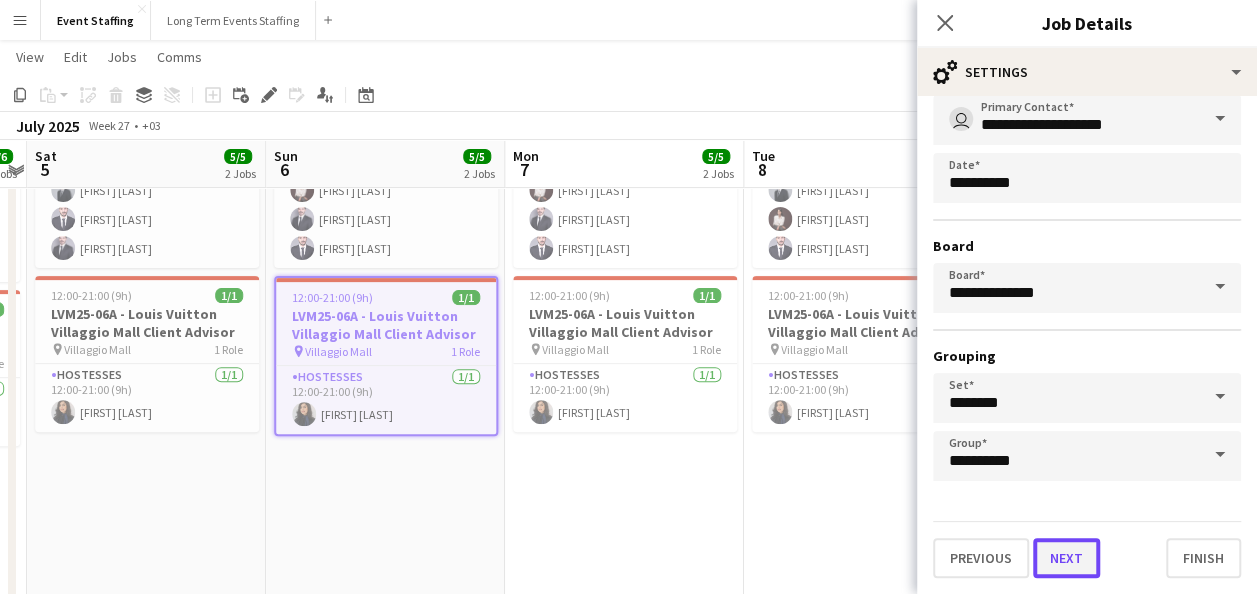 click on "Next" at bounding box center [1066, 558] 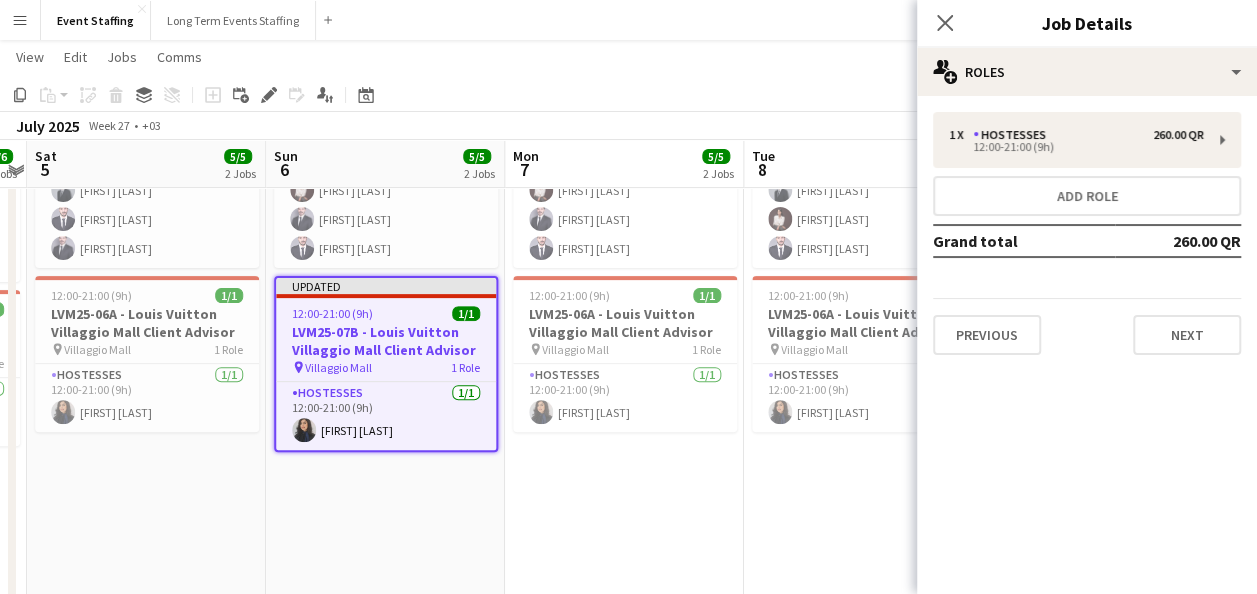 scroll, scrollTop: 0, scrollLeft: 0, axis: both 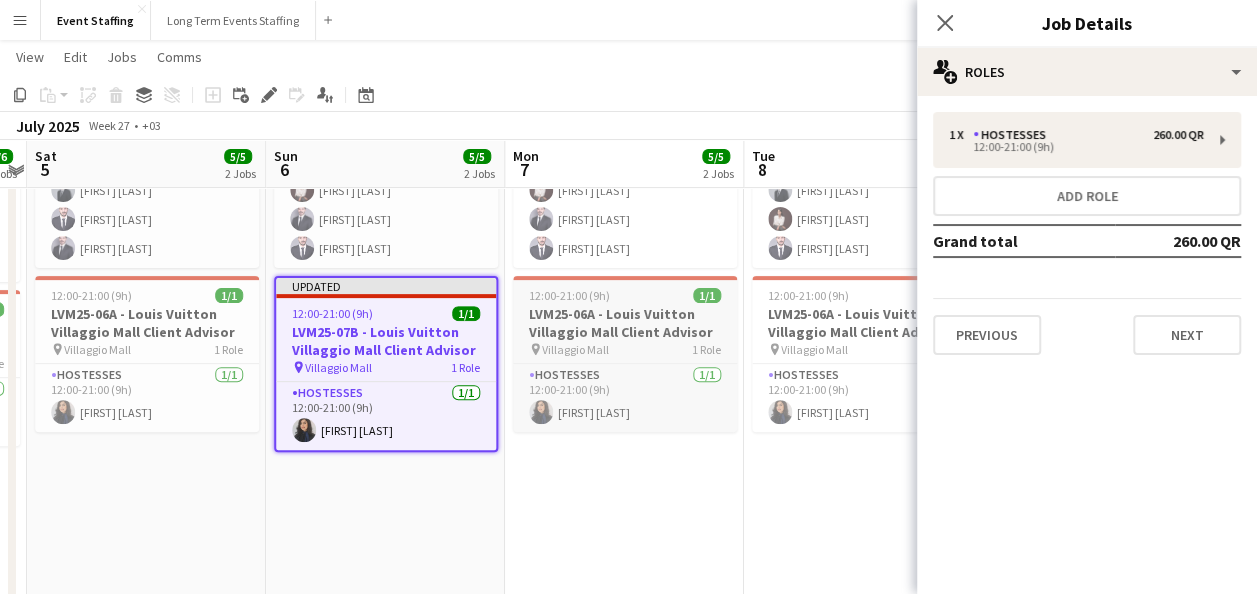 click on "LVM25-06A - Louis Vuitton Villaggio Mall Client Advisor" at bounding box center [625, 323] 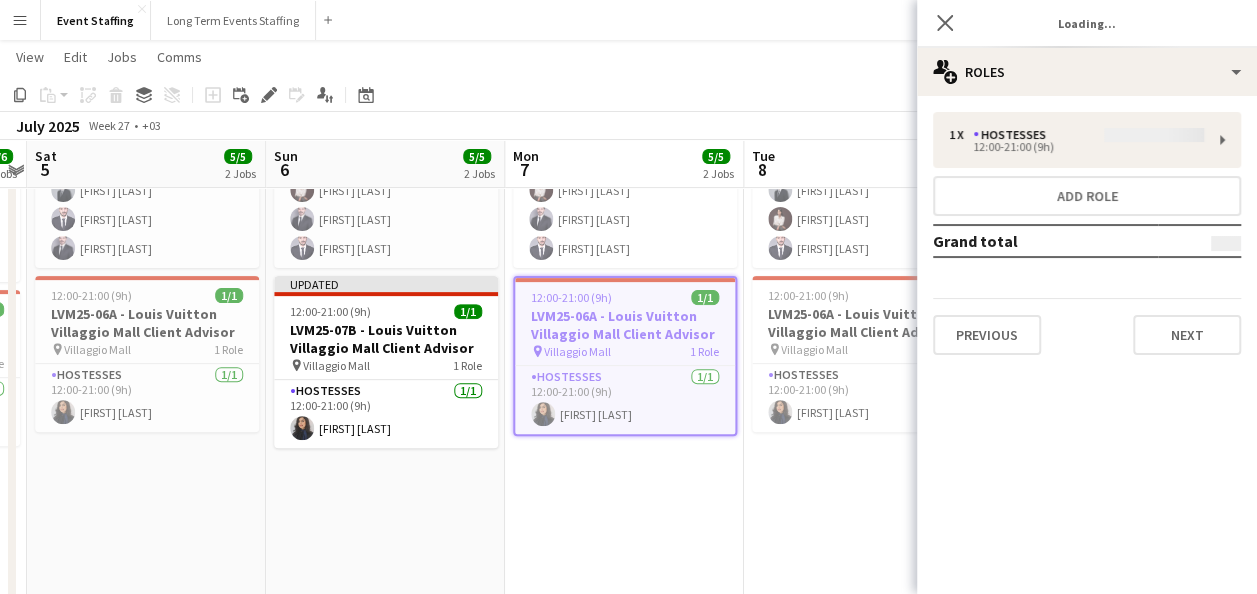 type on "*******" 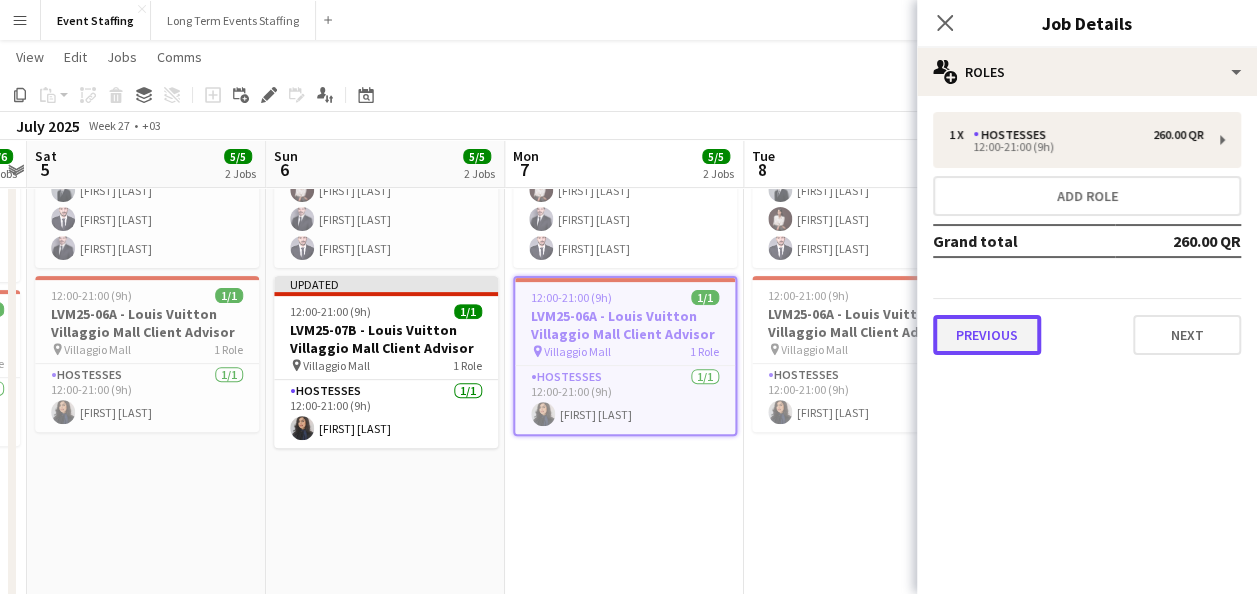 click on "Previous" at bounding box center [987, 335] 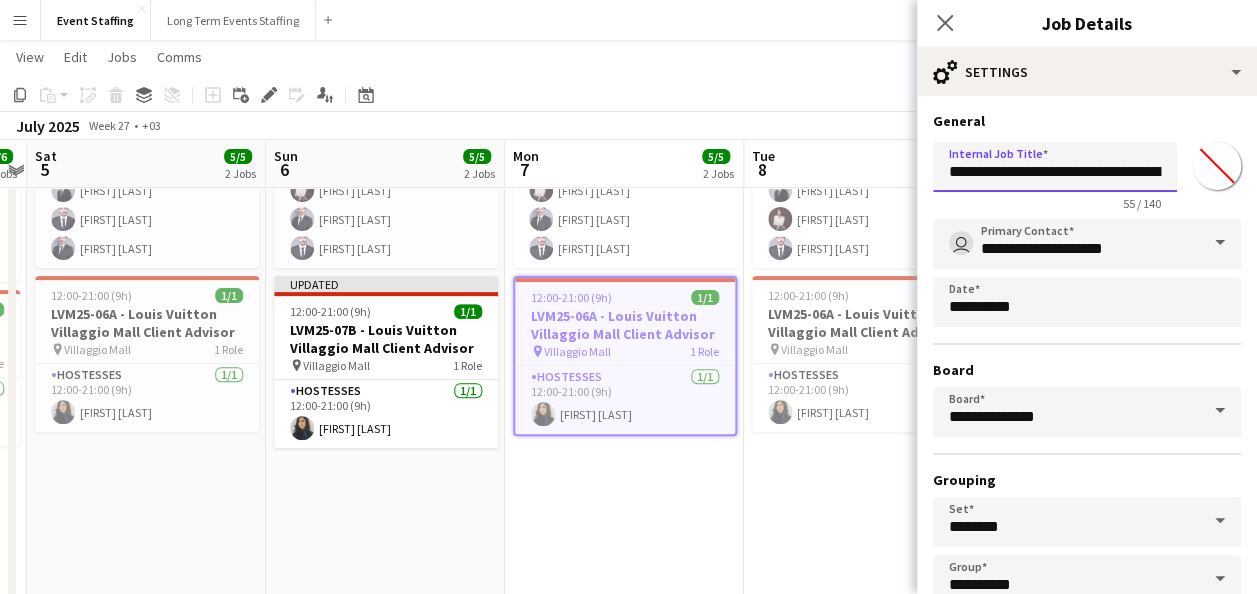 click on "**********" at bounding box center [1055, 167] 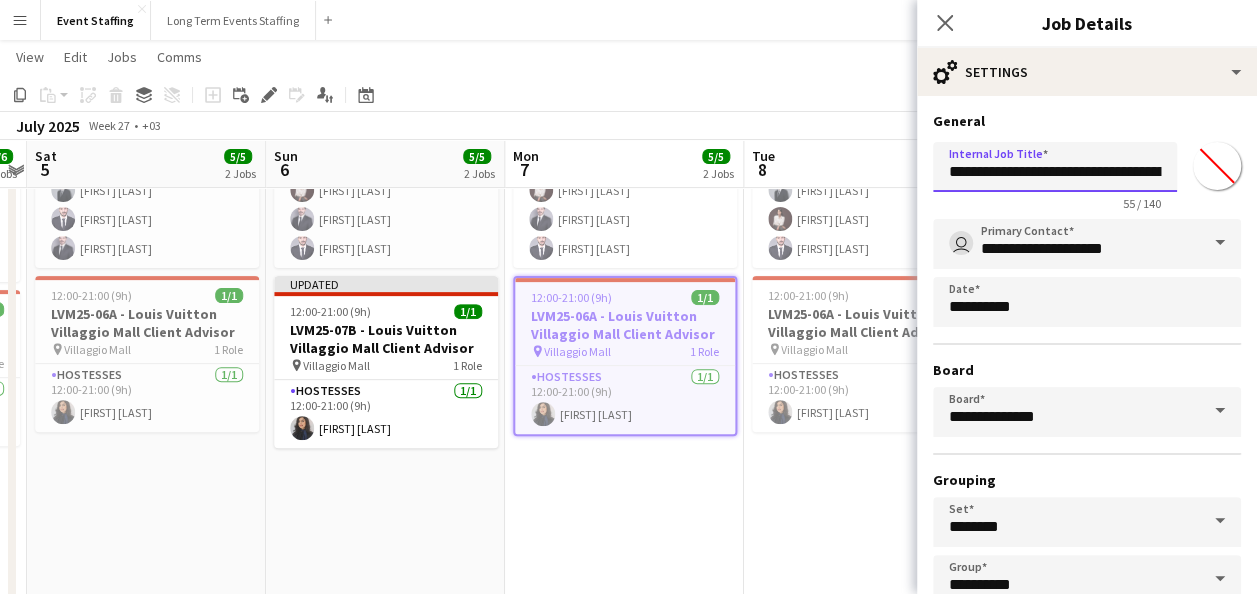 scroll, scrollTop: 124, scrollLeft: 0, axis: vertical 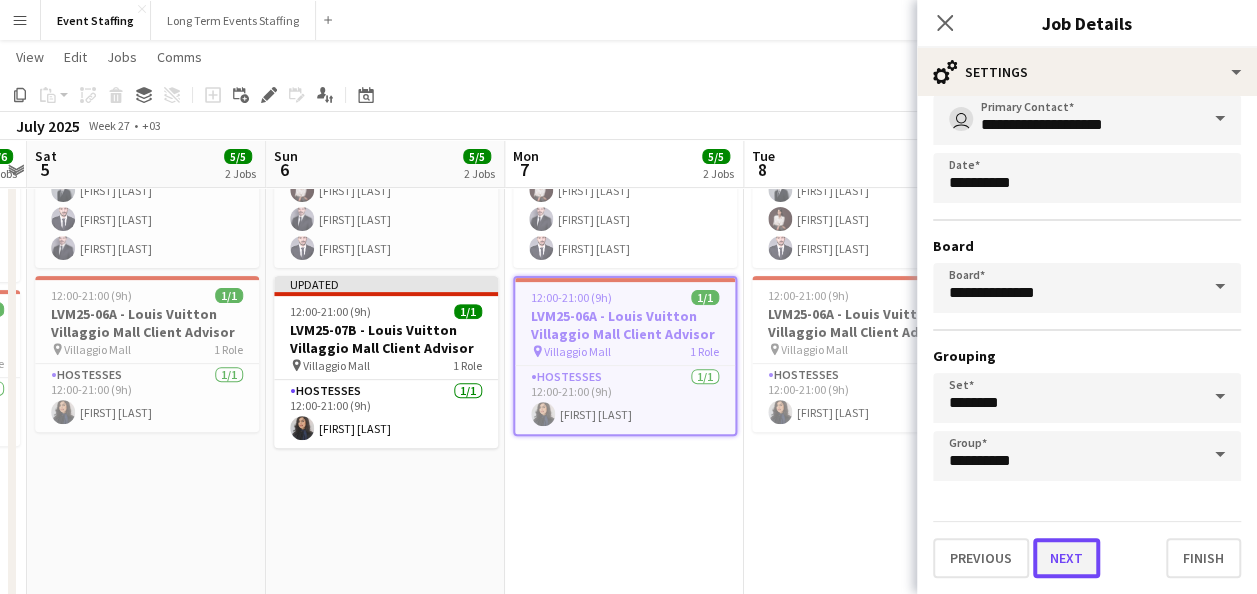 click on "Next" at bounding box center [1066, 558] 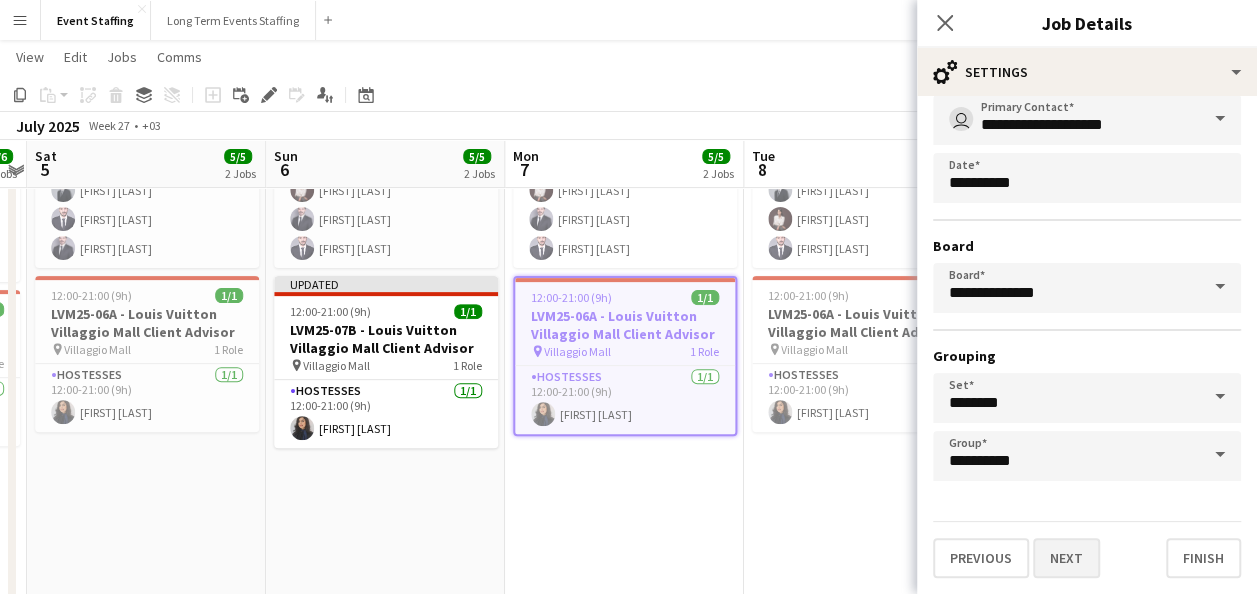 scroll, scrollTop: 0, scrollLeft: 0, axis: both 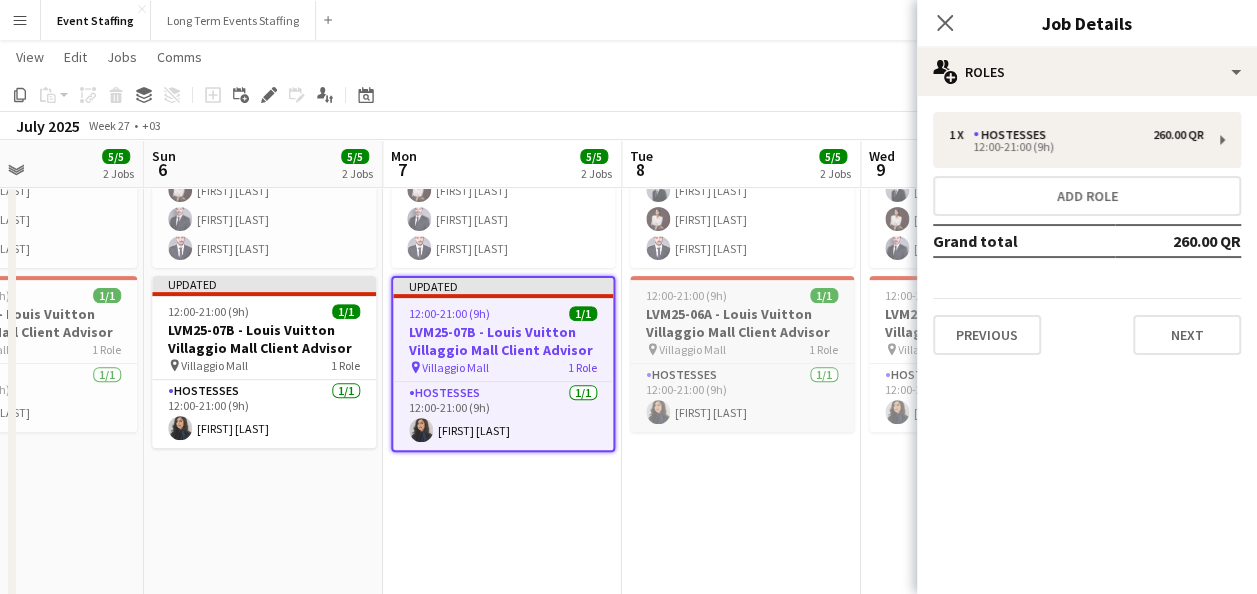 click on "12:00-21:00 (9h)" at bounding box center [686, 295] 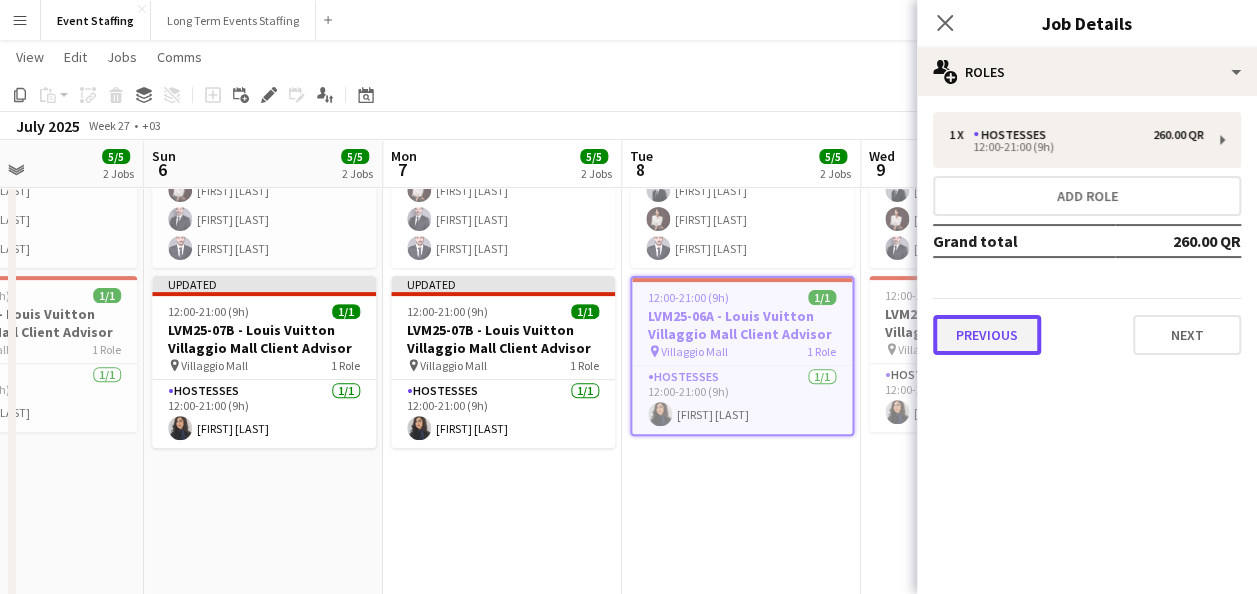 click on "Previous" at bounding box center (987, 335) 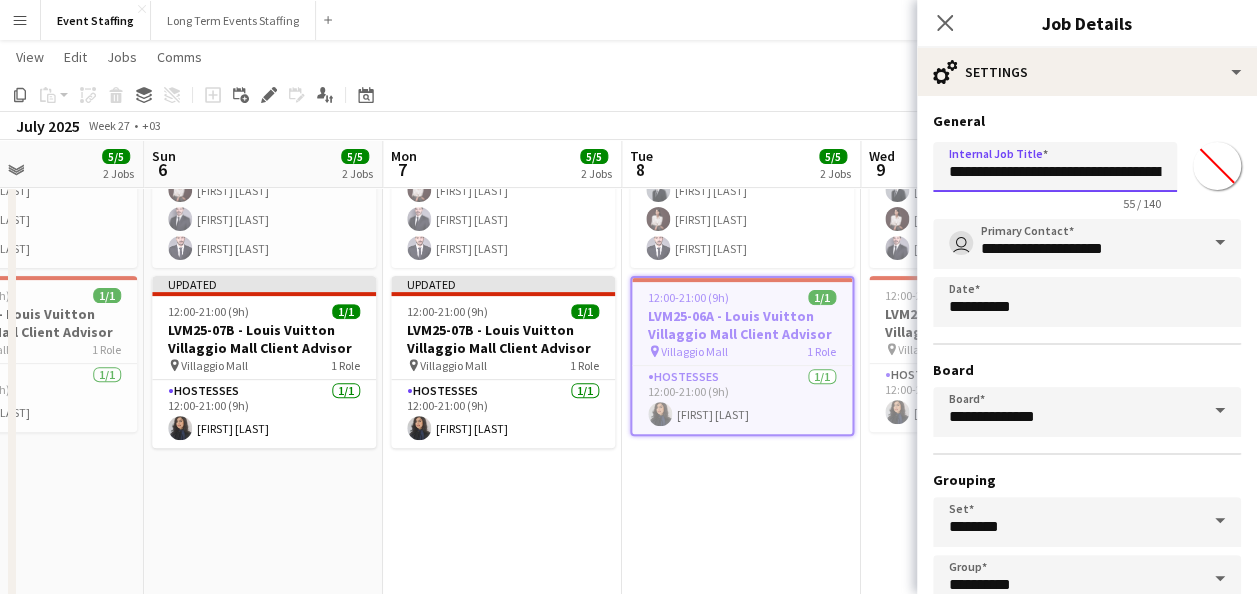 click on "**********" at bounding box center [1055, 167] 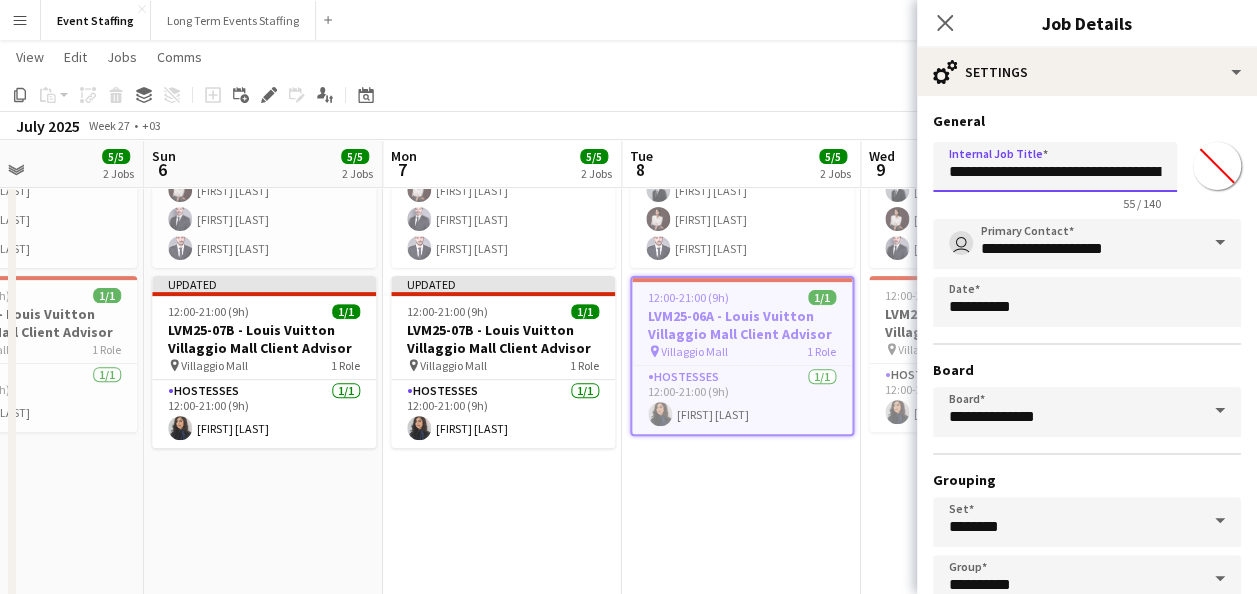 type on "**********" 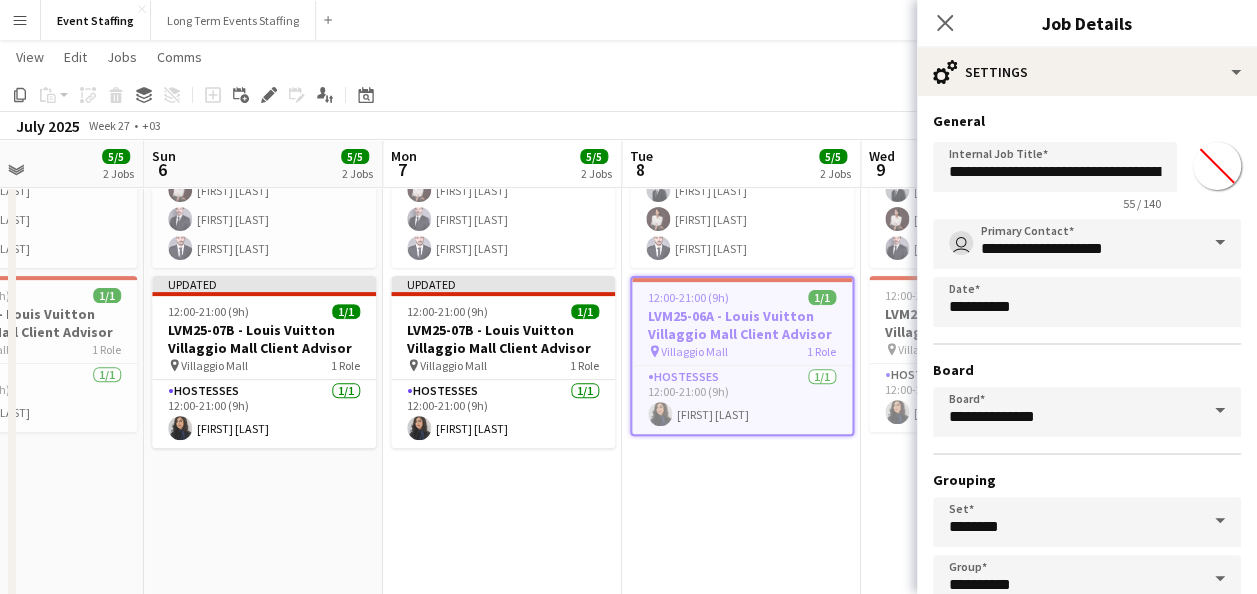 click on "General" at bounding box center [1087, 121] 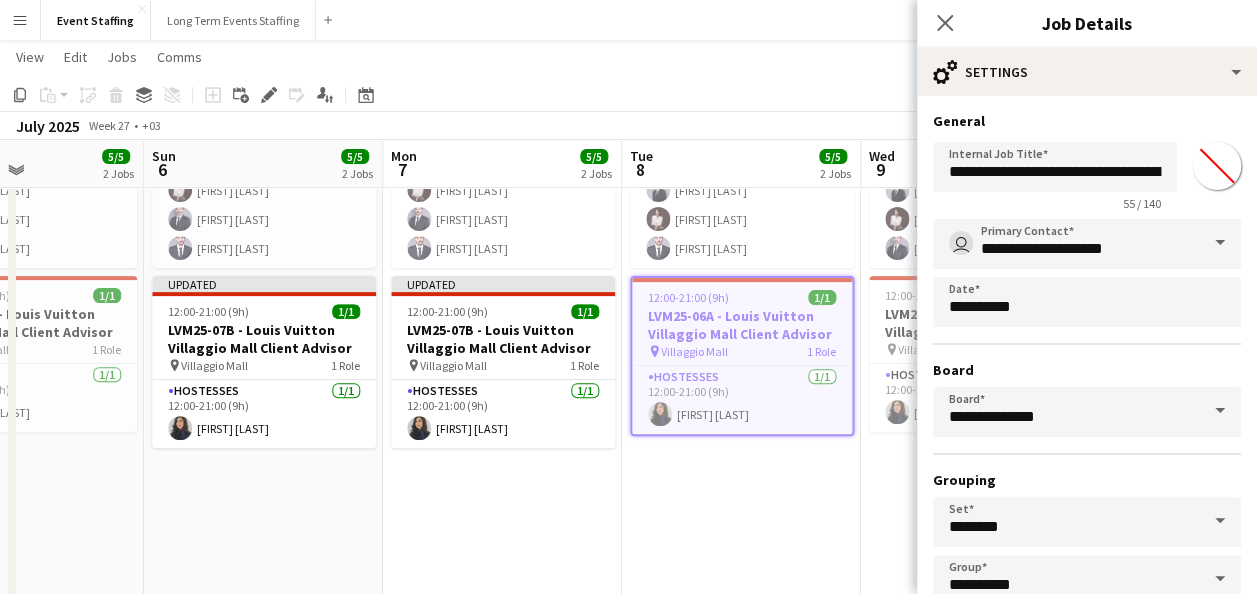 scroll, scrollTop: 124, scrollLeft: 0, axis: vertical 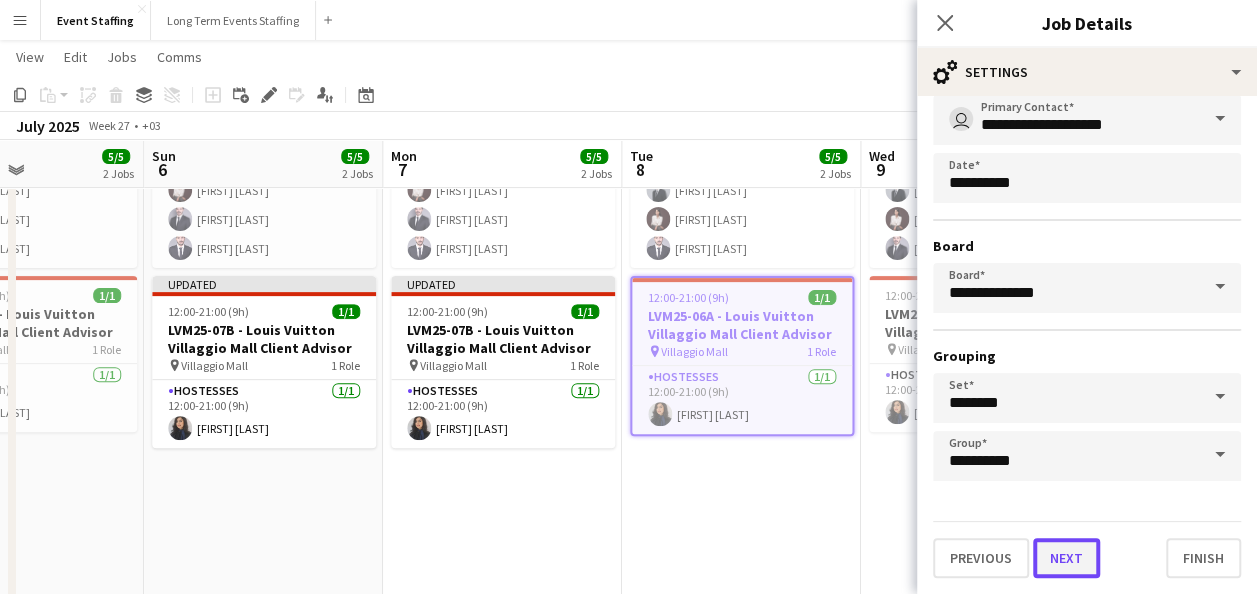 click on "Next" at bounding box center [1066, 558] 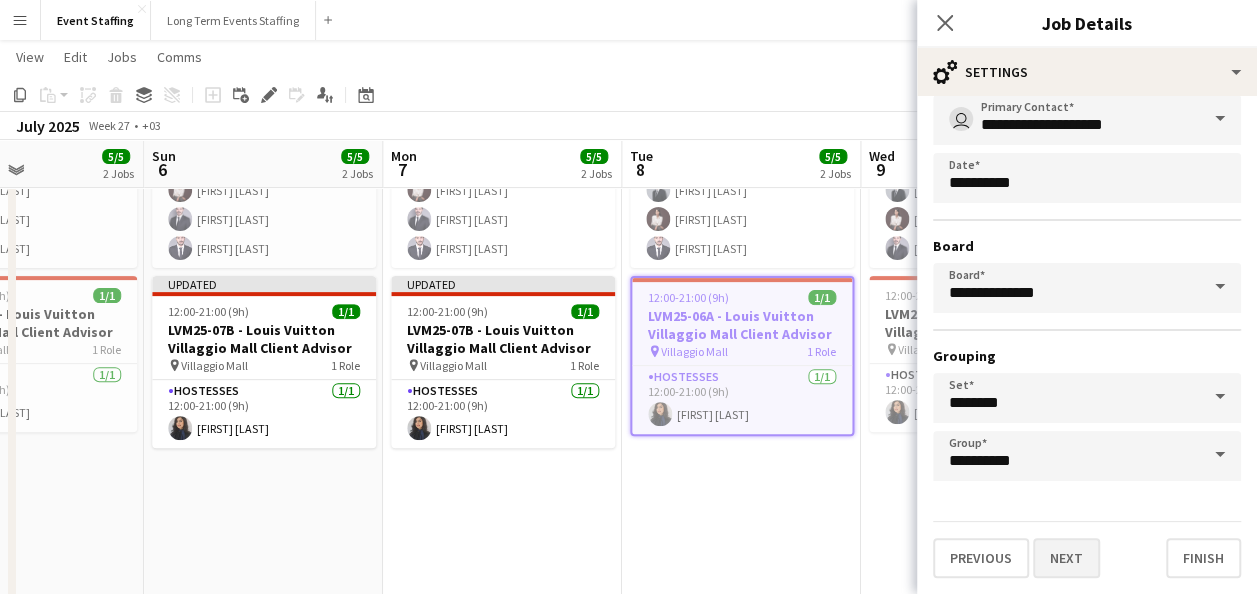 type on "*******" 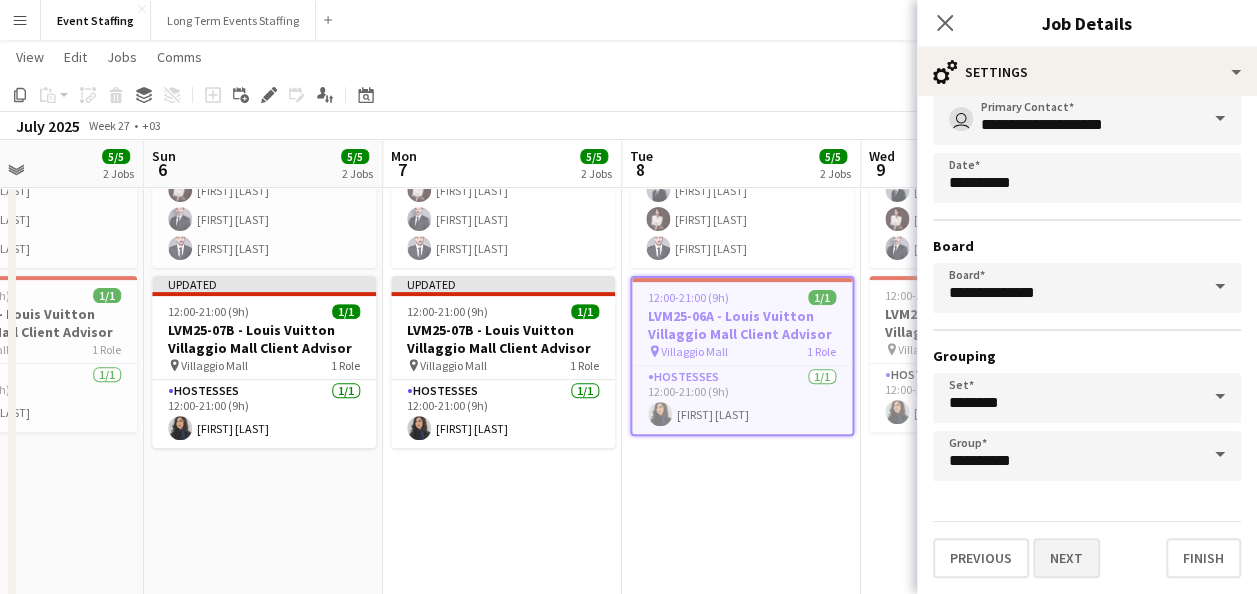 scroll, scrollTop: 0, scrollLeft: 0, axis: both 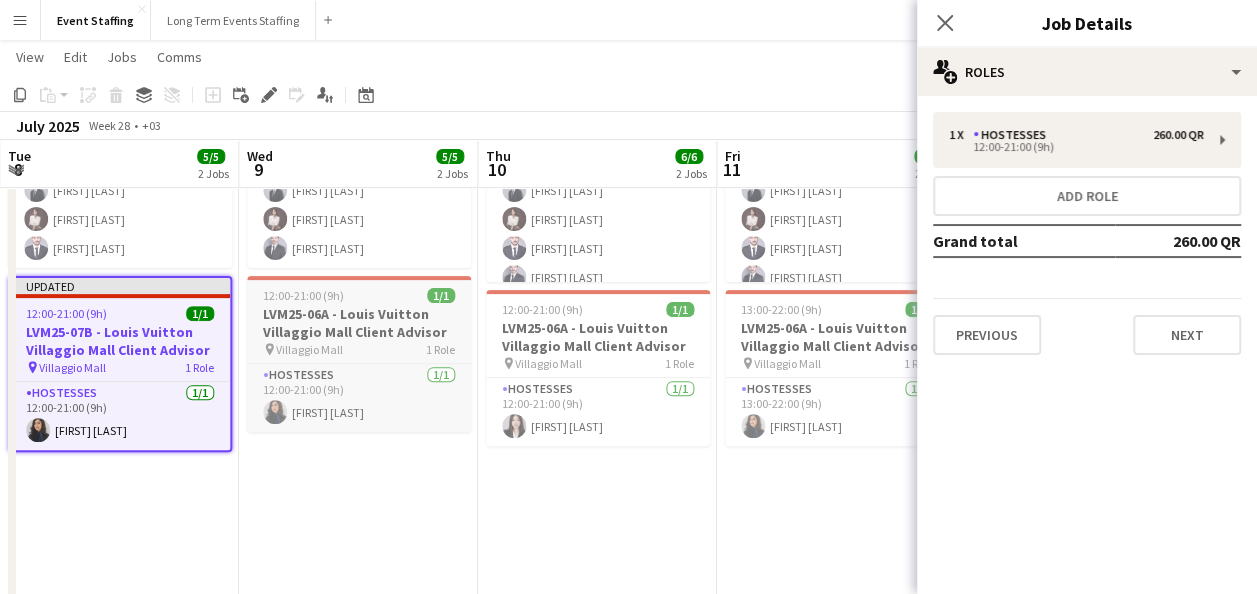 click on "LVM25-06A - Louis Vuitton Villaggio Mall Client Advisor" at bounding box center [359, 323] 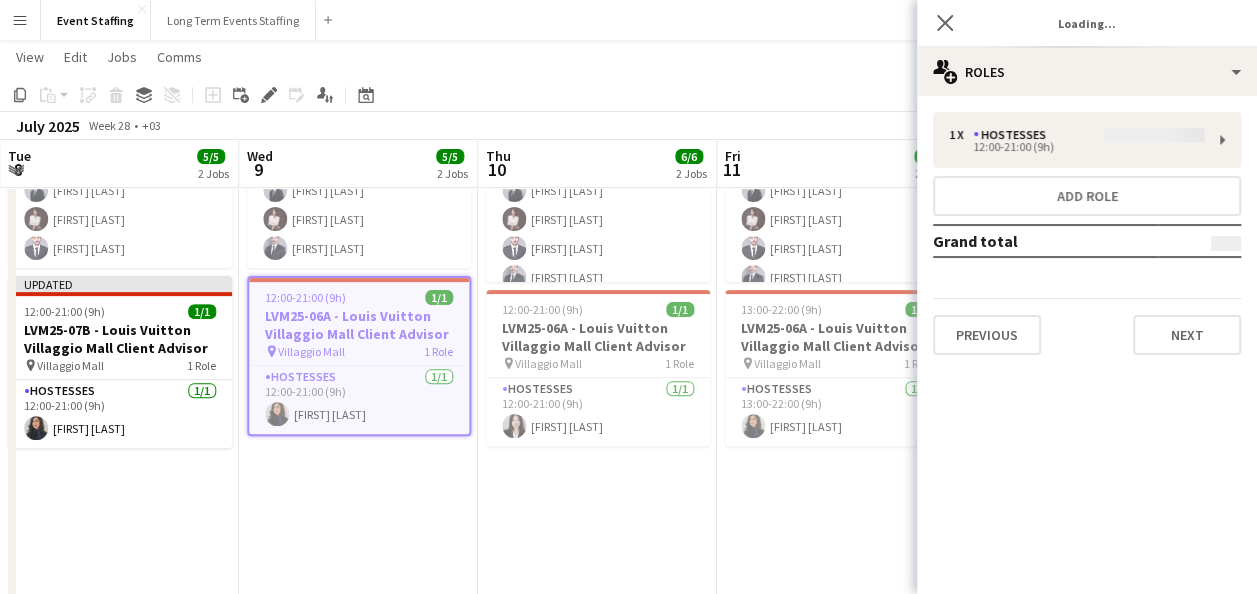 type on "*******" 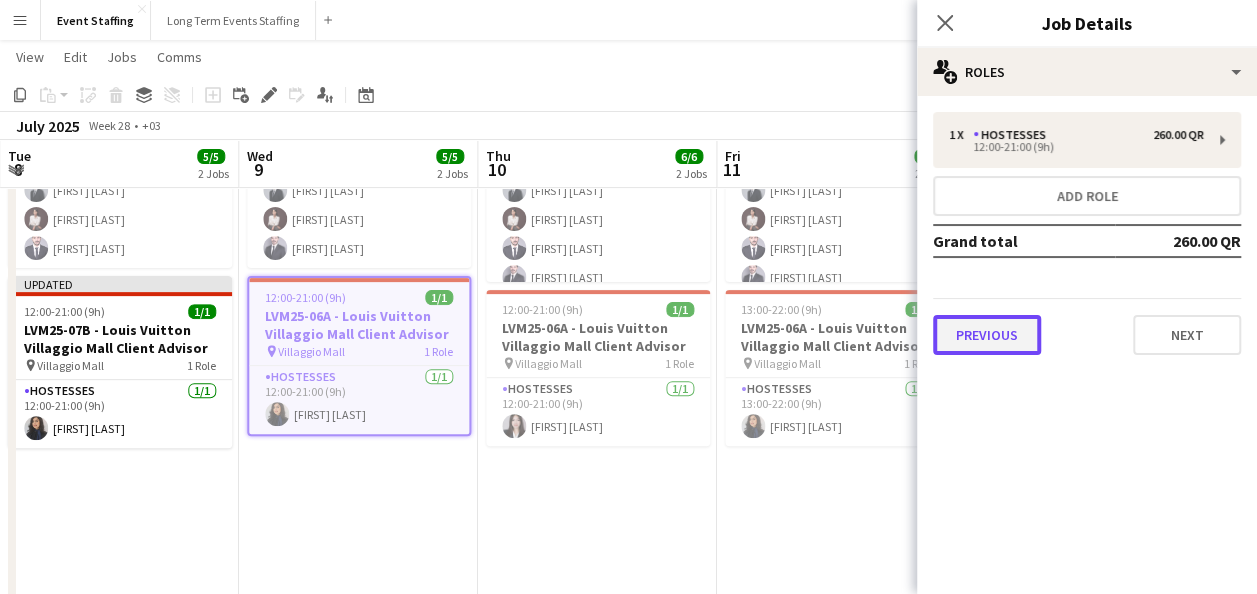 click on "Previous" at bounding box center (987, 335) 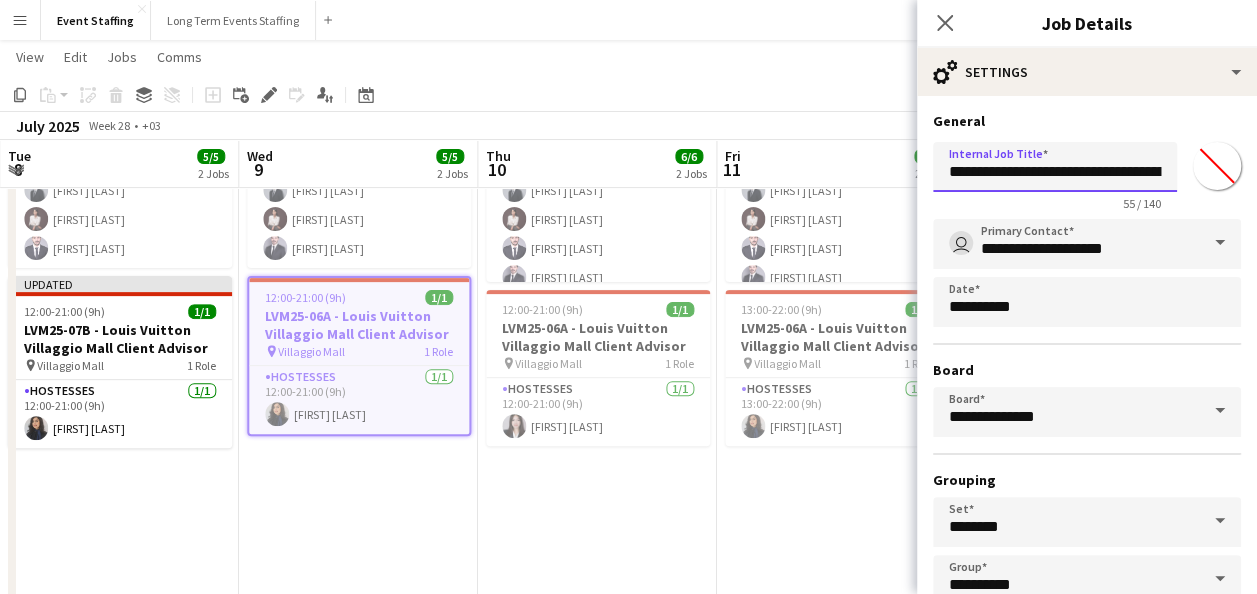 click on "**********" at bounding box center (1055, 167) 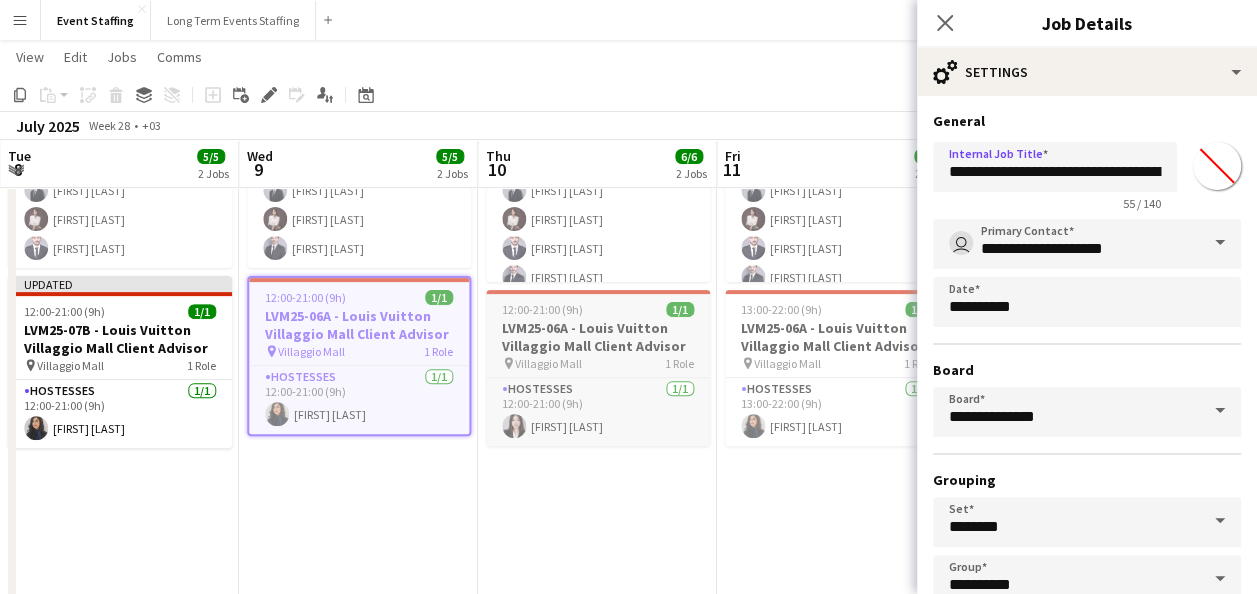 click on "LVM25-06A - Louis Vuitton Villaggio Mall Client Advisor" at bounding box center (598, 337) 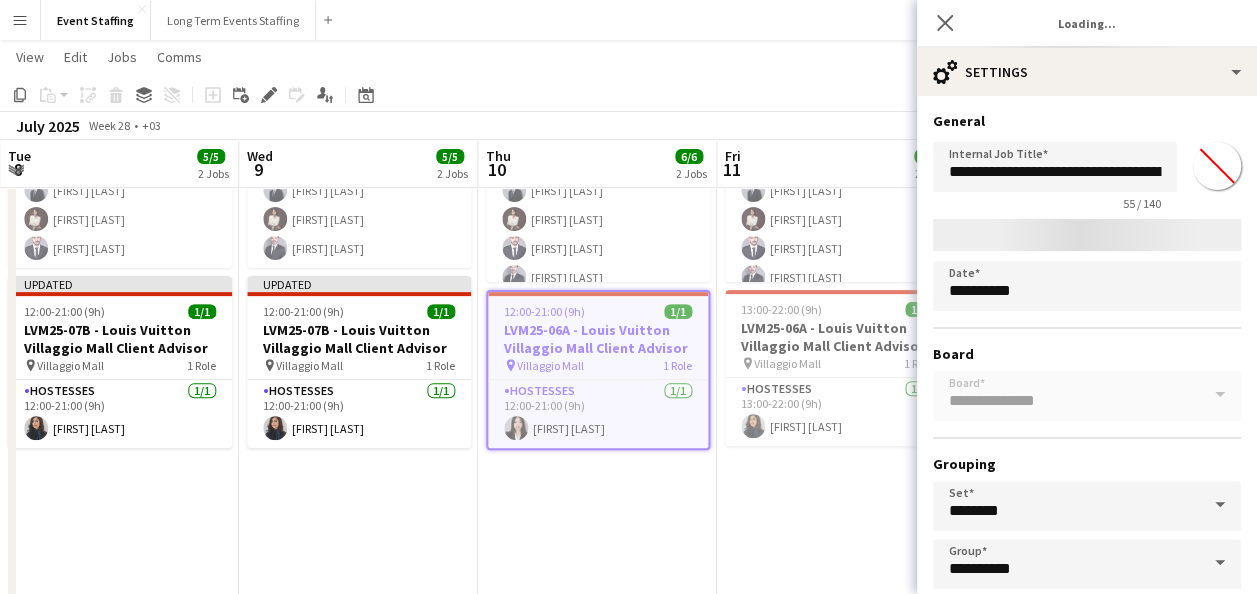 type on "*******" 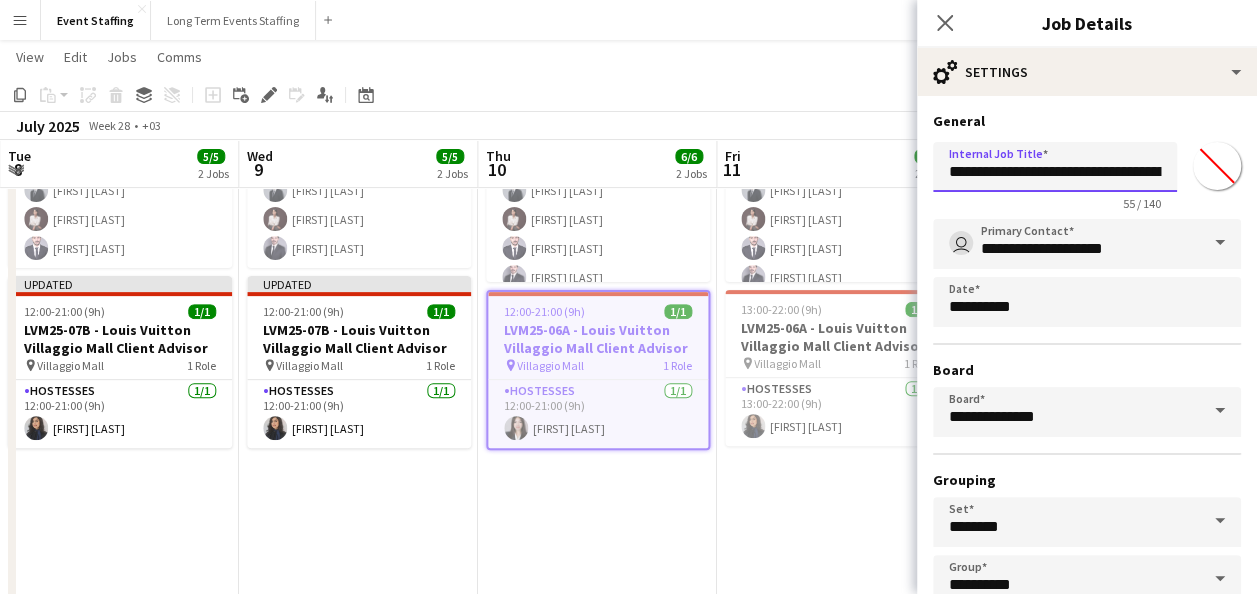 click on "**********" at bounding box center (1055, 167) 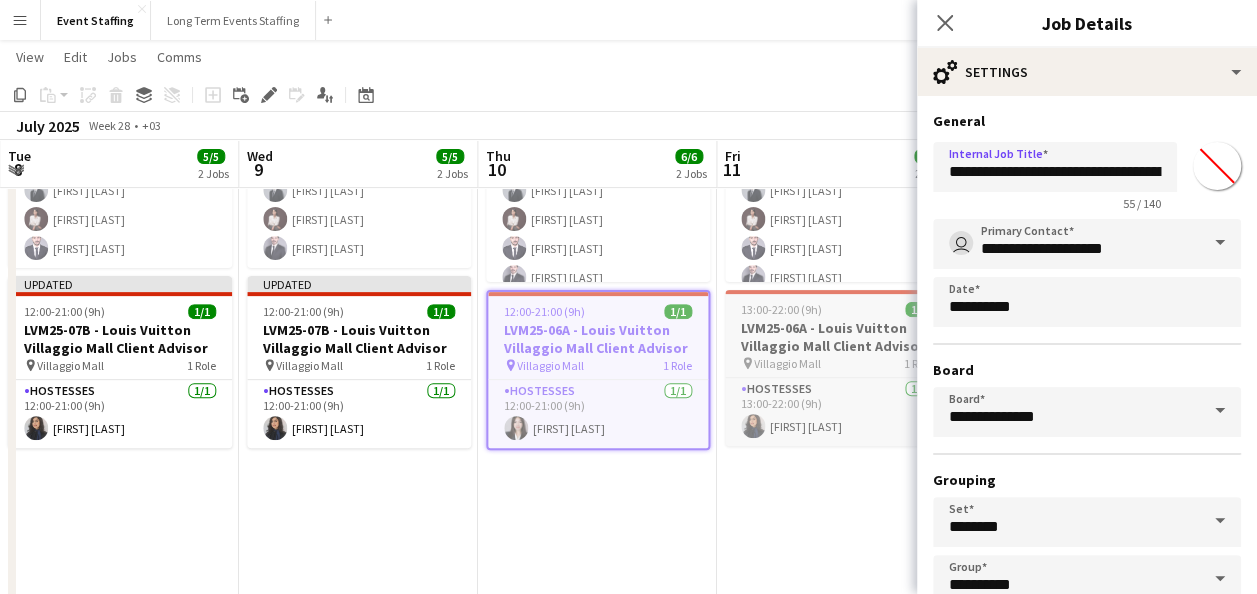 click on "LVM25-06A - Louis Vuitton Villaggio Mall Client Advisor" at bounding box center [837, 337] 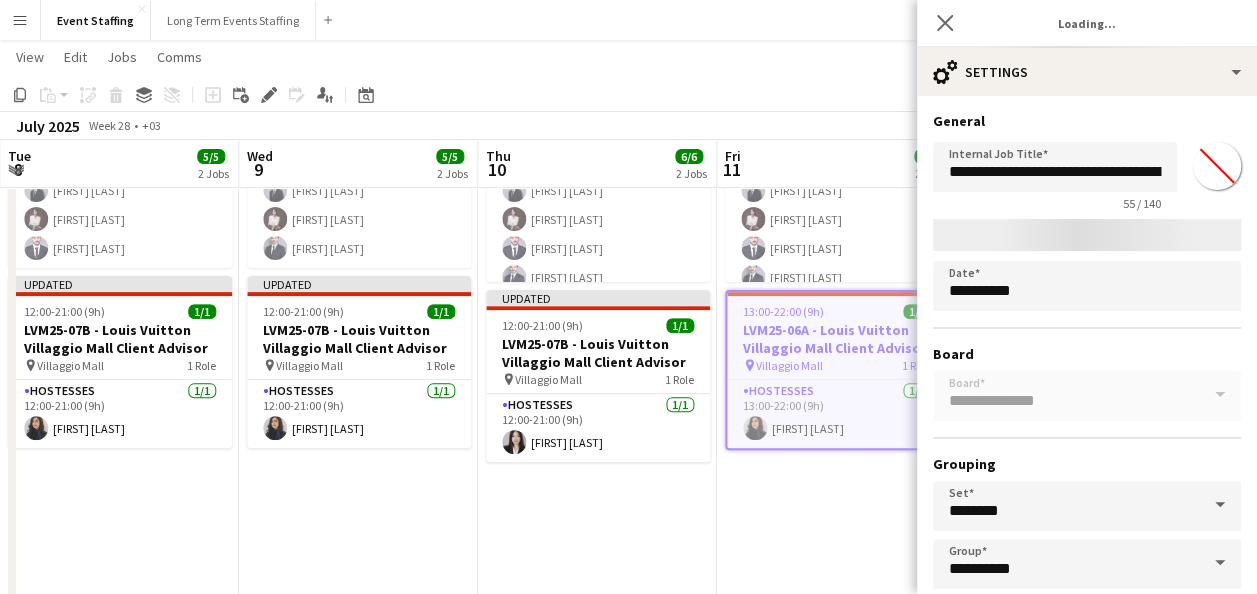 type on "*******" 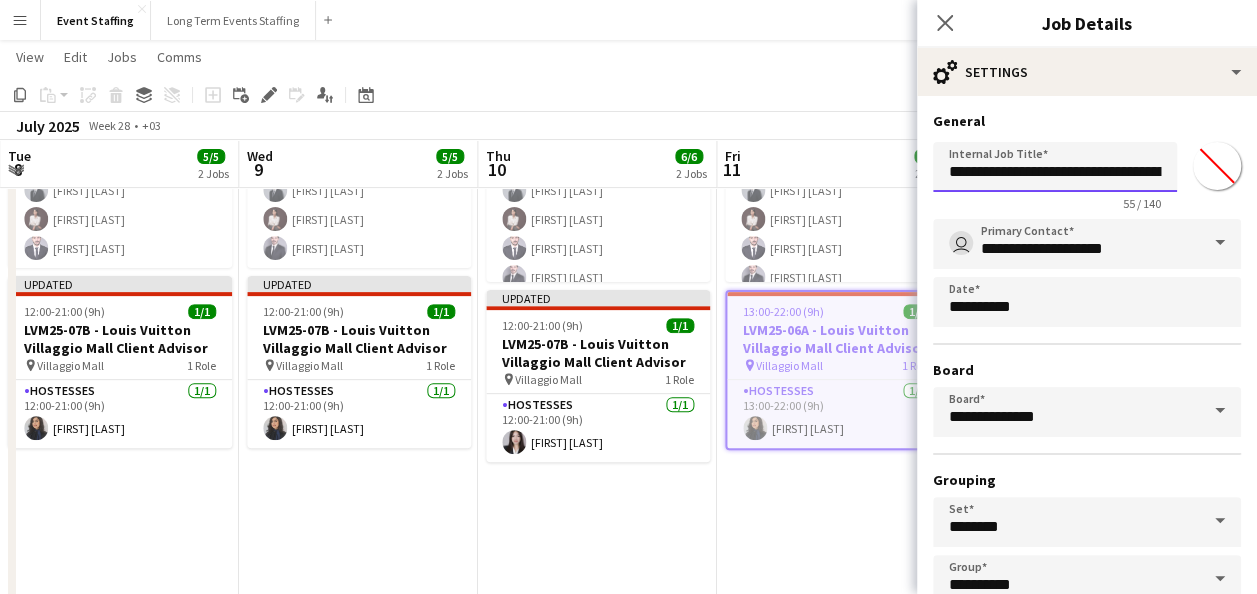 click on "**********" at bounding box center (1055, 167) 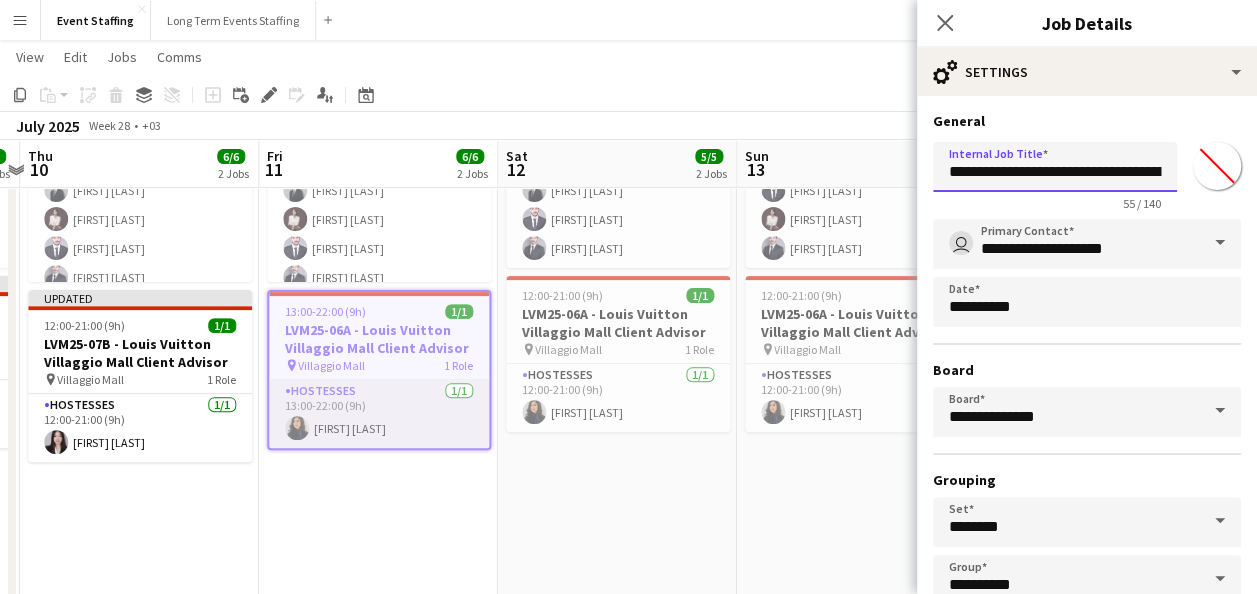 scroll, scrollTop: 0, scrollLeft: 939, axis: horizontal 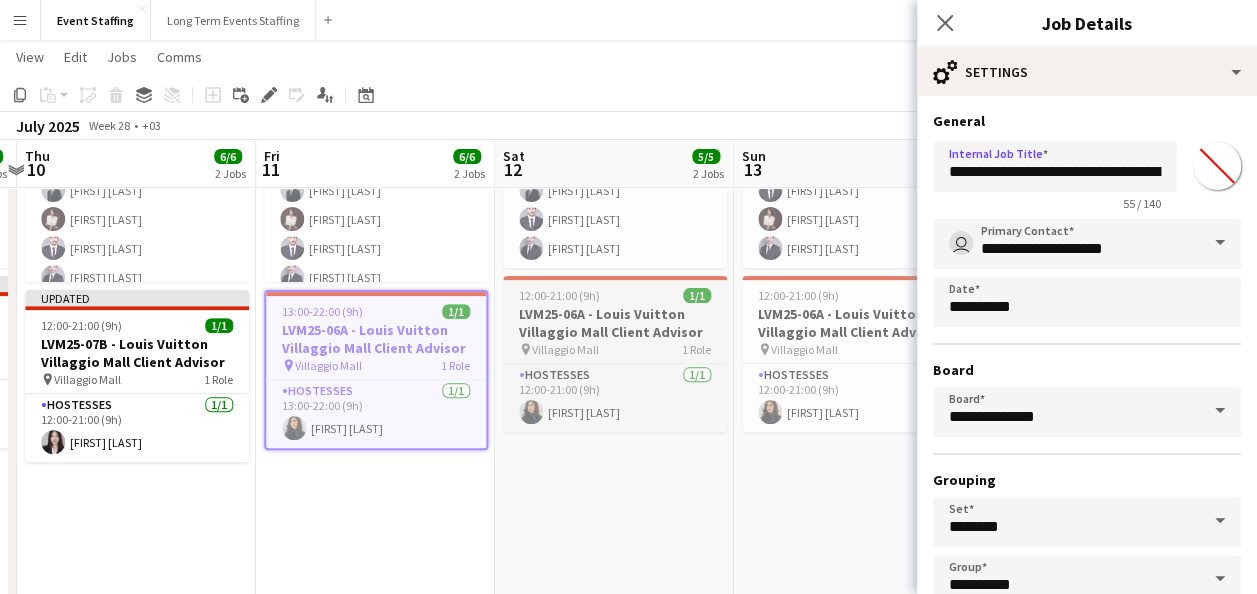 click on "12:00-21:00 (9h)" at bounding box center [559, 295] 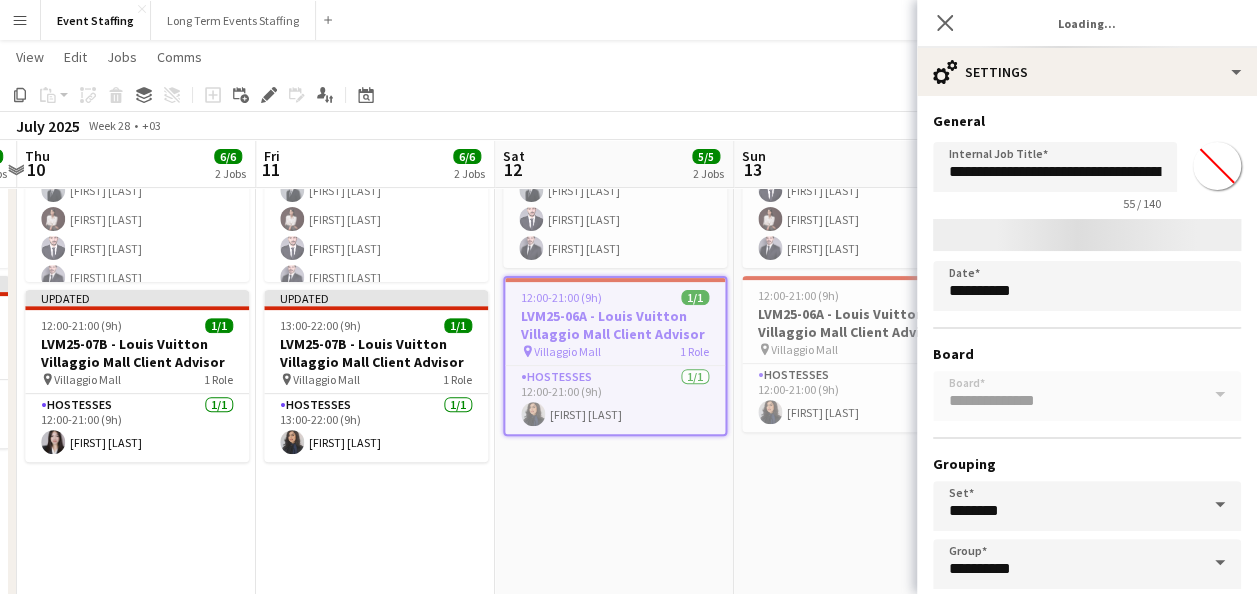 type on "*******" 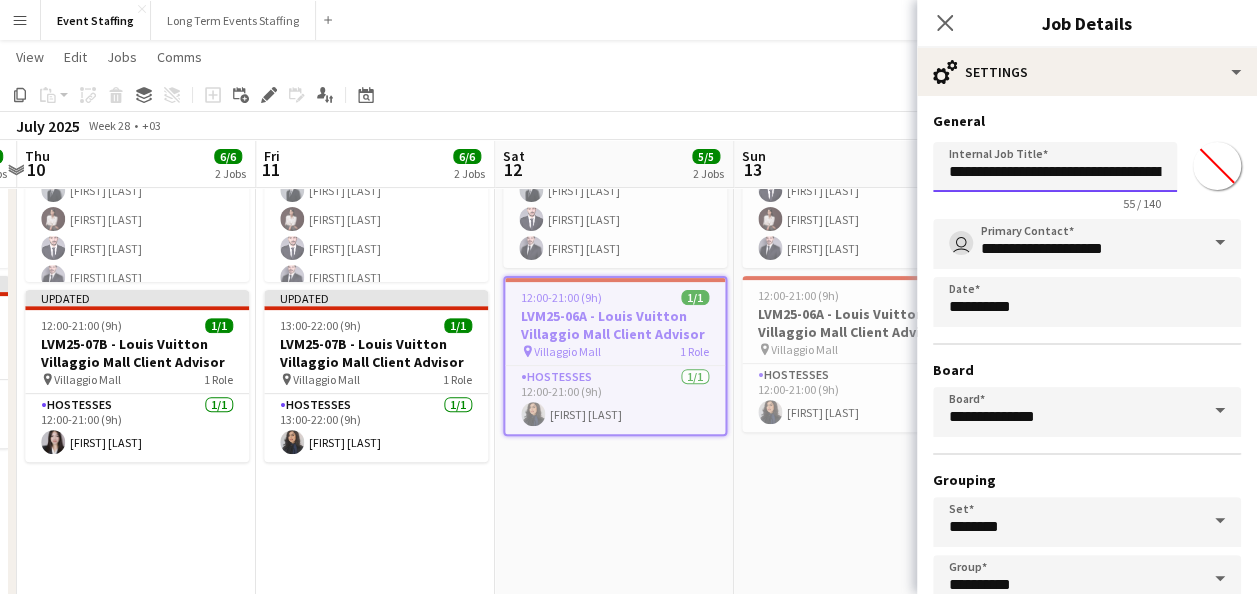 click on "**********" at bounding box center (1055, 167) 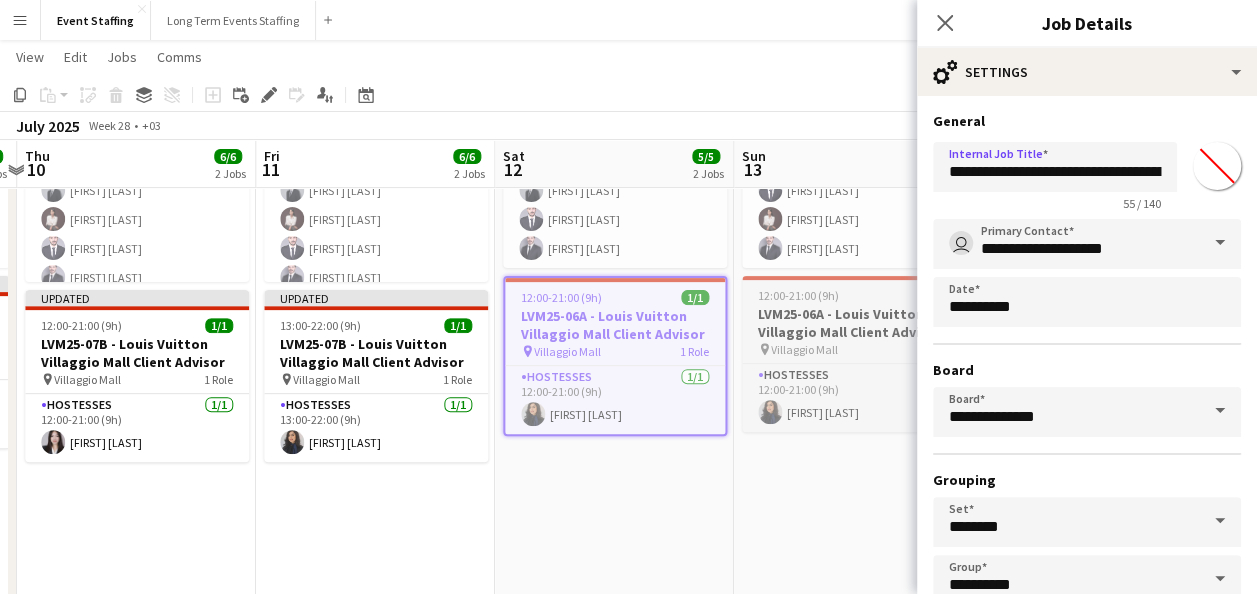 click on "LVM25-06A - Louis Vuitton Villaggio Mall Client Advisor" at bounding box center (854, 323) 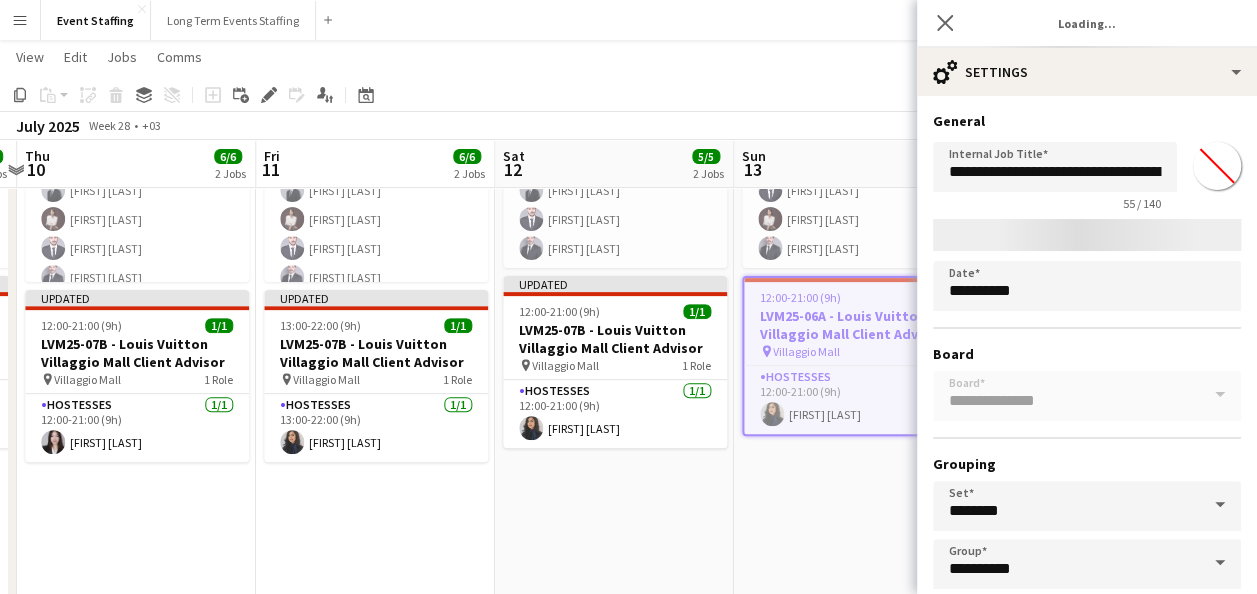 type on "*******" 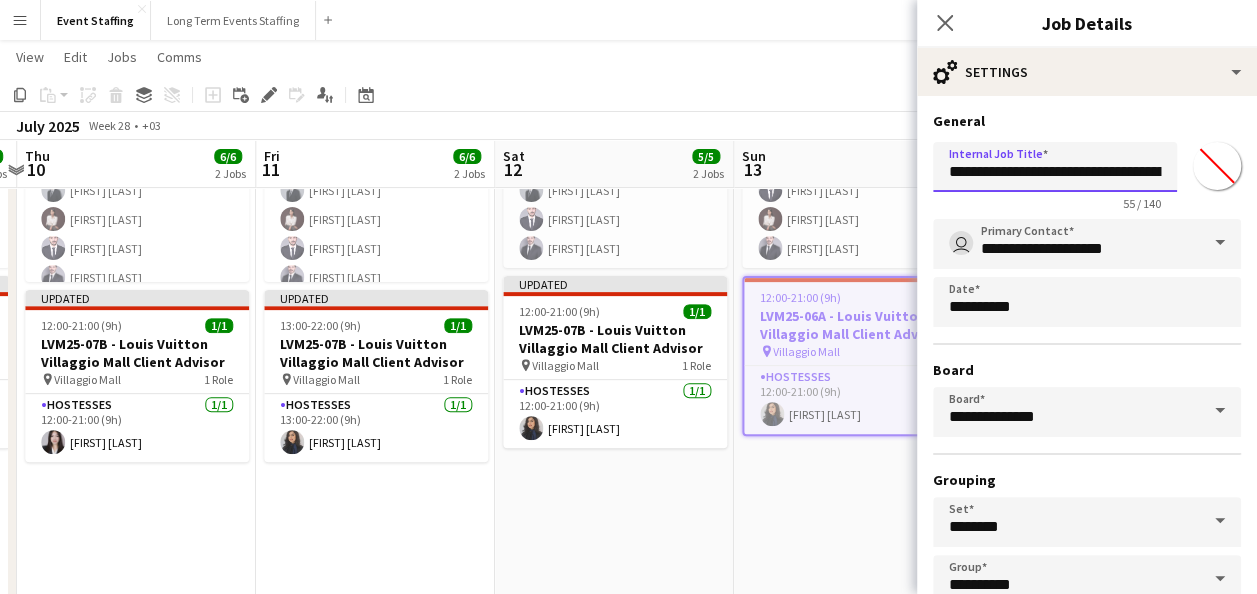 click on "**********" at bounding box center (1055, 167) 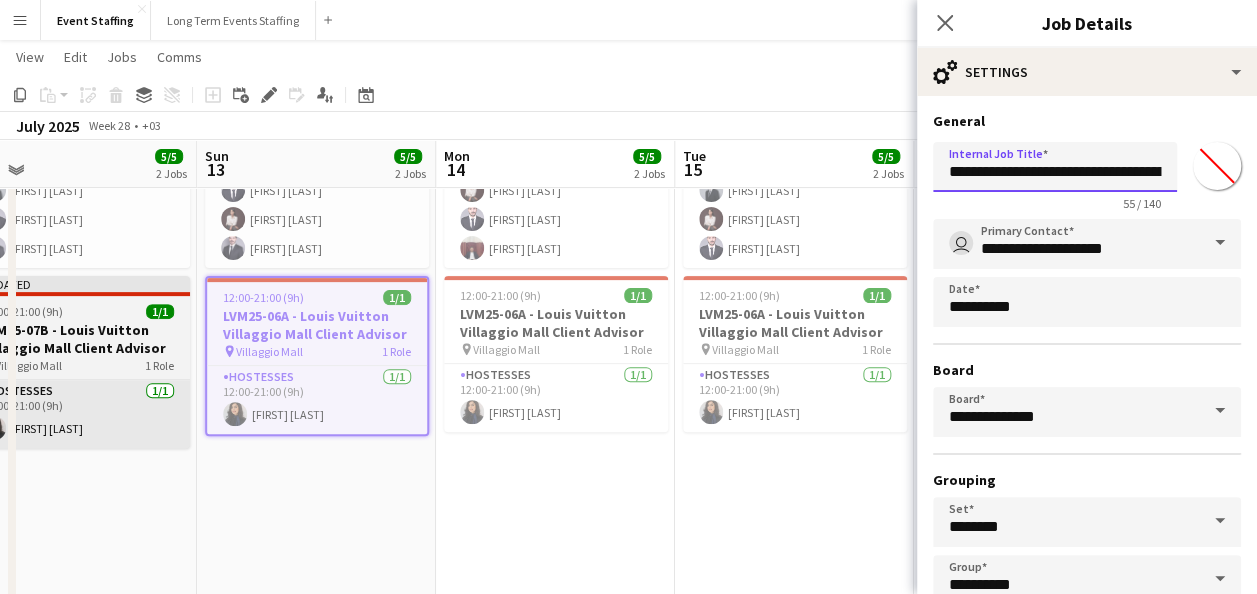 scroll, scrollTop: 0, scrollLeft: 521, axis: horizontal 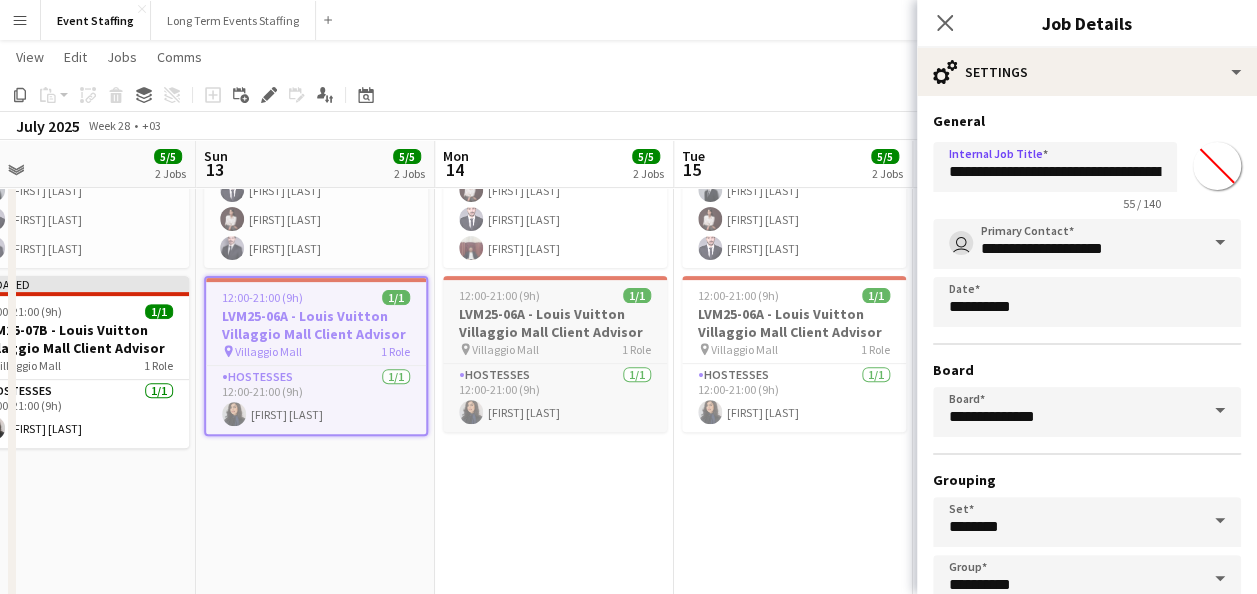click on "12:00-21:00 (9h)    1/1" at bounding box center (555, 295) 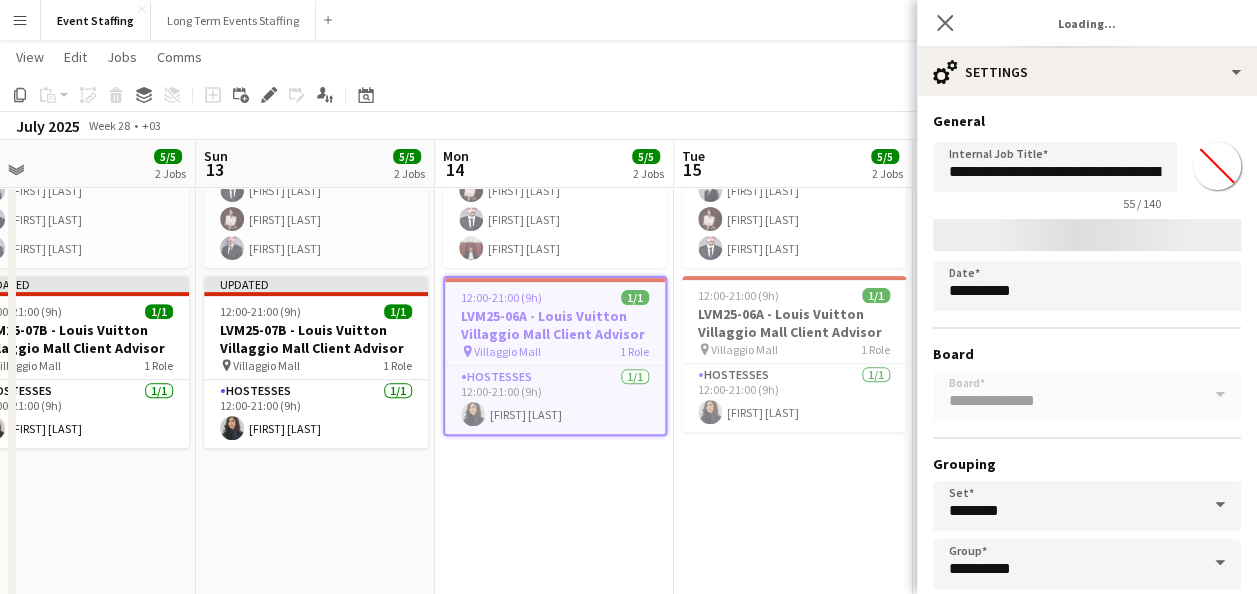 type on "*******" 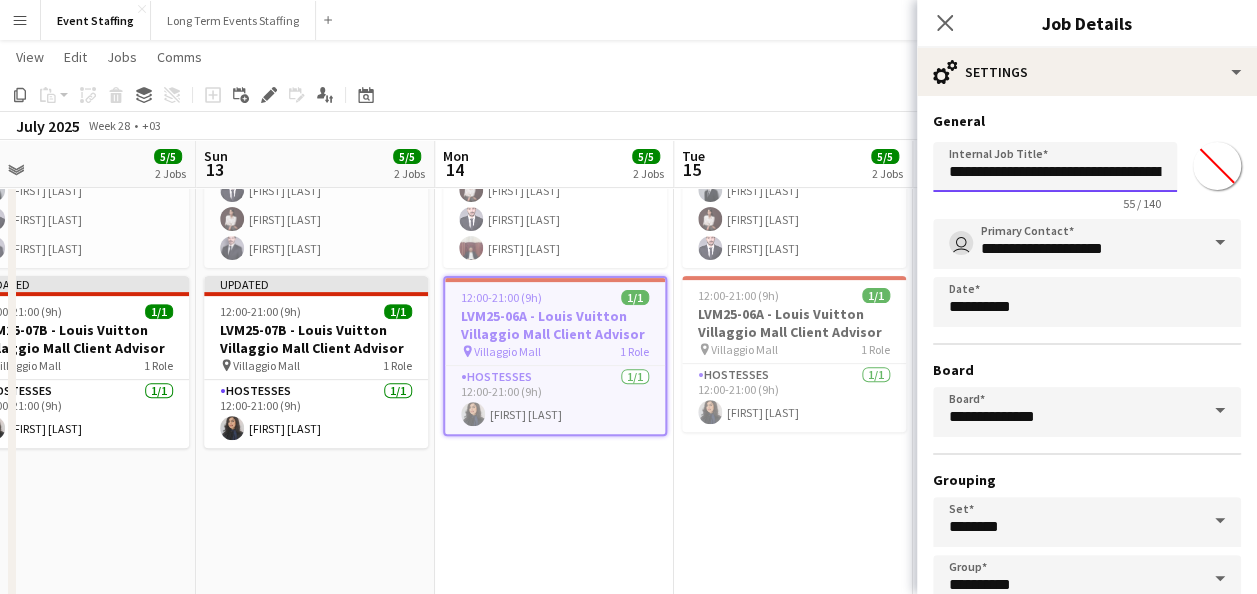 click on "**********" at bounding box center [1055, 167] 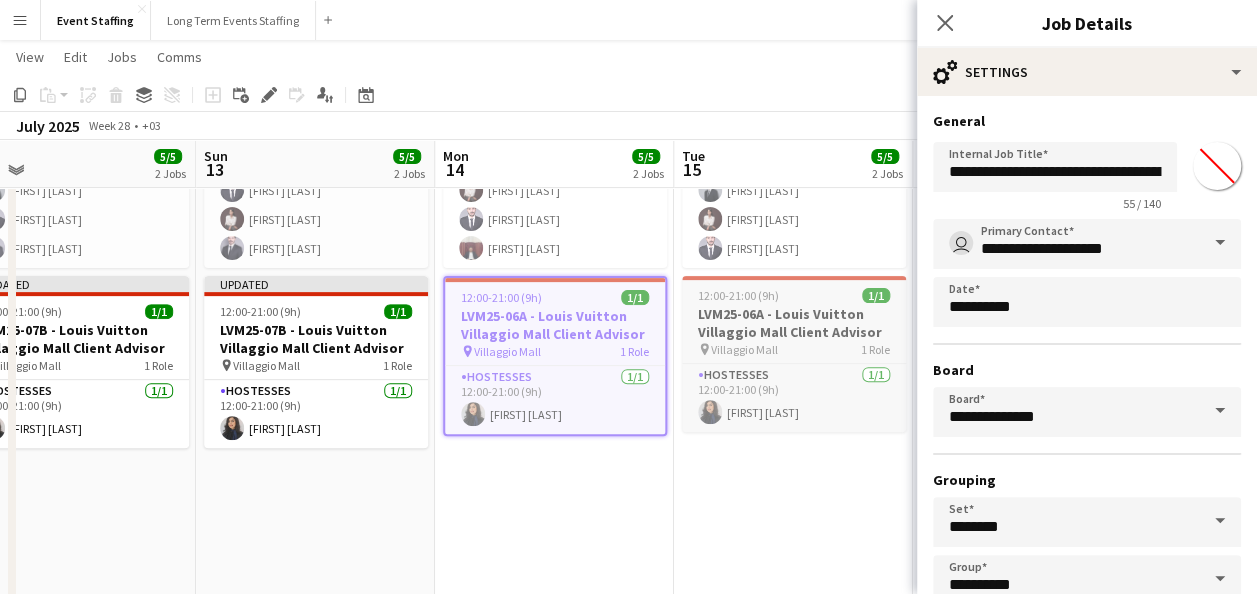 click on "LVM25-06A - Louis Vuitton Villaggio Mall Client Advisor" at bounding box center [794, 323] 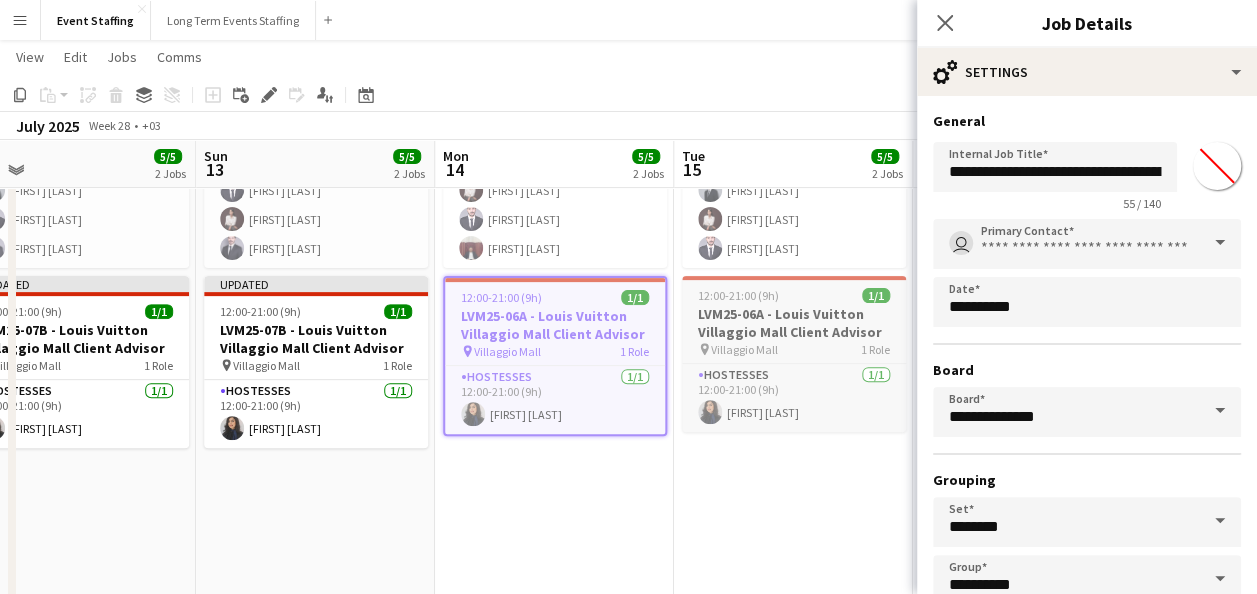 type on "*******" 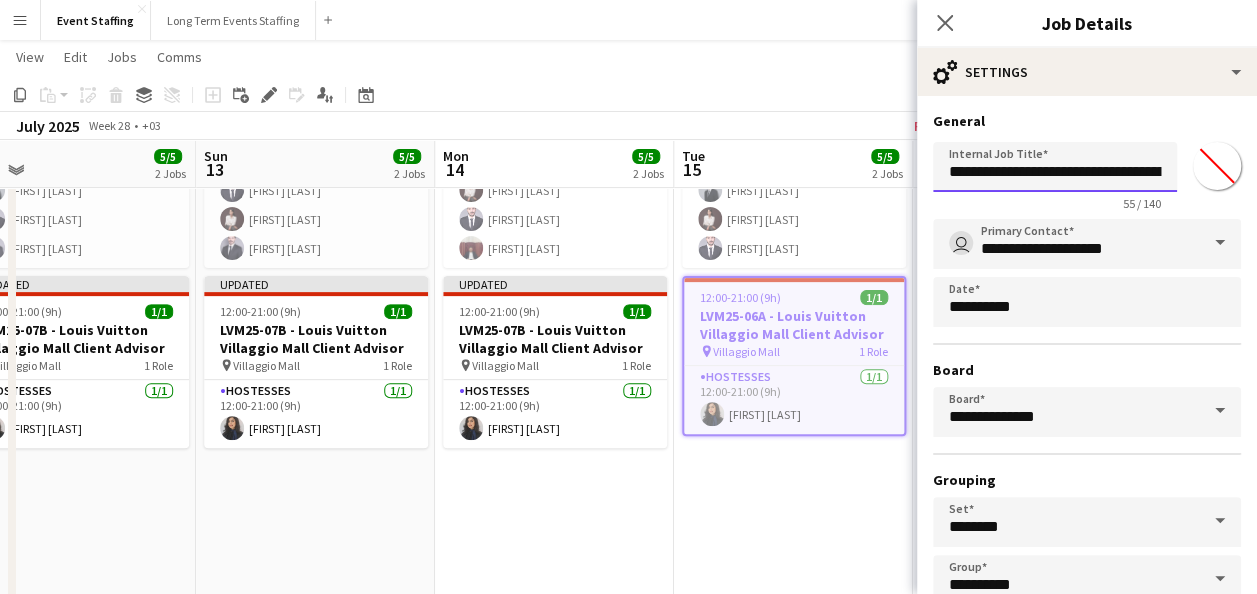 click on "**********" at bounding box center [1055, 167] 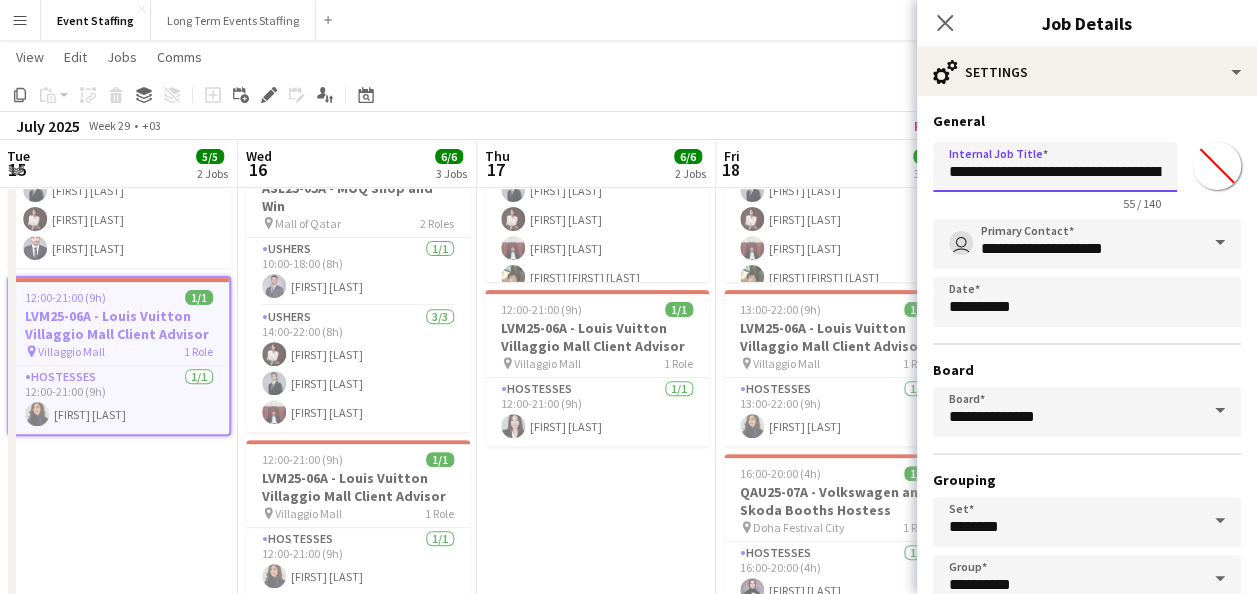 scroll, scrollTop: 0, scrollLeft: 717, axis: horizontal 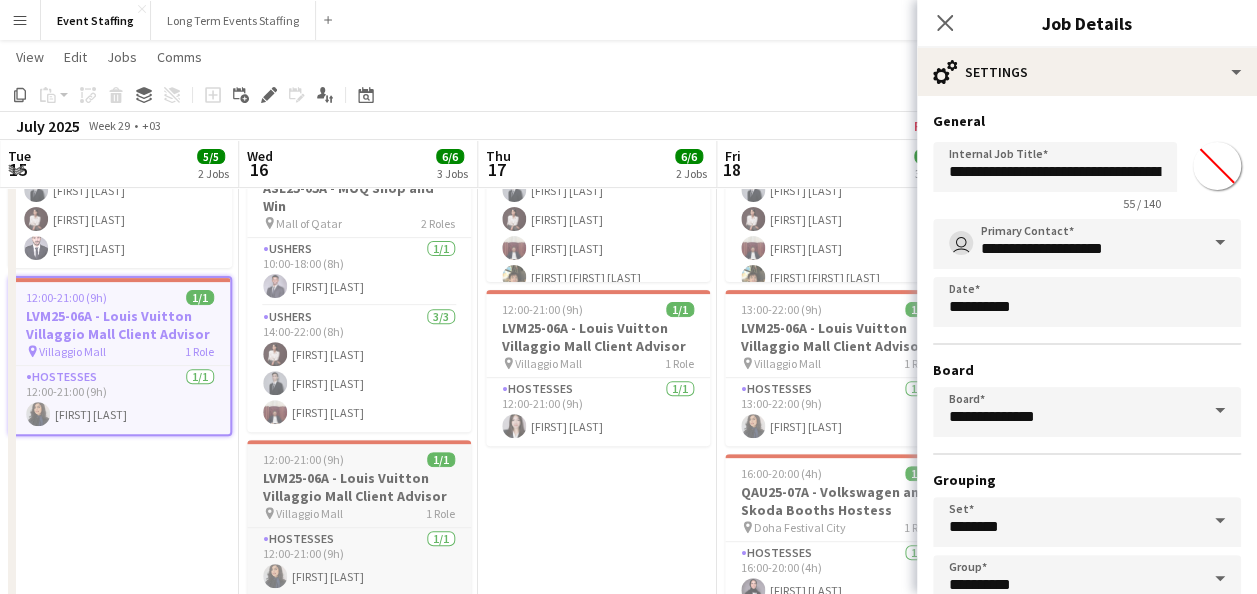 click on "LVM25-06A - Louis Vuitton Villaggio Mall Client Advisor" at bounding box center [359, 487] 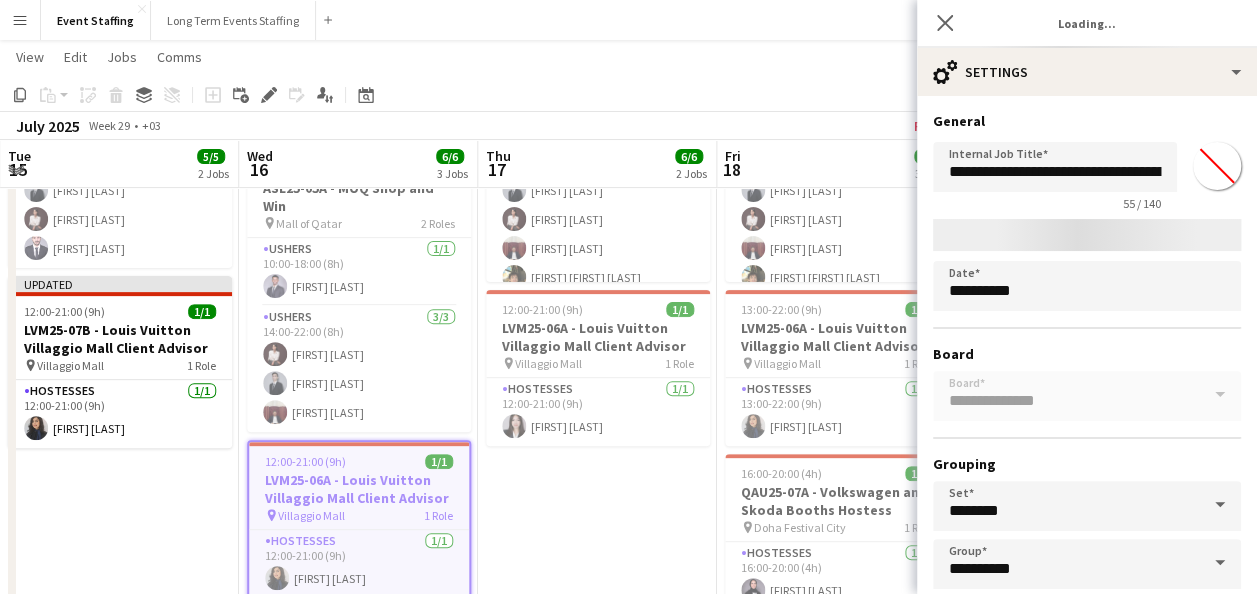 type on "*******" 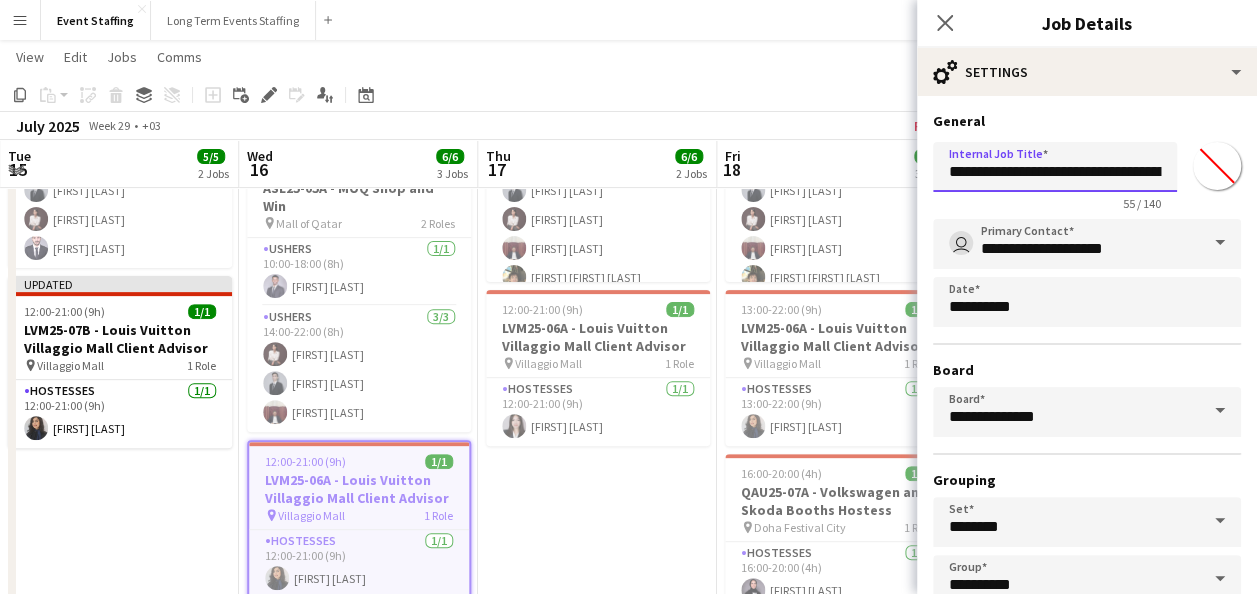 click on "**********" at bounding box center [1055, 167] 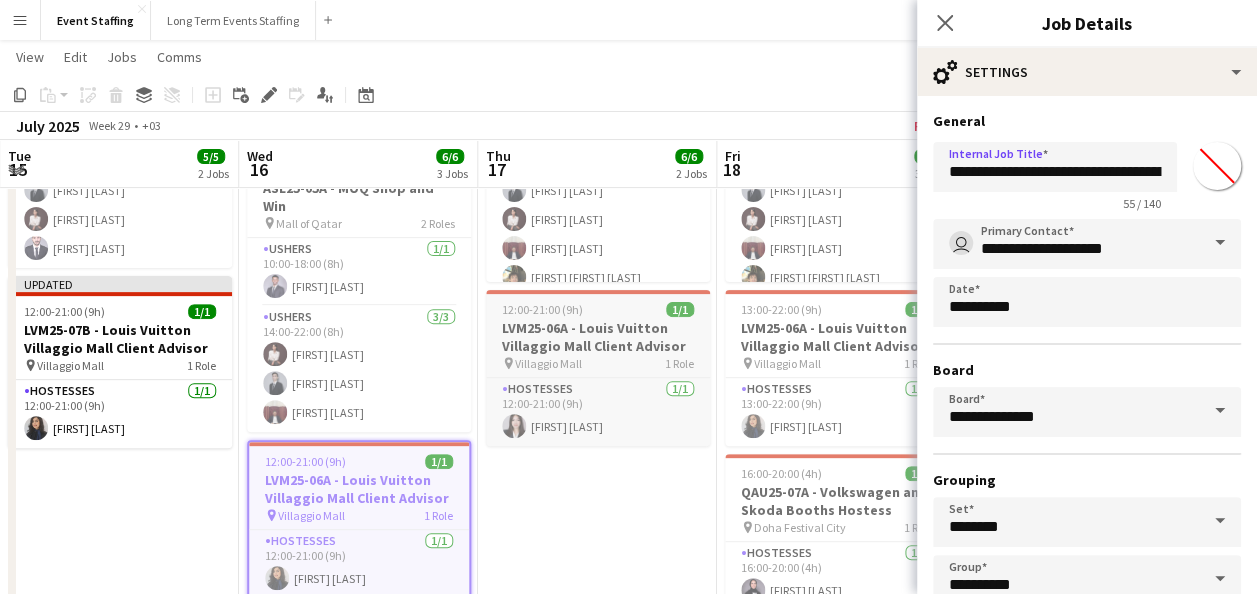 click on "LVM25-06A - Louis Vuitton Villaggio Mall Client Advisor" at bounding box center (598, 337) 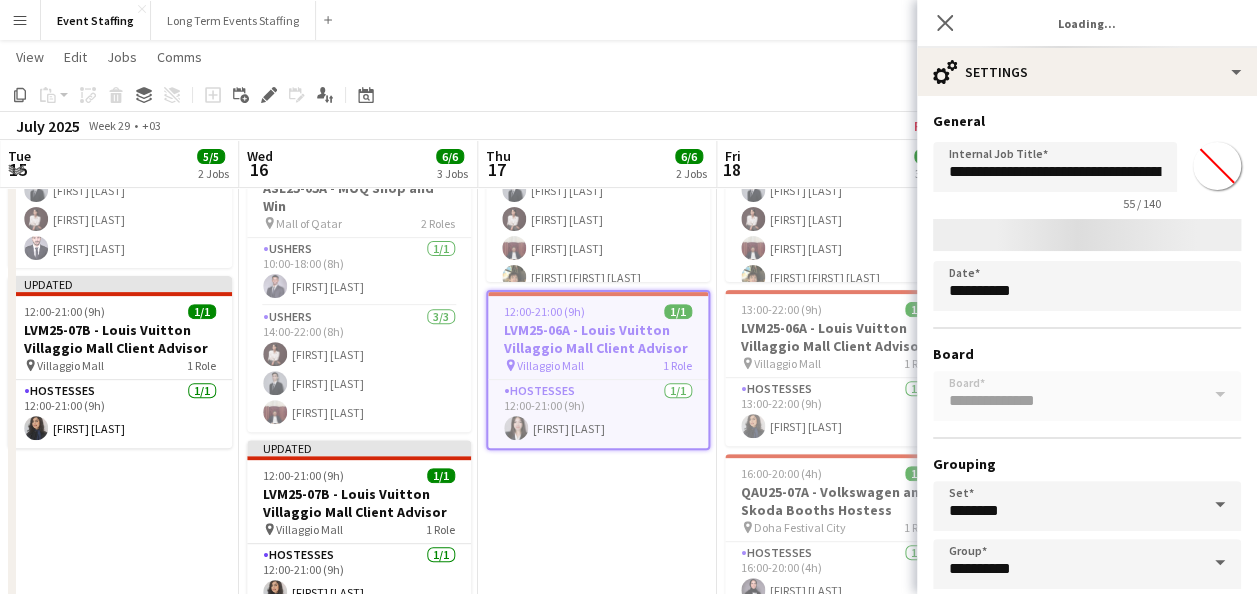 type on "*******" 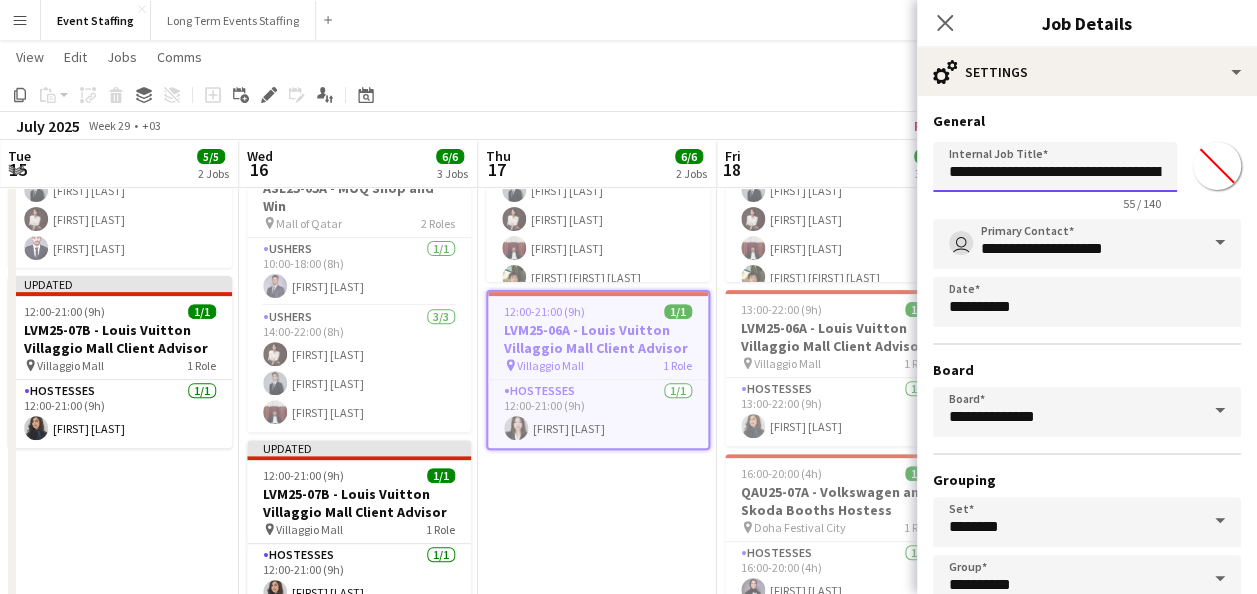 click on "**********" at bounding box center (1055, 167) 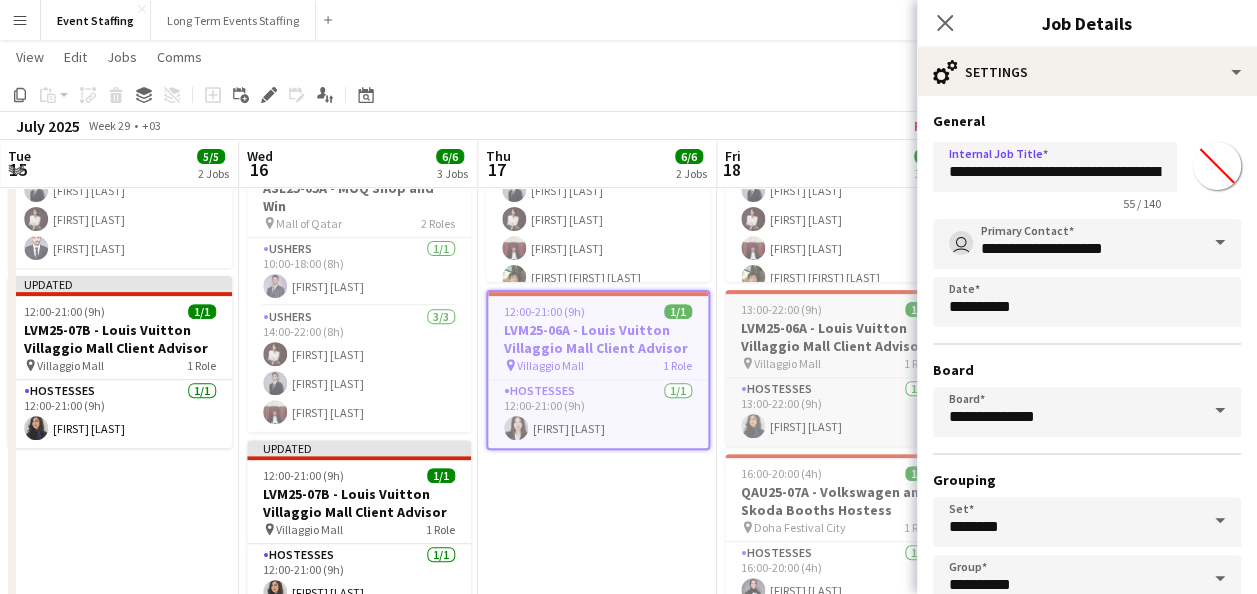click on "LVM25-06A - Louis Vuitton Villaggio Mall Client Advisor" at bounding box center (837, 337) 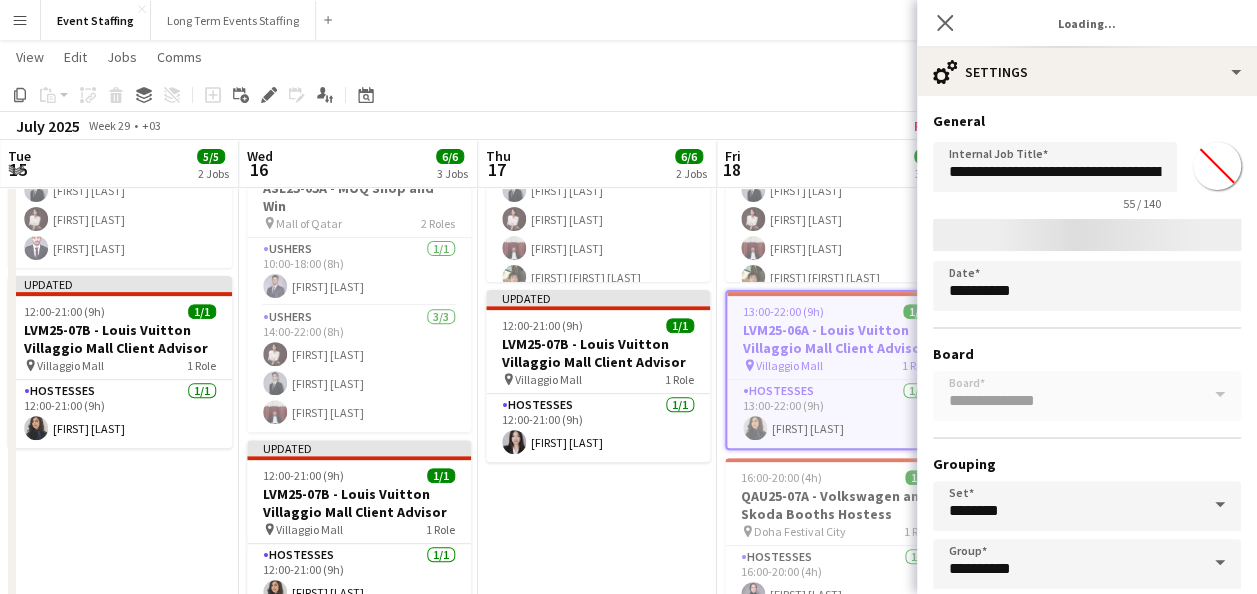 type on "*******" 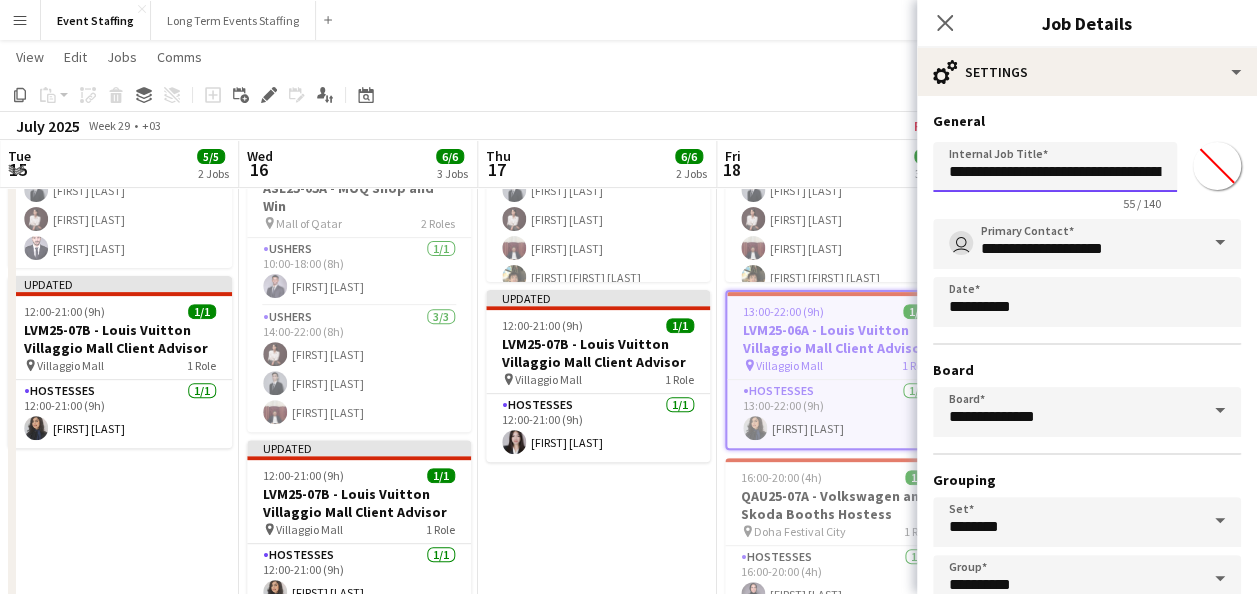 click on "**********" at bounding box center (1055, 167) 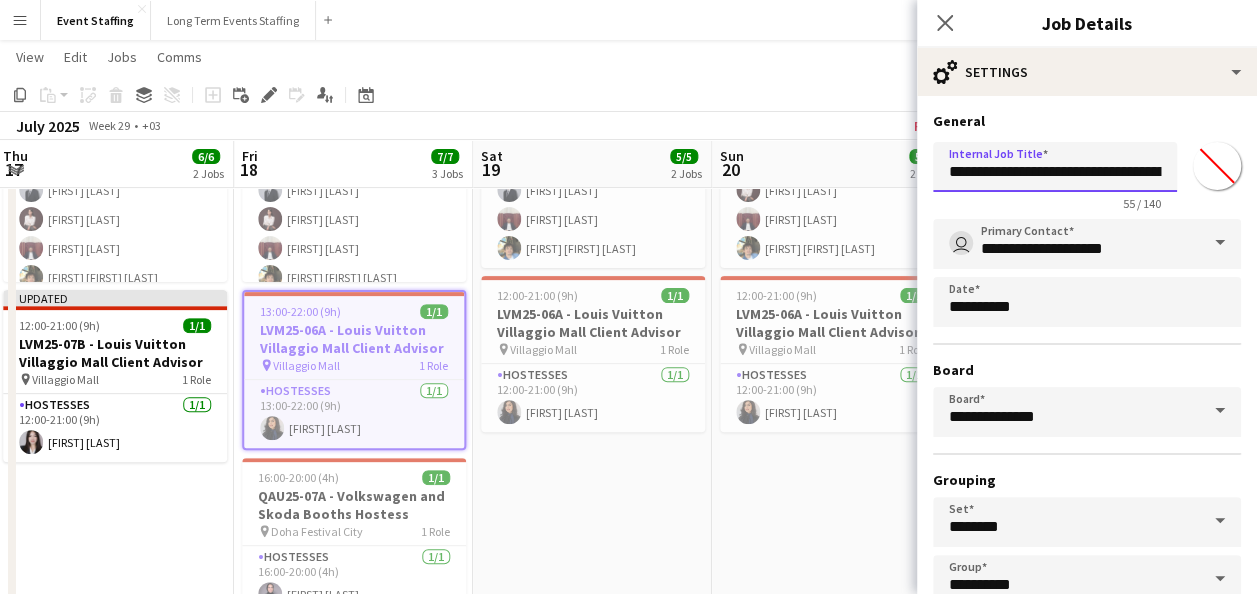 scroll, scrollTop: 0, scrollLeft: 728, axis: horizontal 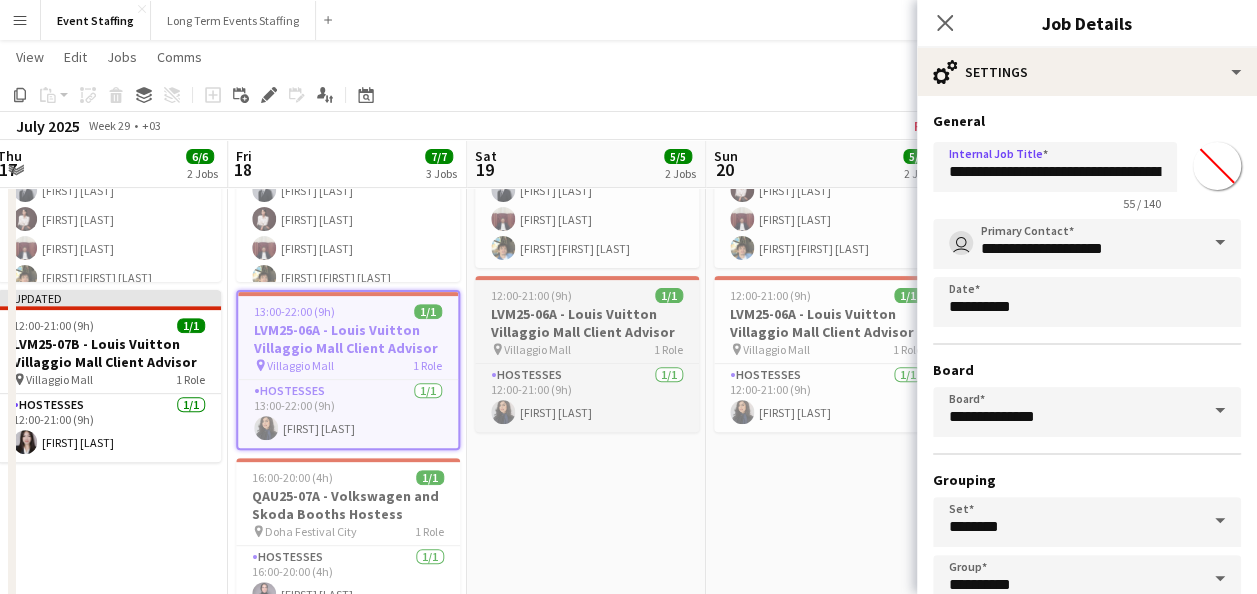 click on "pin
Villaggio Mall   1 Role" at bounding box center (587, 349) 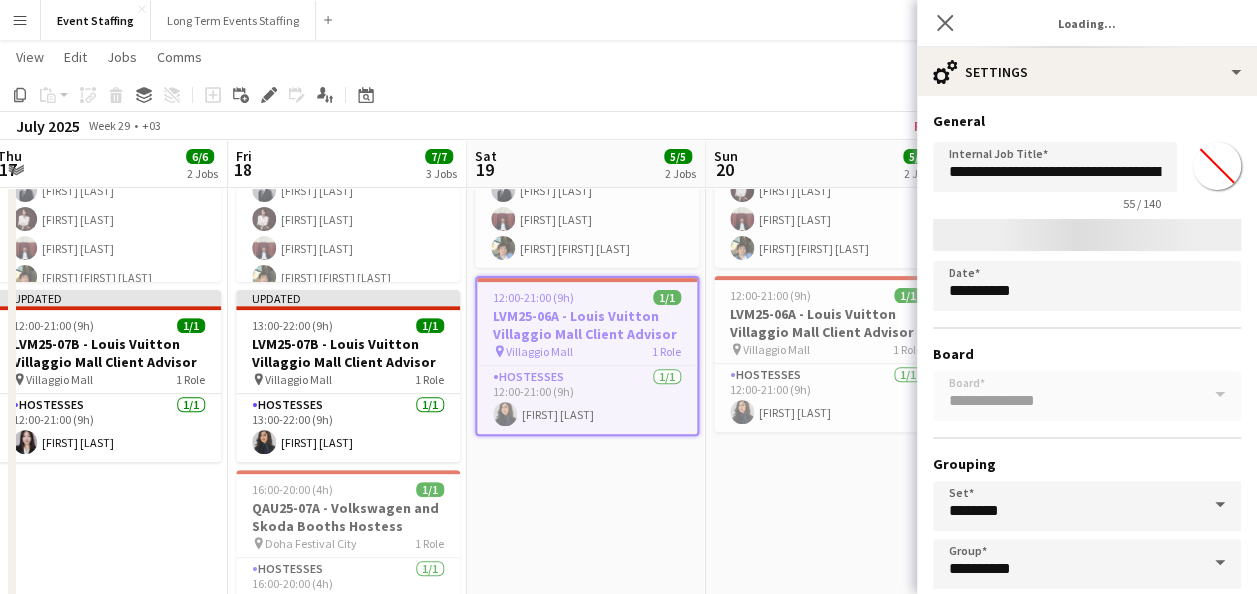 type on "*******" 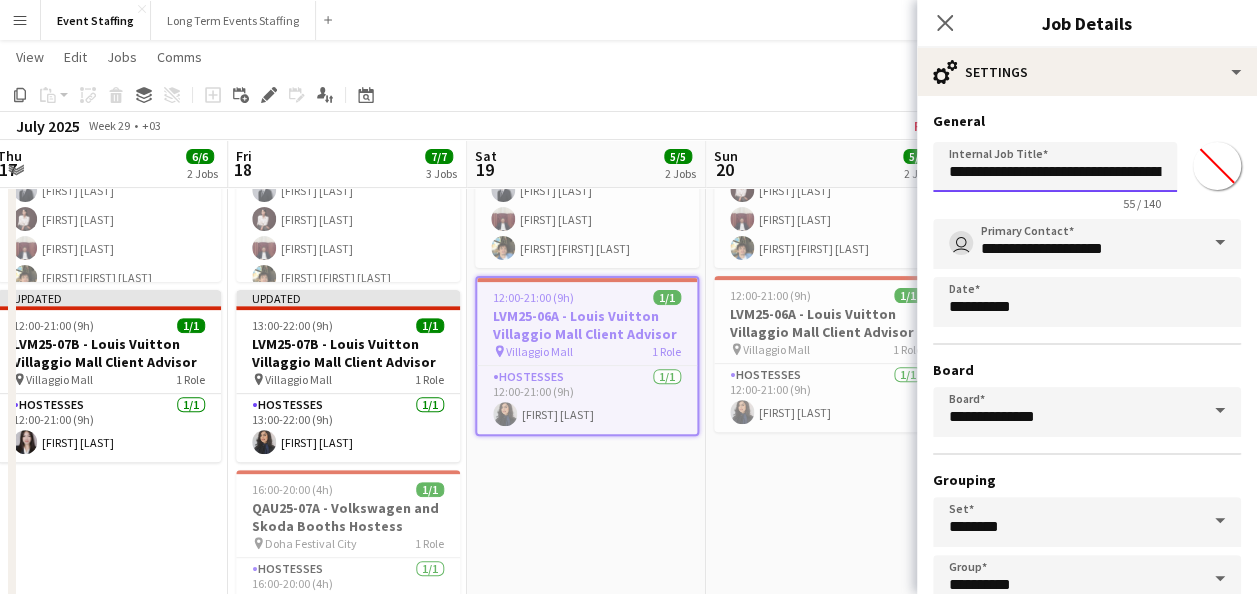 click on "**********" at bounding box center [1055, 167] 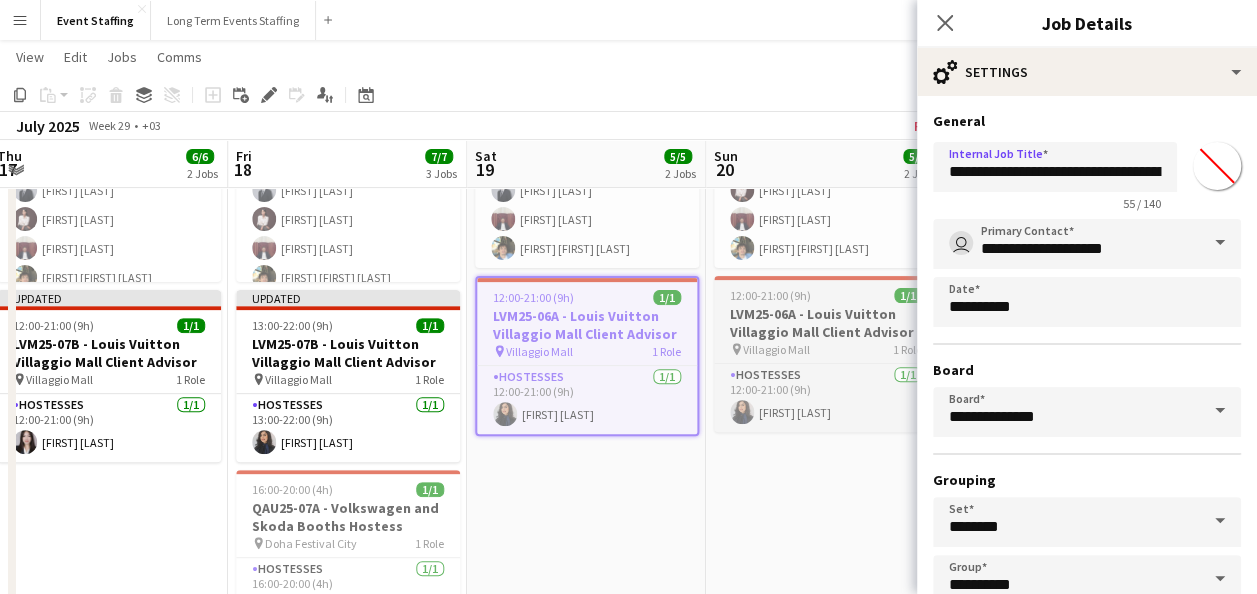 click on "LVM25-06A - Louis Vuitton Villaggio Mall Client Advisor" at bounding box center (826, 323) 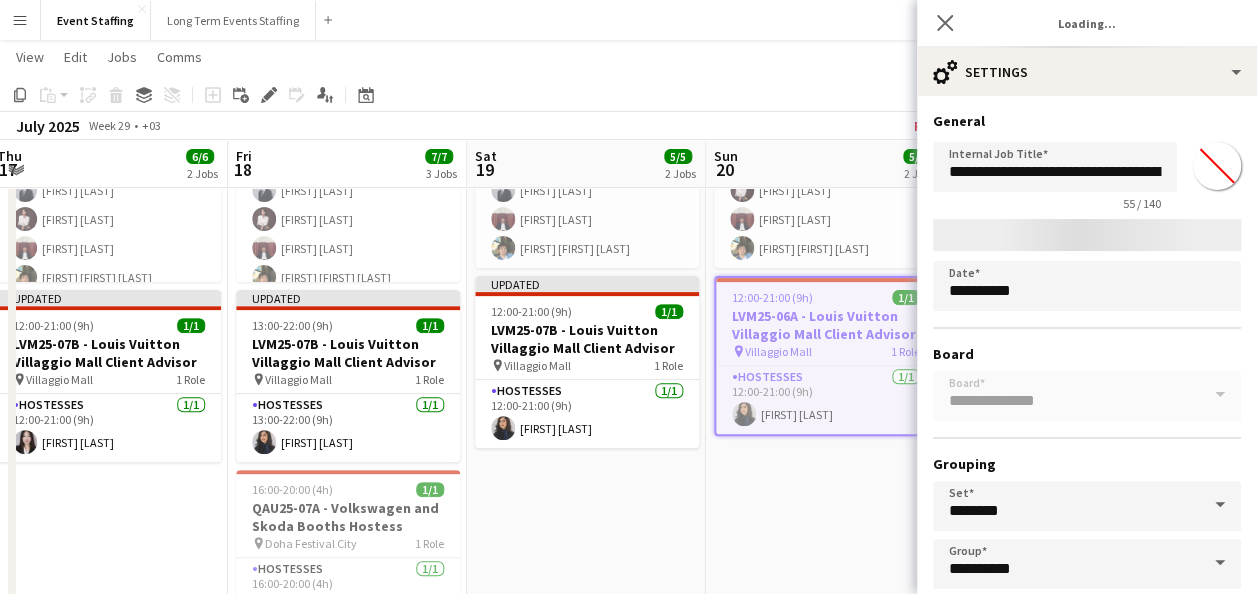 type on "*******" 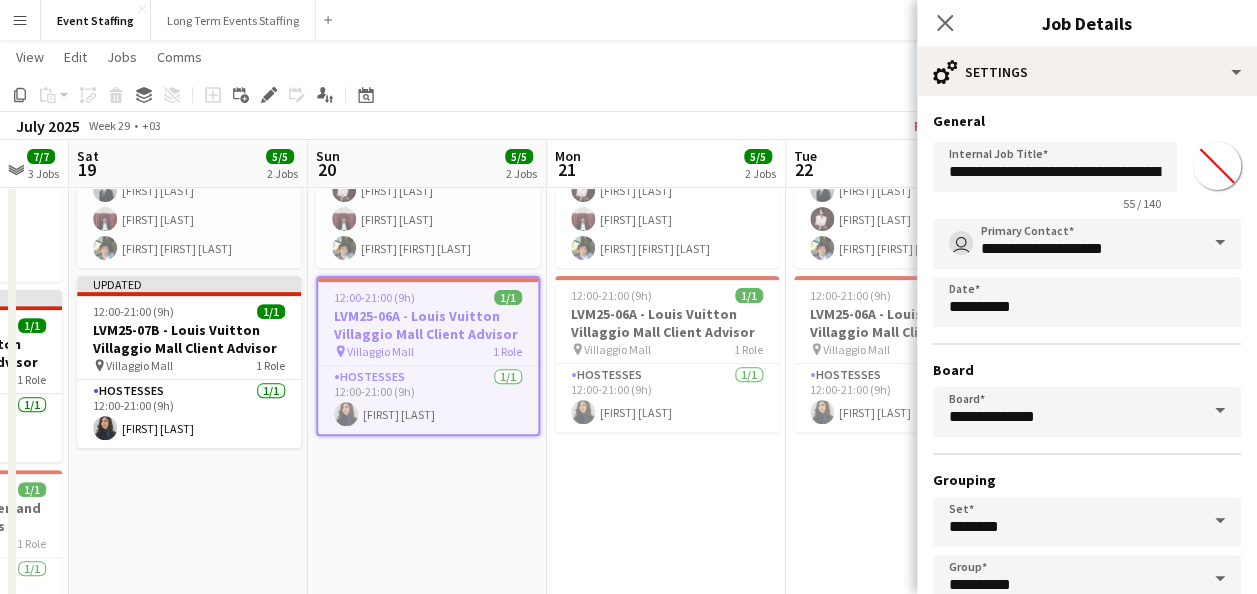 scroll, scrollTop: 0, scrollLeft: 650, axis: horizontal 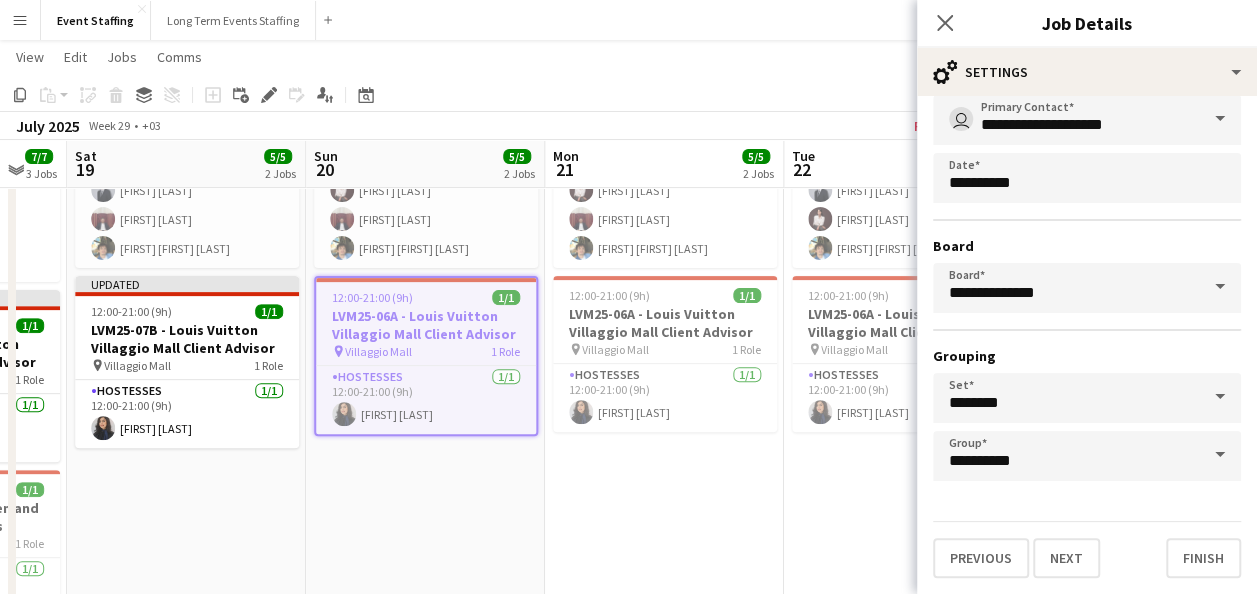 click on "Grouping" at bounding box center [1087, 356] 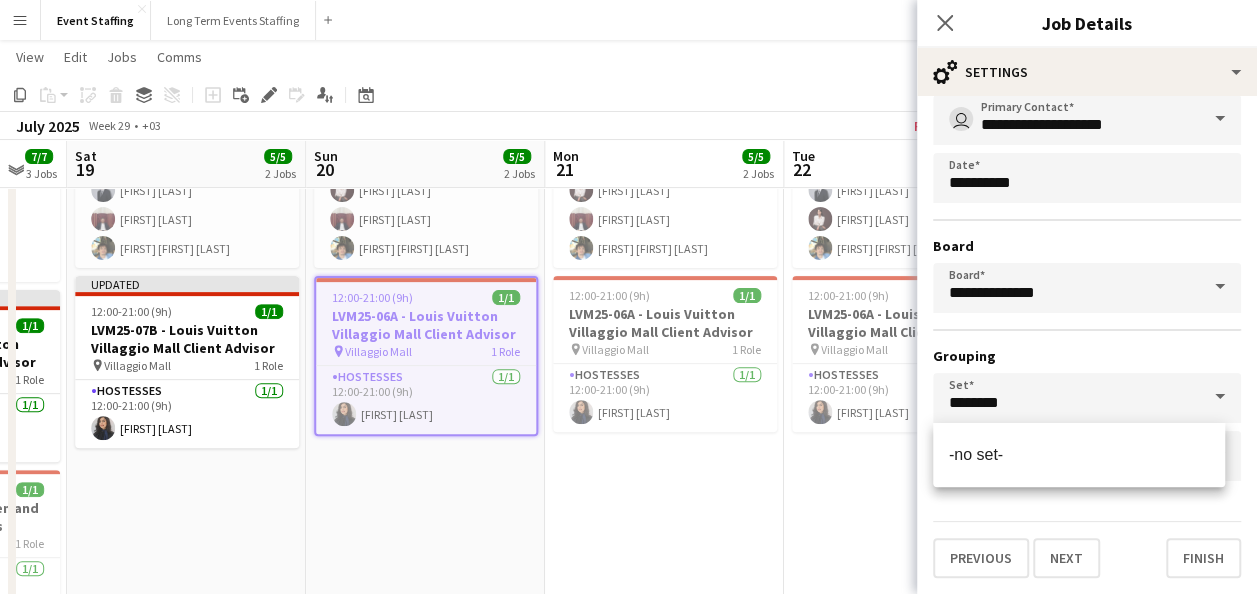 click at bounding box center [1220, 397] 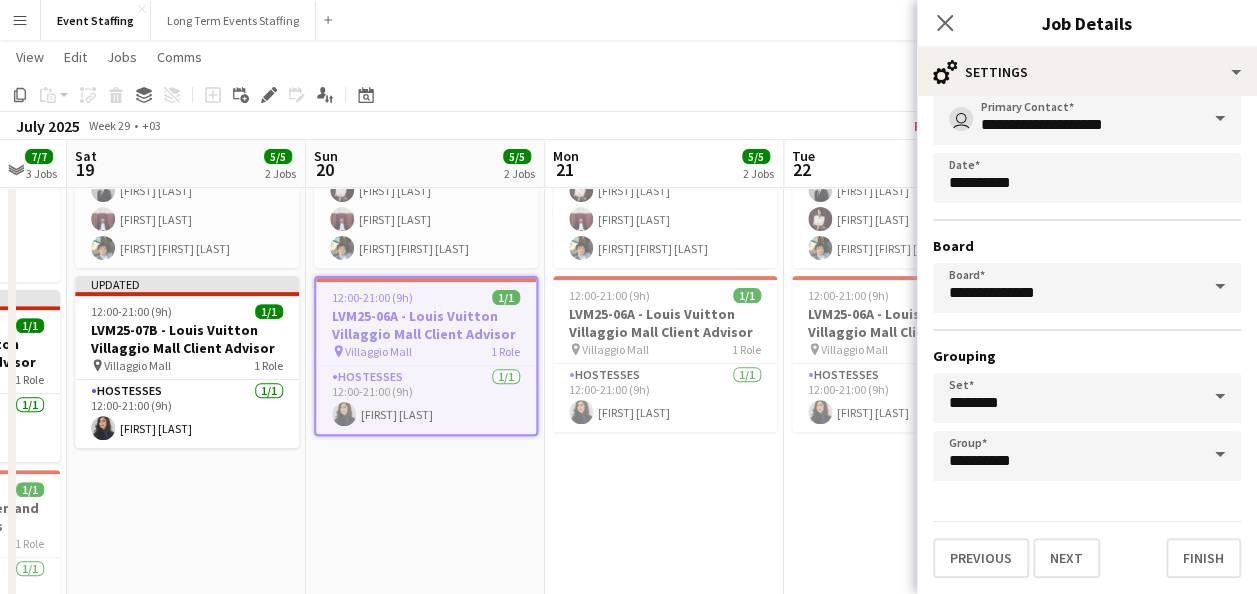 click at bounding box center [1220, 455] 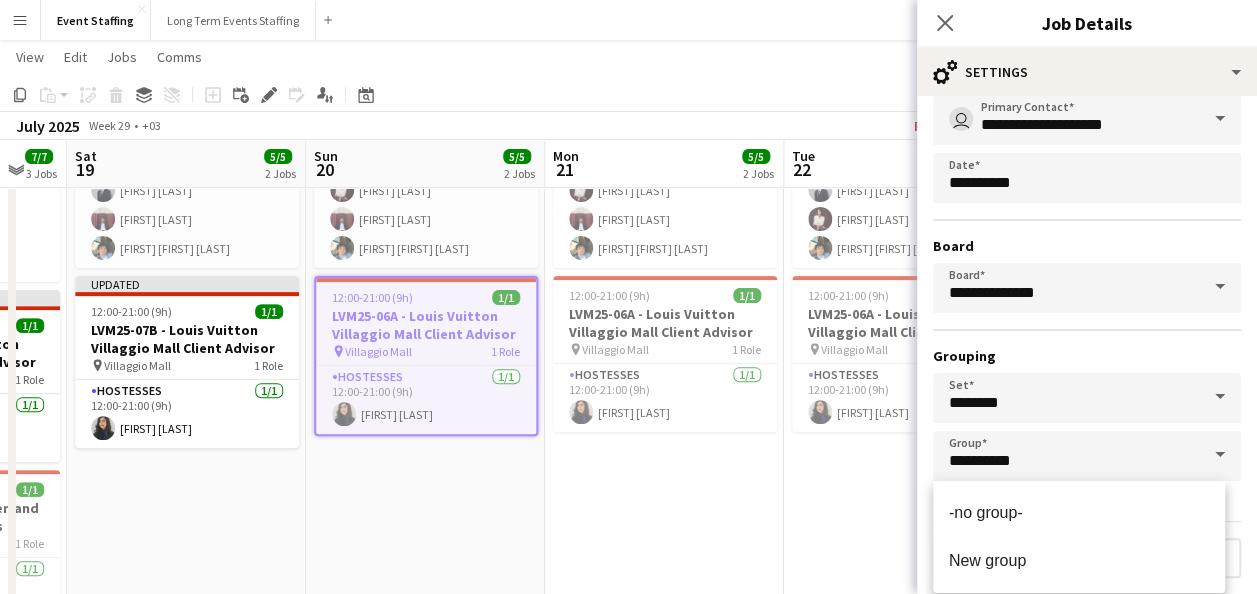 click on "**********" at bounding box center (1087, 288) 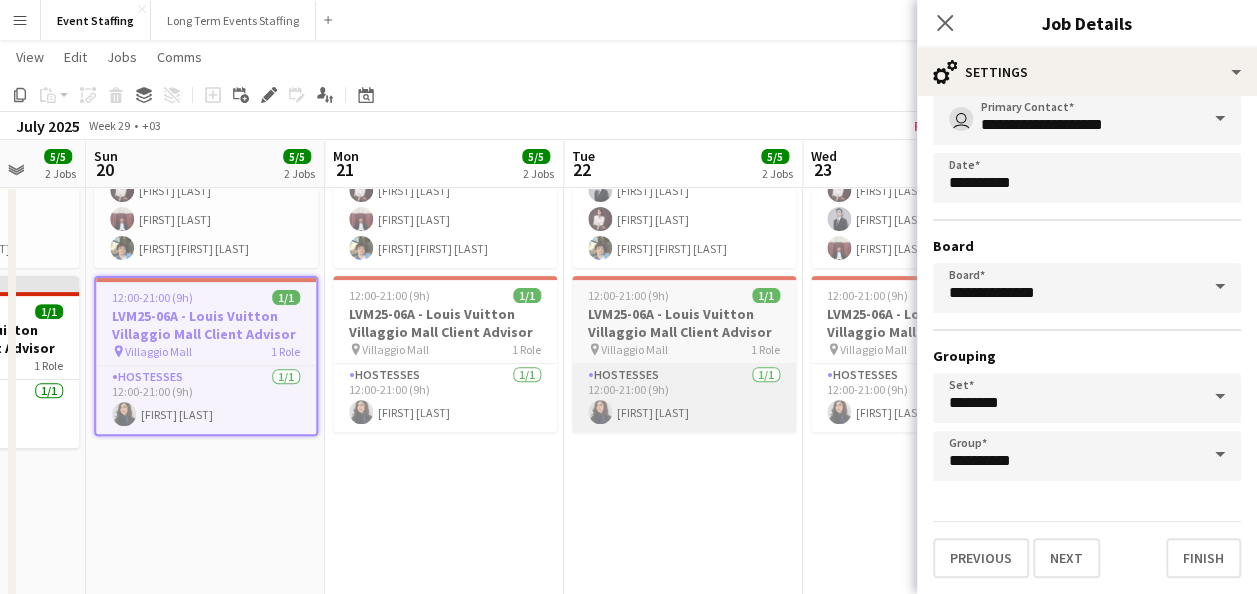 scroll, scrollTop: 0, scrollLeft: 876, axis: horizontal 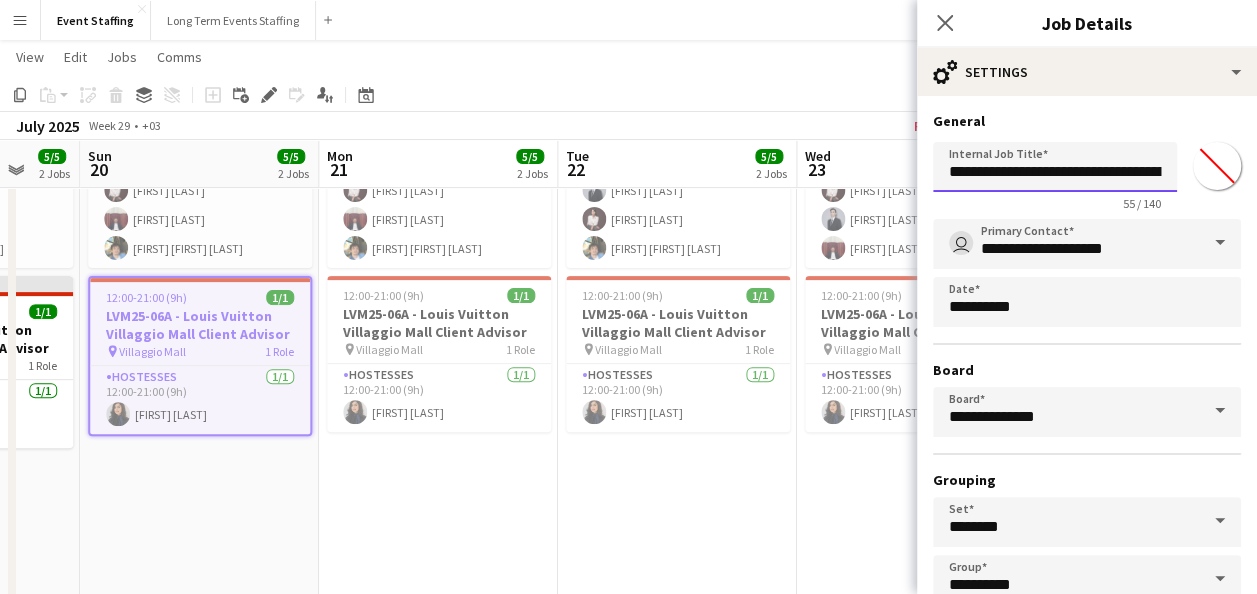 click on "**********" at bounding box center [1055, 167] 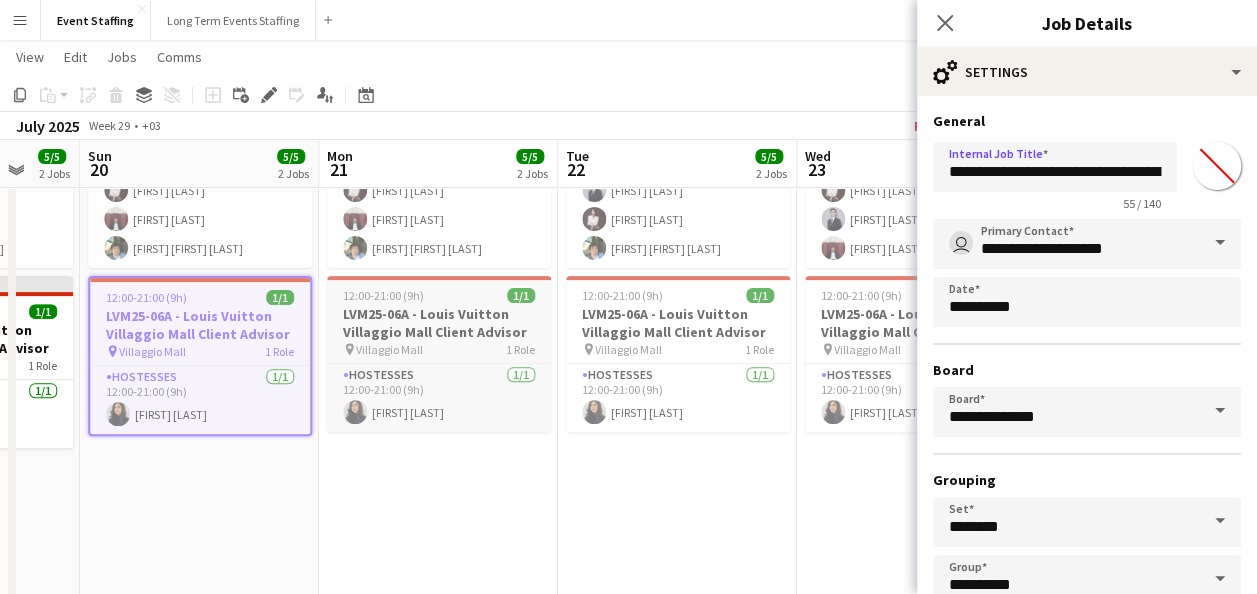 click on "LVM25-06A - Louis Vuitton Villaggio Mall Client Advisor" at bounding box center (439, 323) 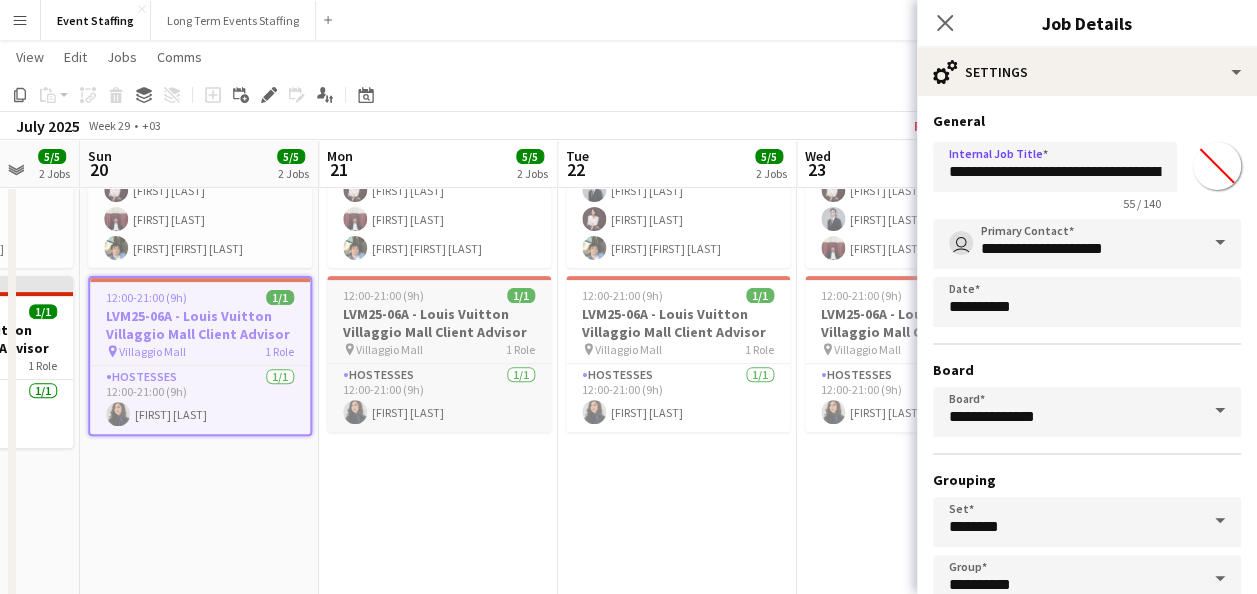 type on "**********" 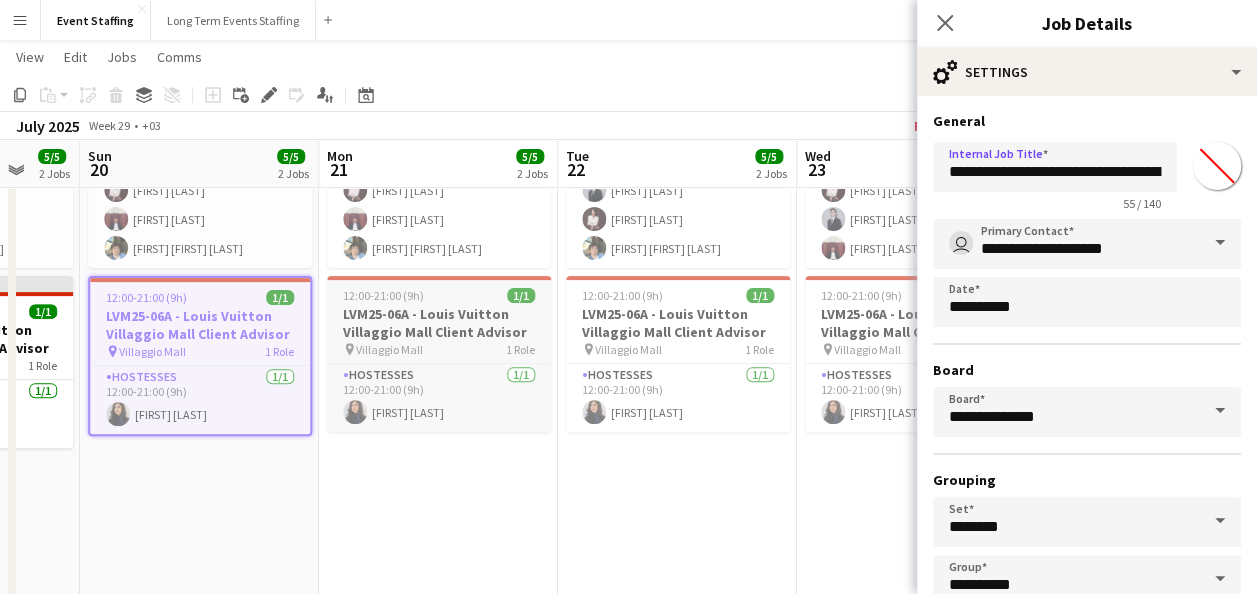 type on "*******" 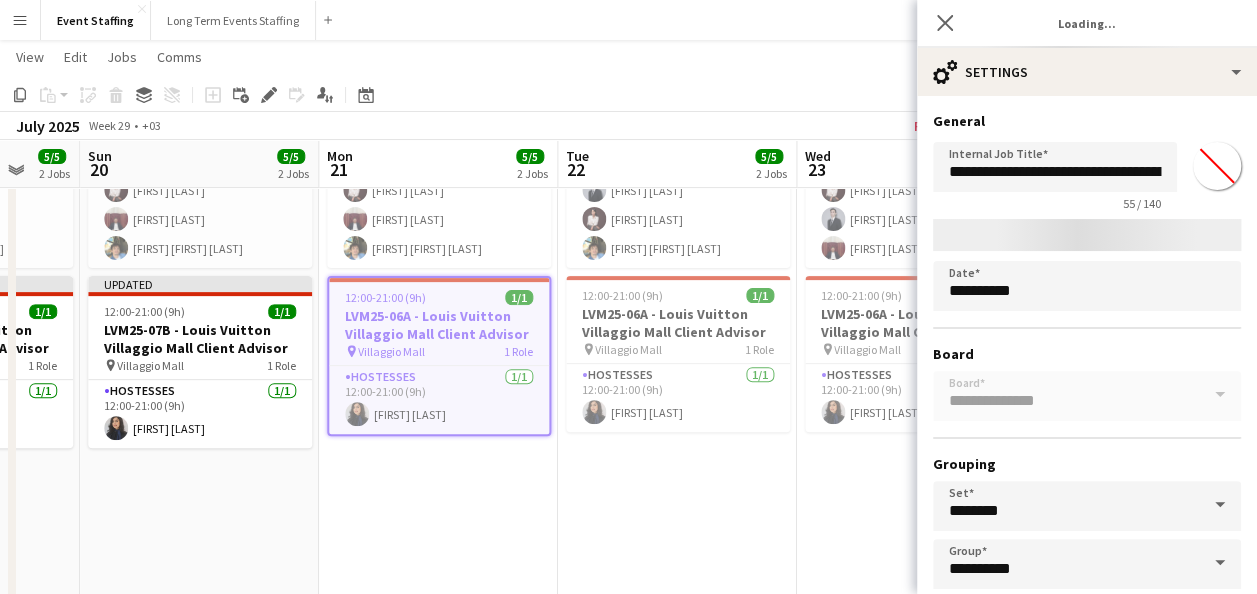 type on "*******" 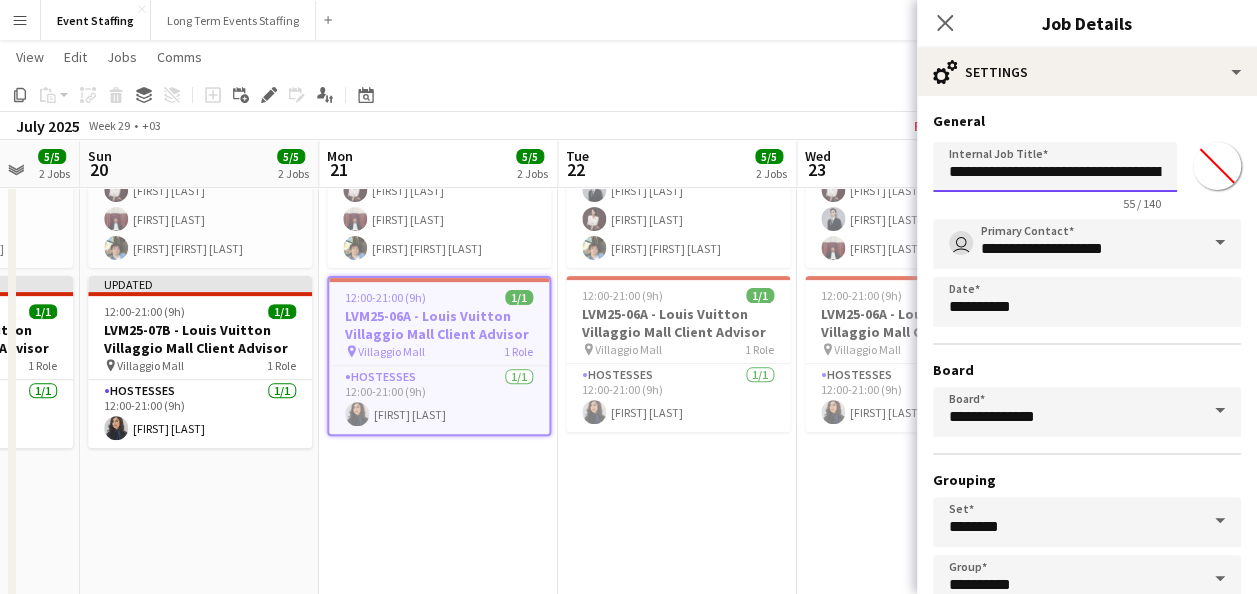 click on "**********" at bounding box center (1055, 167) 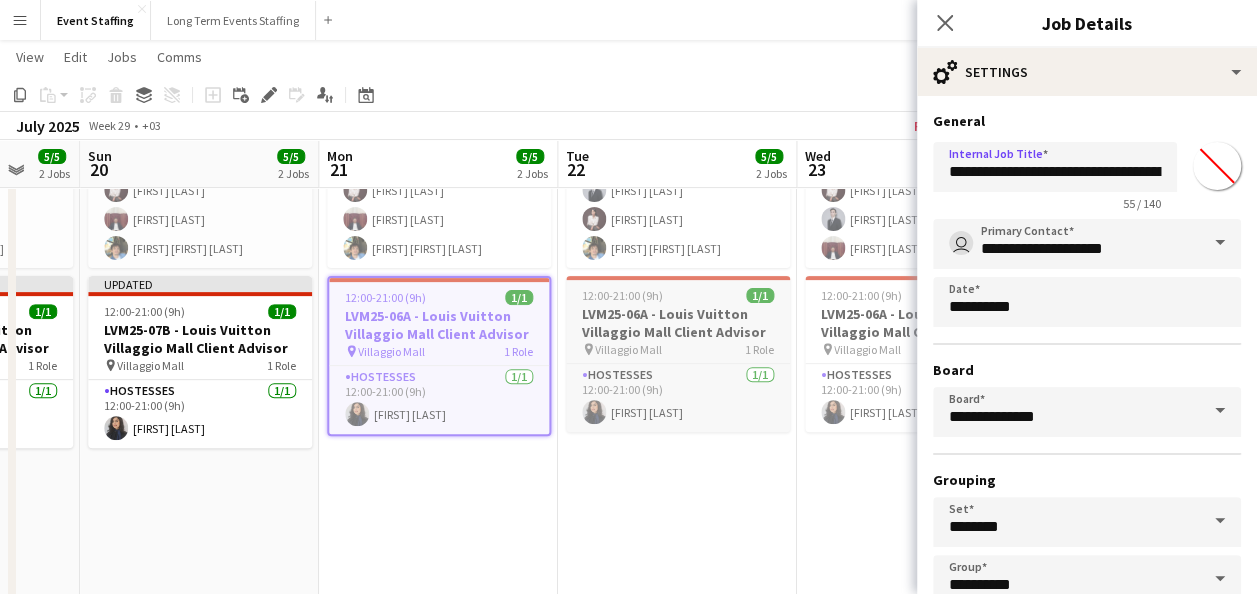 click on "LVM25-06A - Louis Vuitton Villaggio Mall Client Advisor" at bounding box center [678, 323] 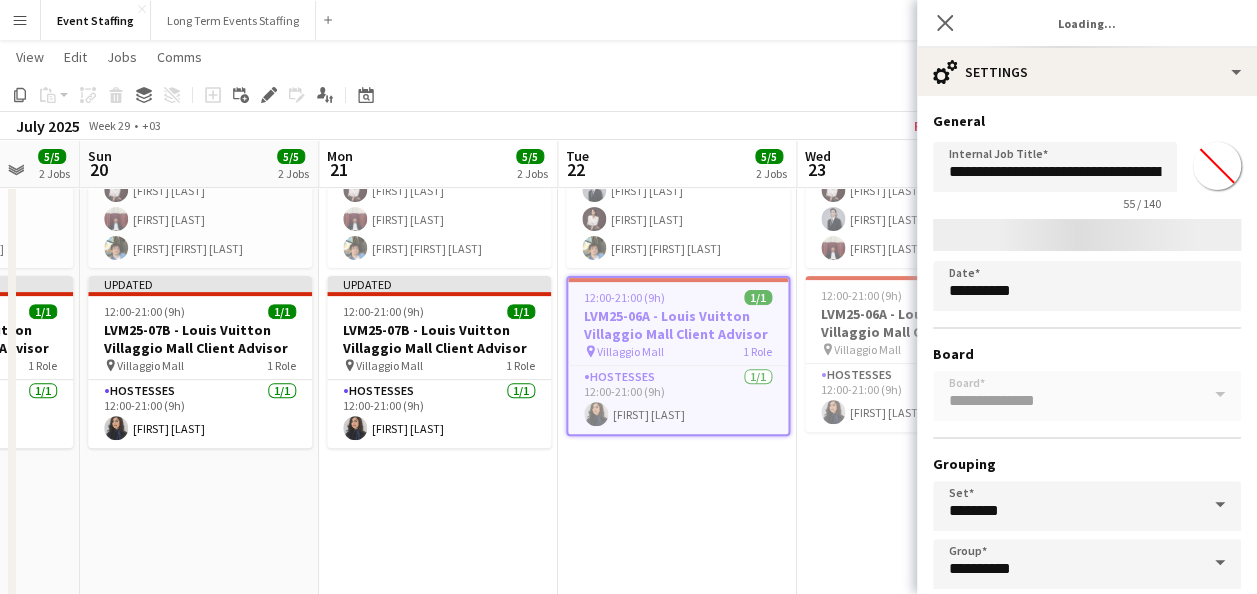 type on "*******" 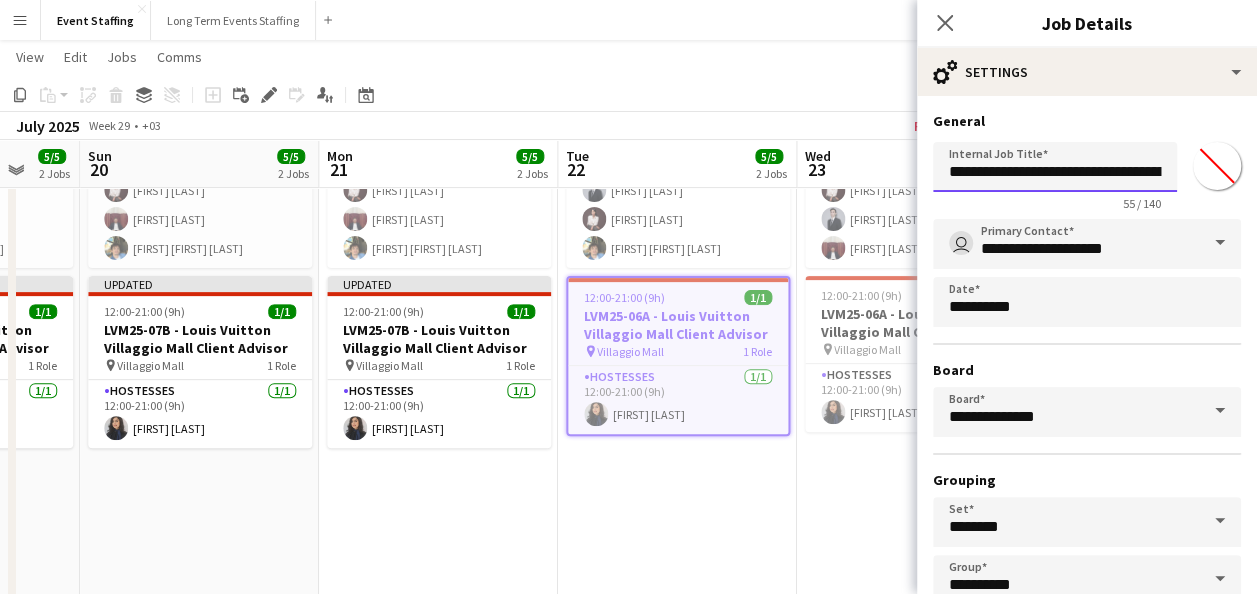click on "**********" at bounding box center [1055, 167] 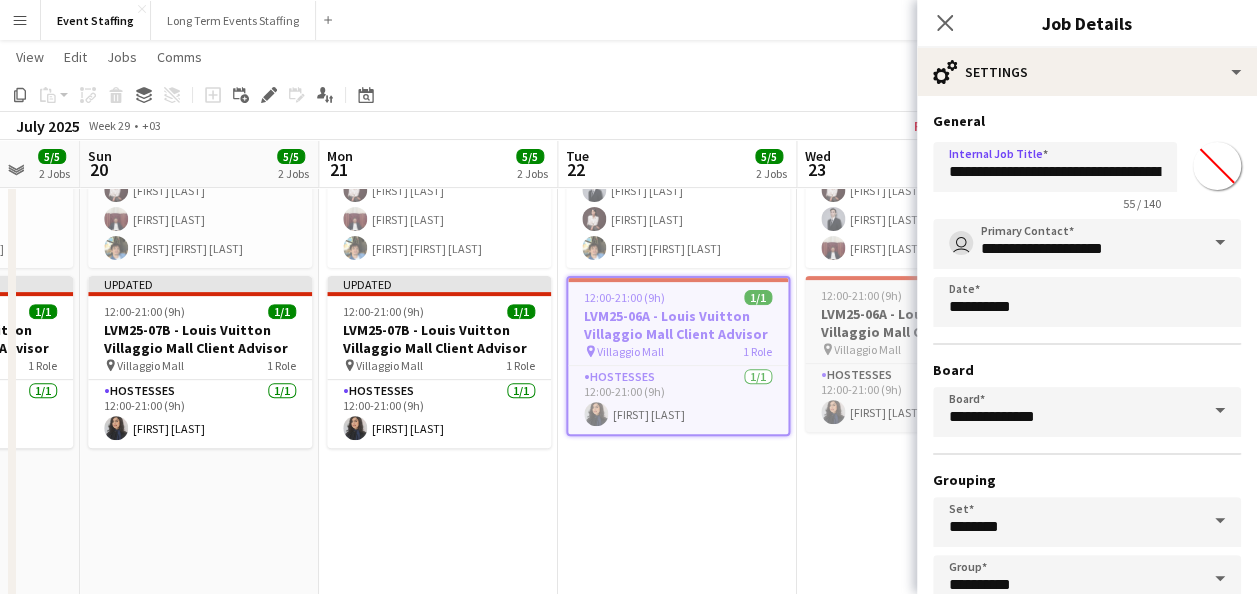 click on "LVM25-06A - Louis Vuitton Villaggio Mall Client Advisor" at bounding box center (917, 323) 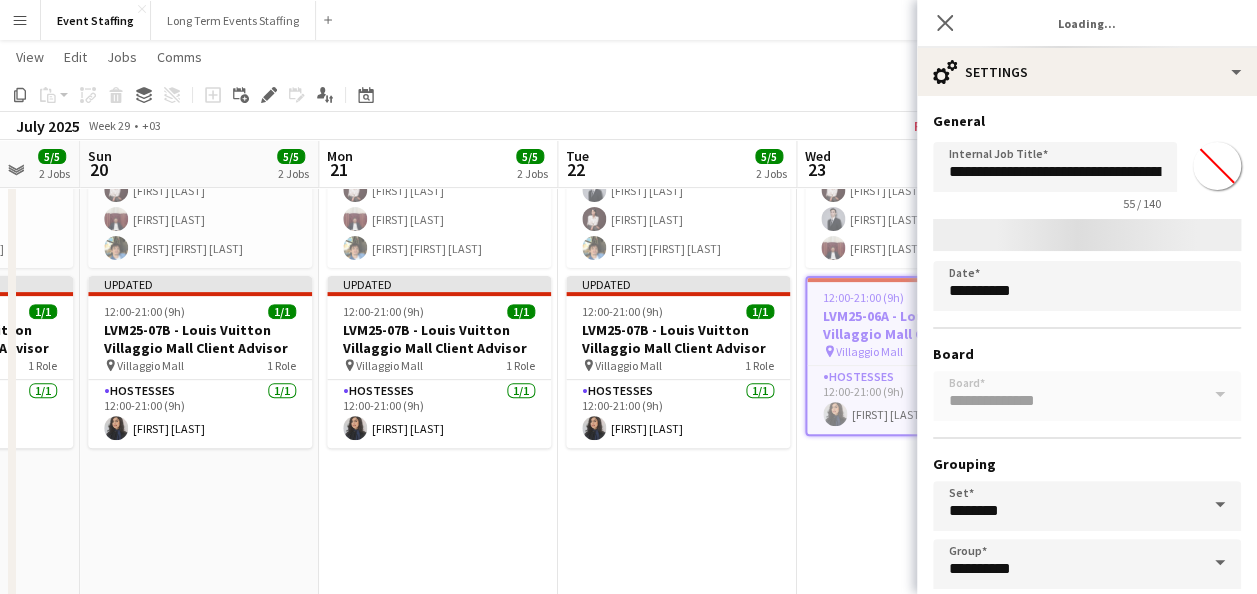 type on "*******" 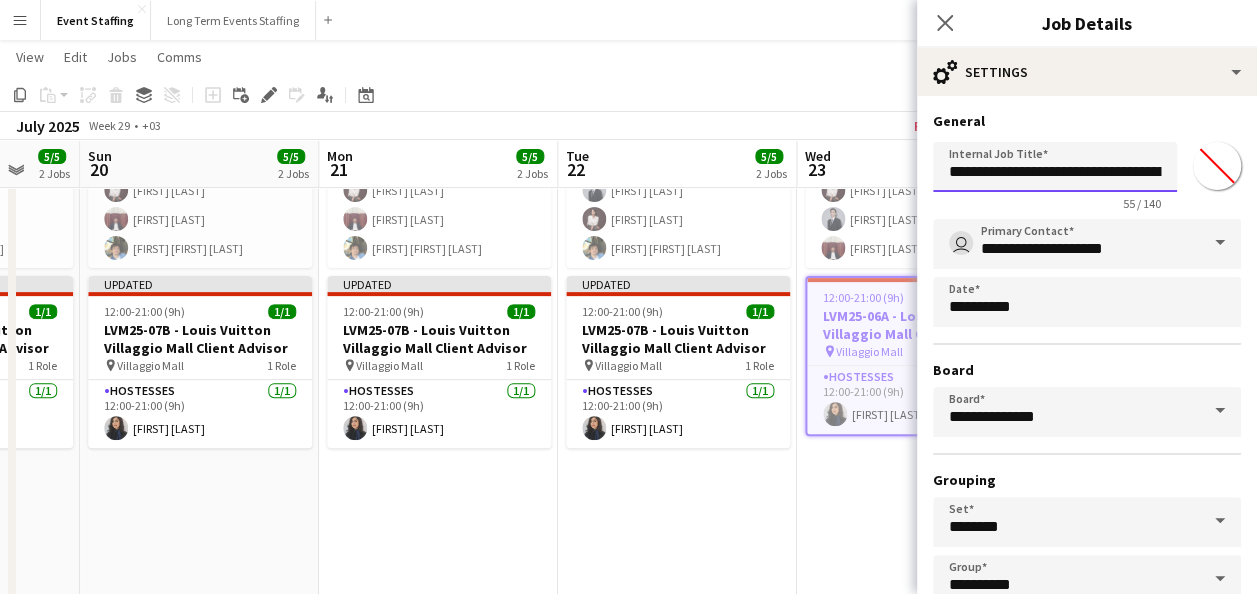 click on "**********" at bounding box center [1055, 167] 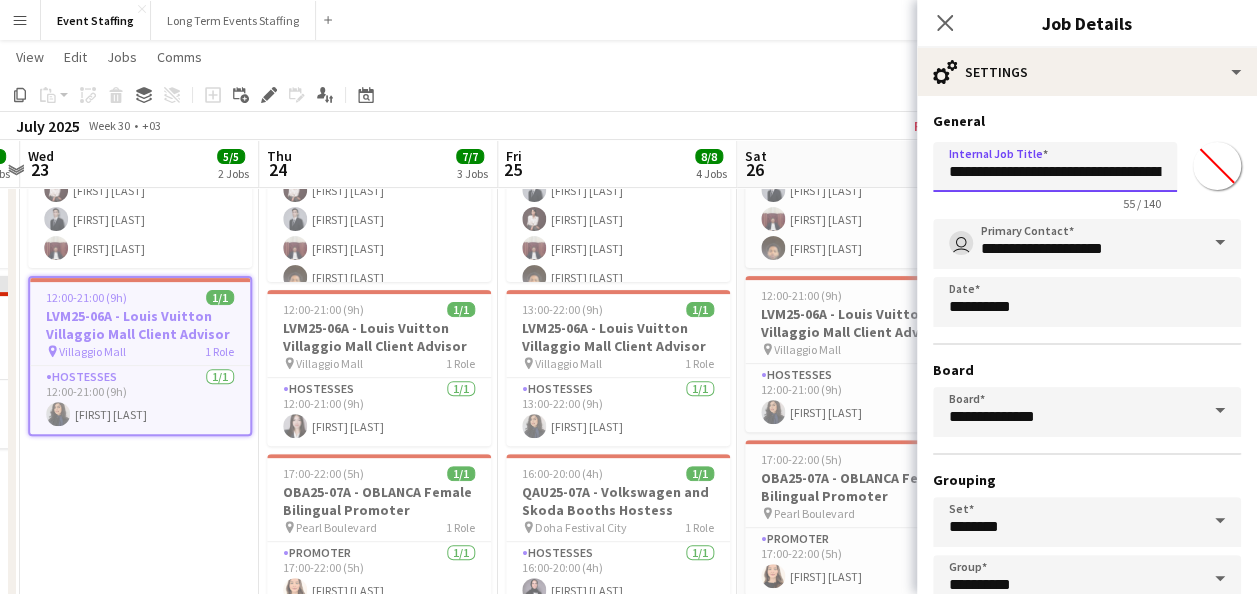 scroll, scrollTop: 0, scrollLeft: 698, axis: horizontal 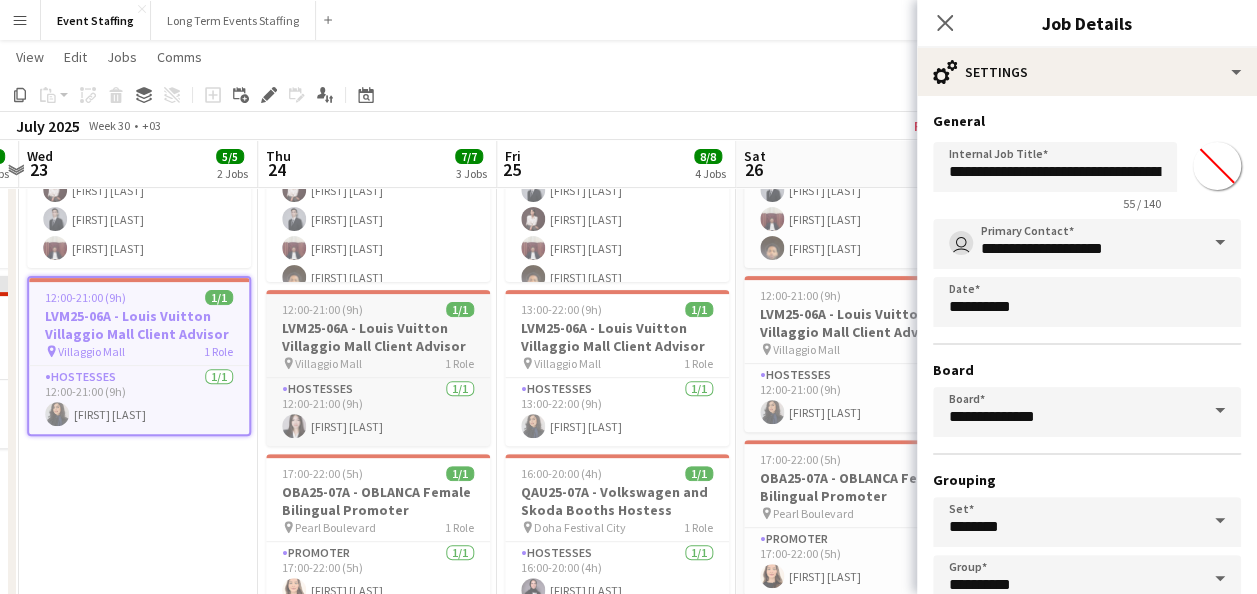 click on "12:00-21:00 (9h)    1/1" at bounding box center [378, 309] 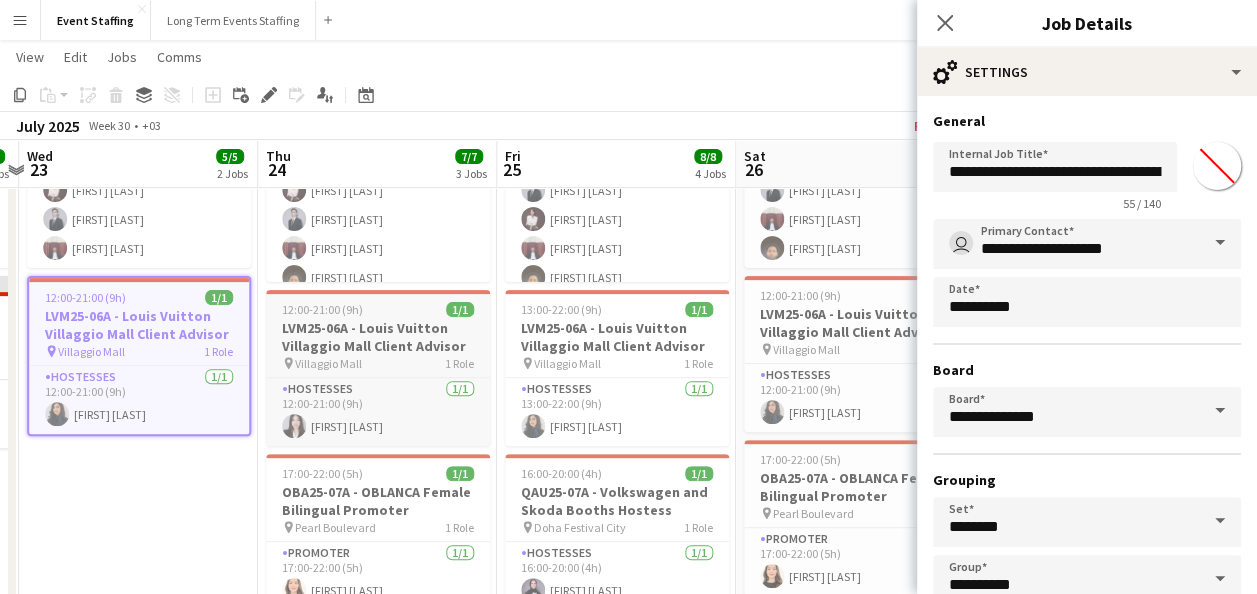 type on "*******" 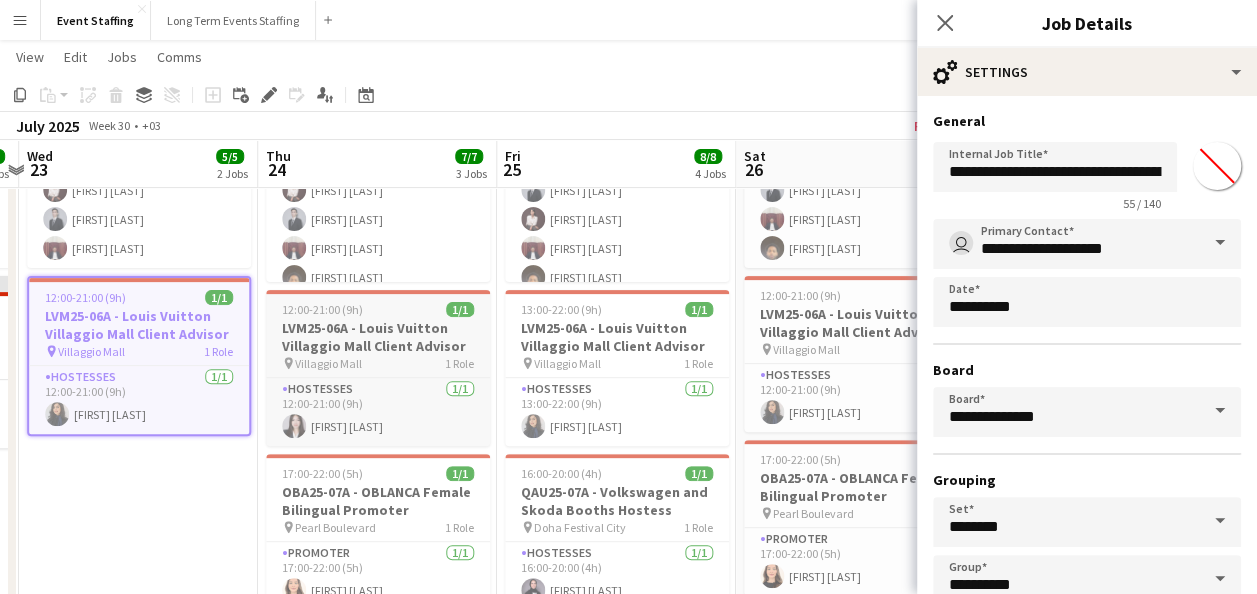 type on "**********" 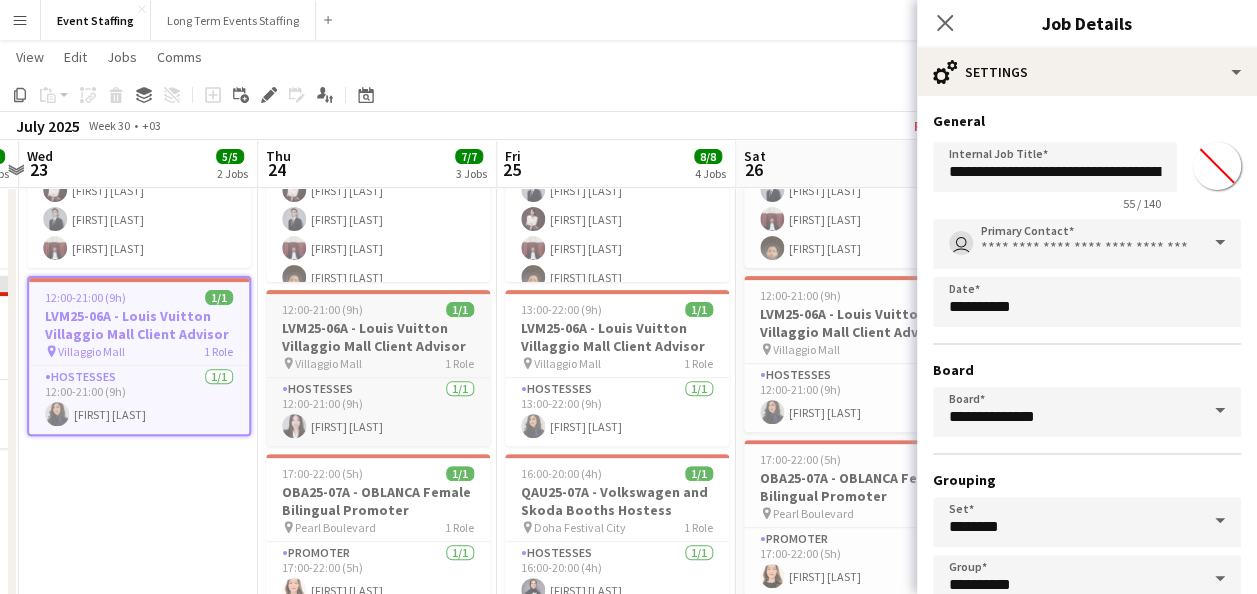 type on "*******" 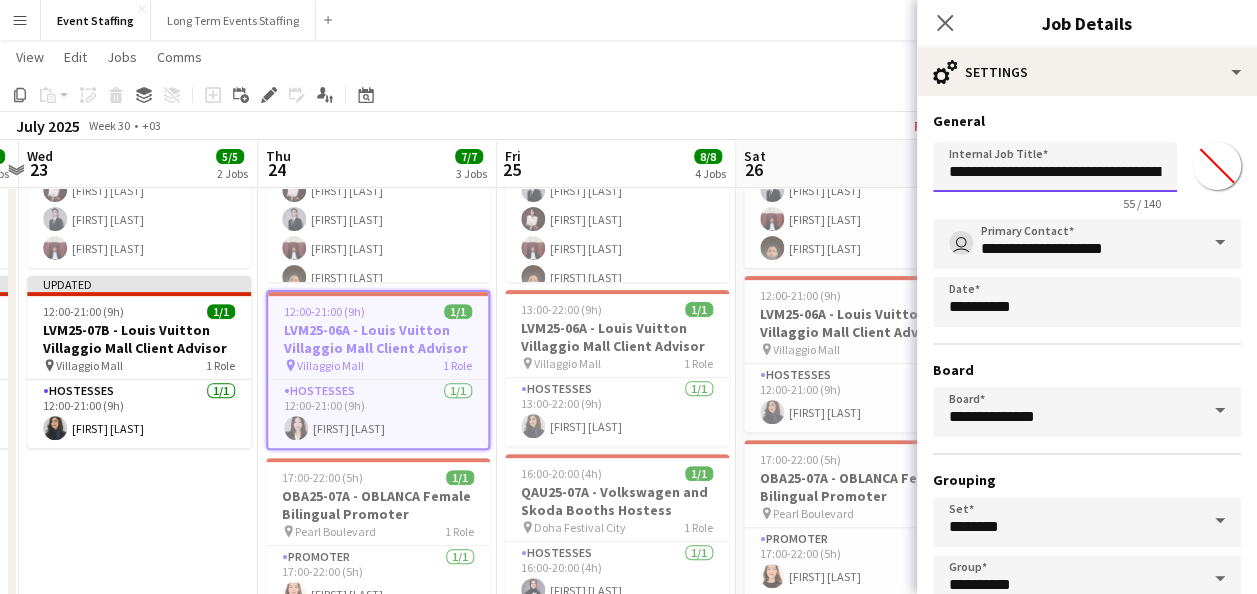 click on "**********" at bounding box center (1055, 167) 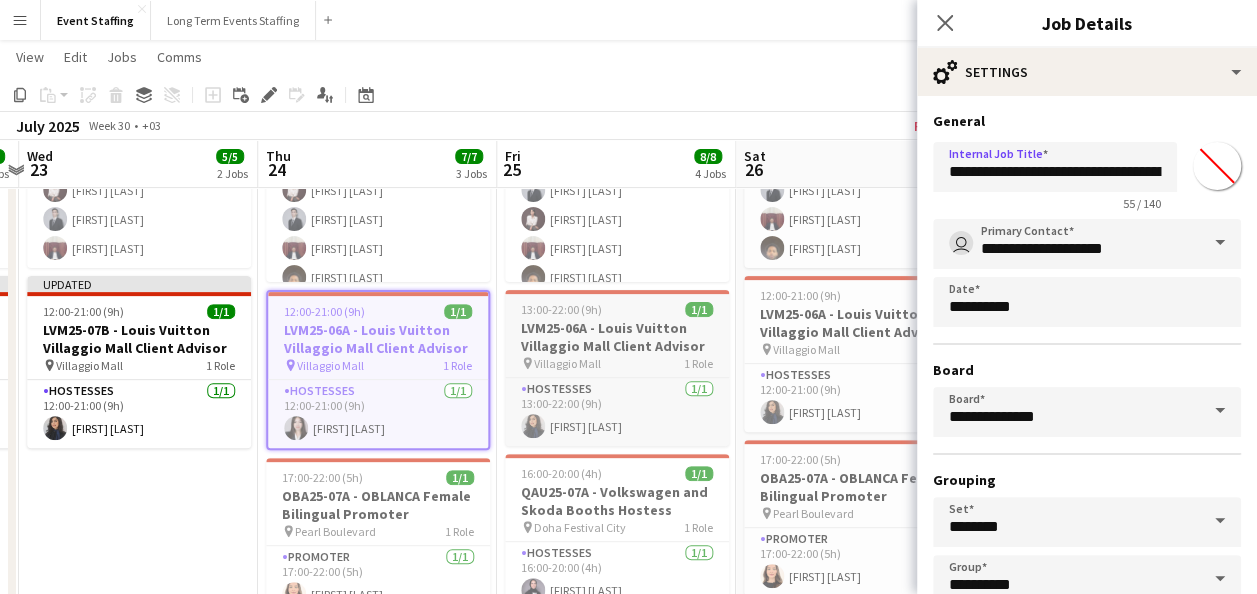 click on "13:00-22:00 (9h)    1/1" at bounding box center (617, 309) 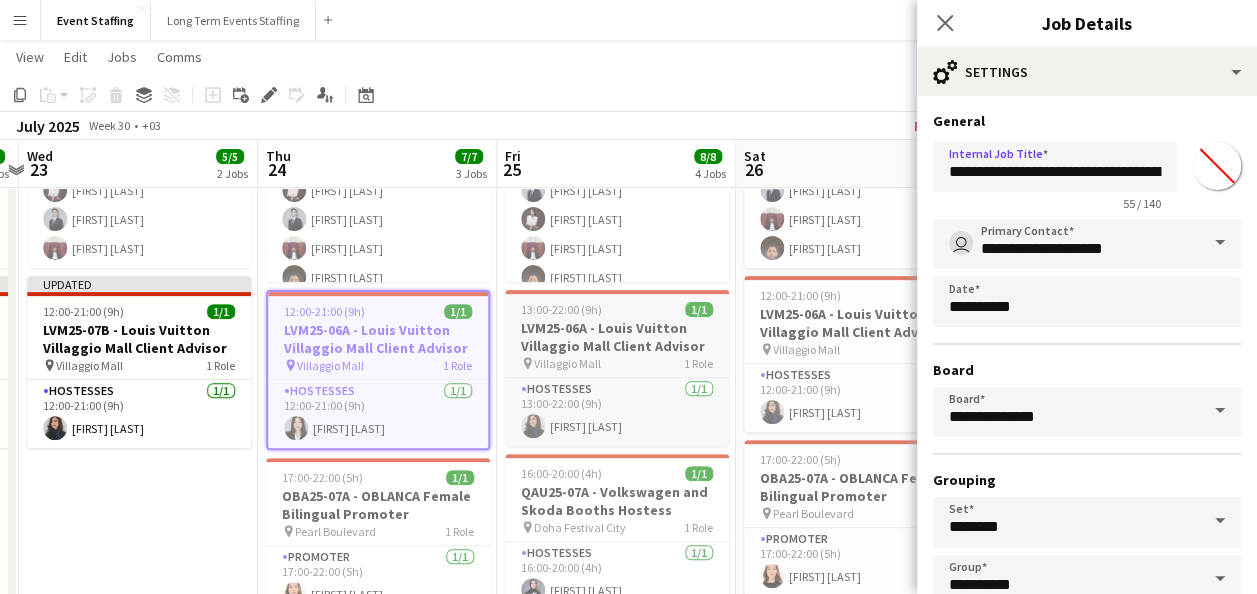 type on "**********" 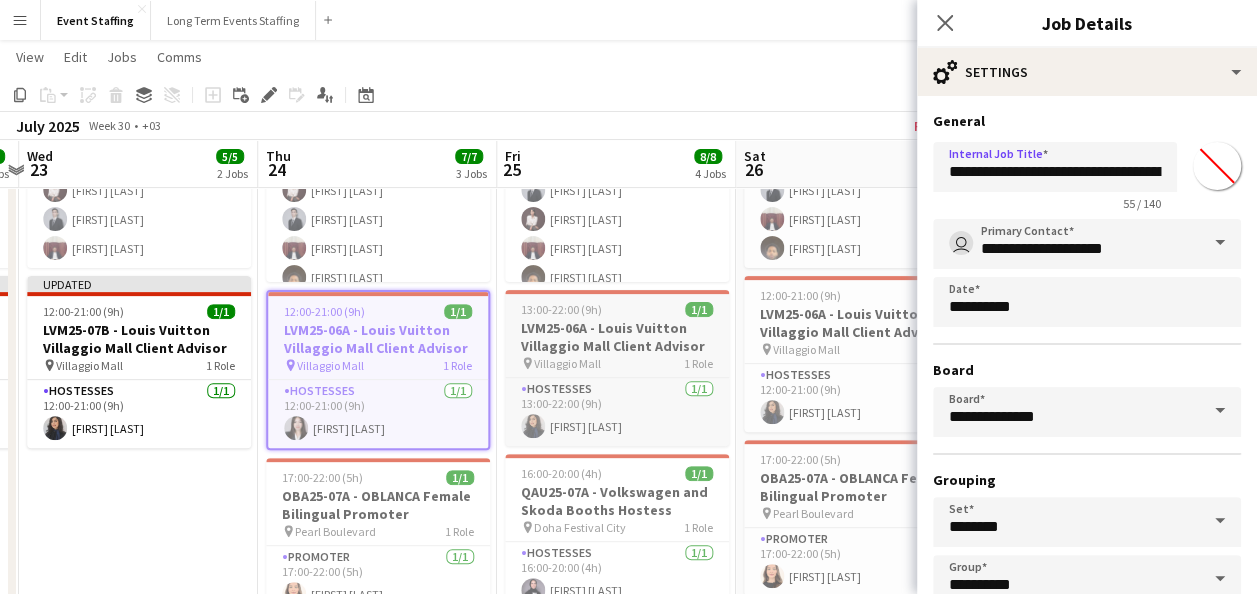 type on "**********" 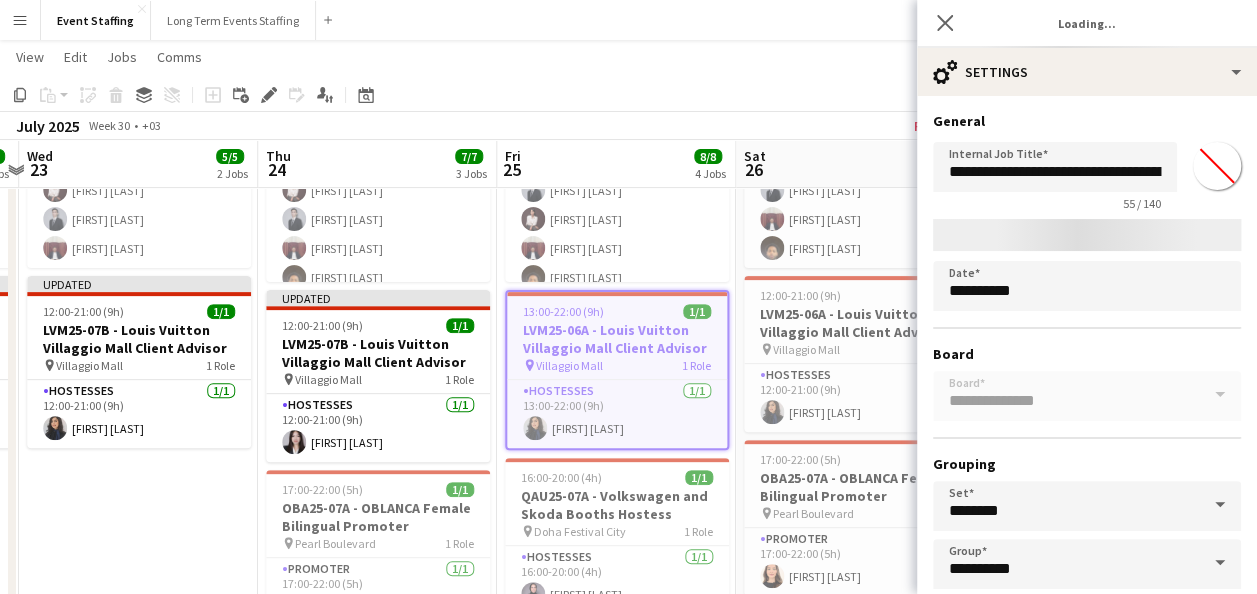 type on "*******" 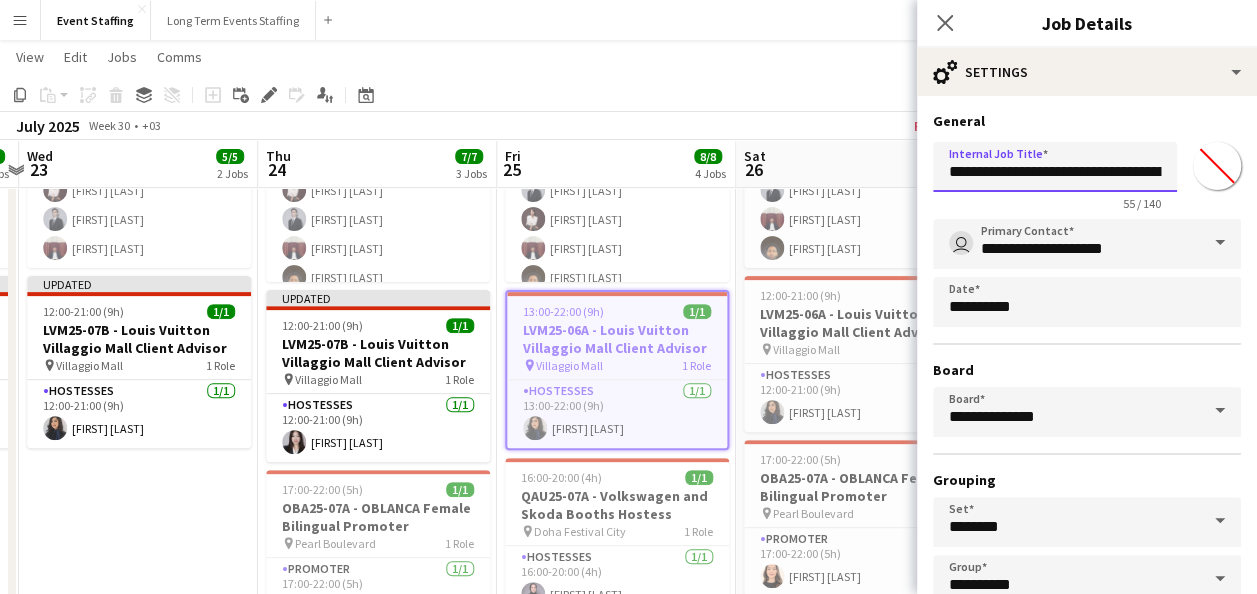 click on "**********" at bounding box center (1055, 167) 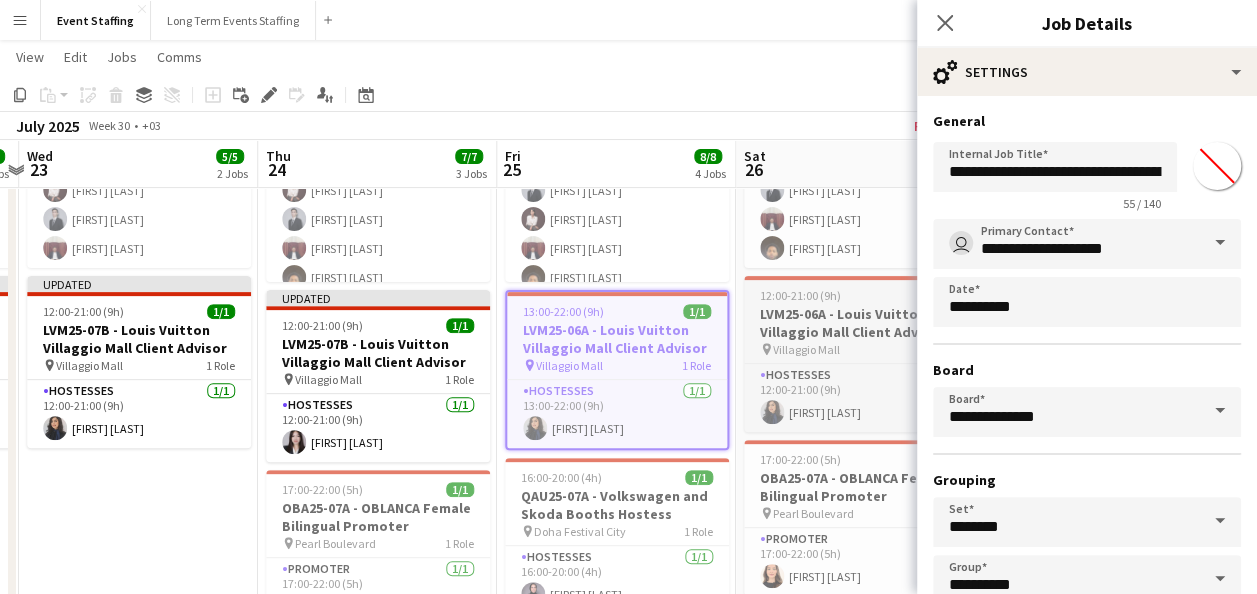 click on "LVM25-06A - Louis Vuitton Villaggio Mall Client Advisor" at bounding box center [856, 323] 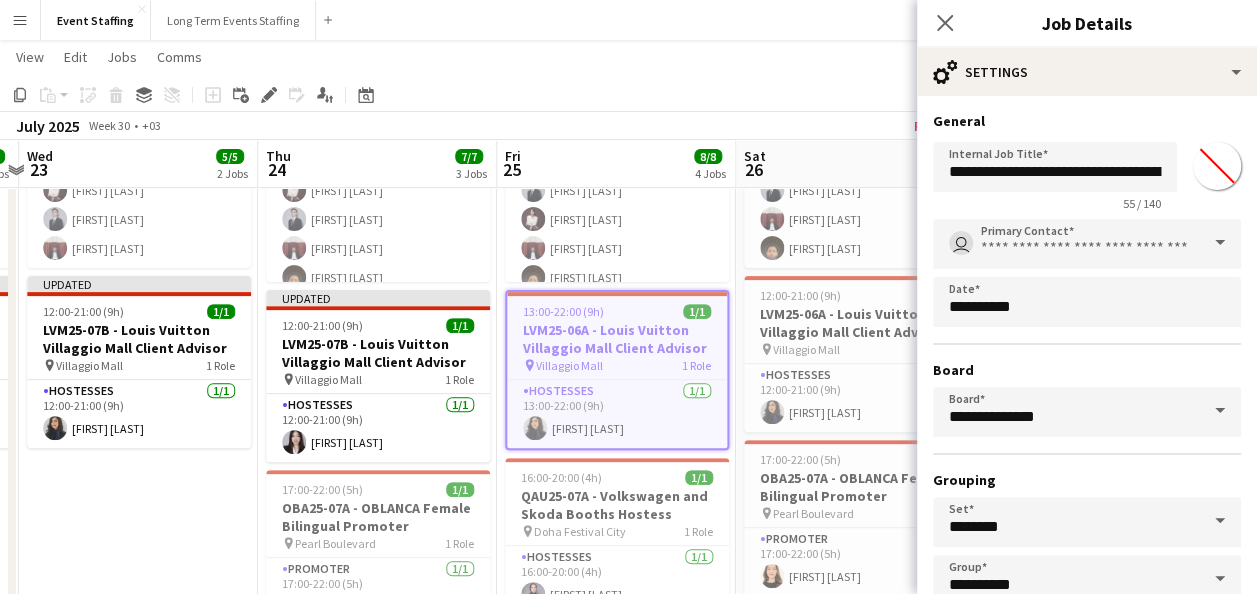 type on "*******" 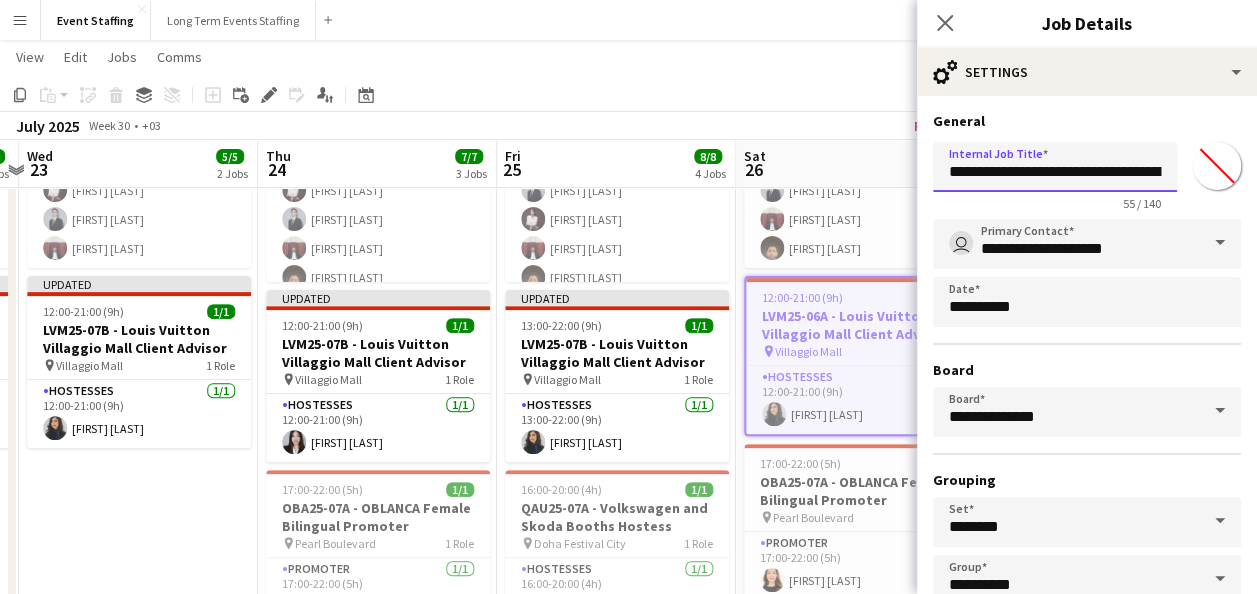 click on "**********" at bounding box center (1055, 167) 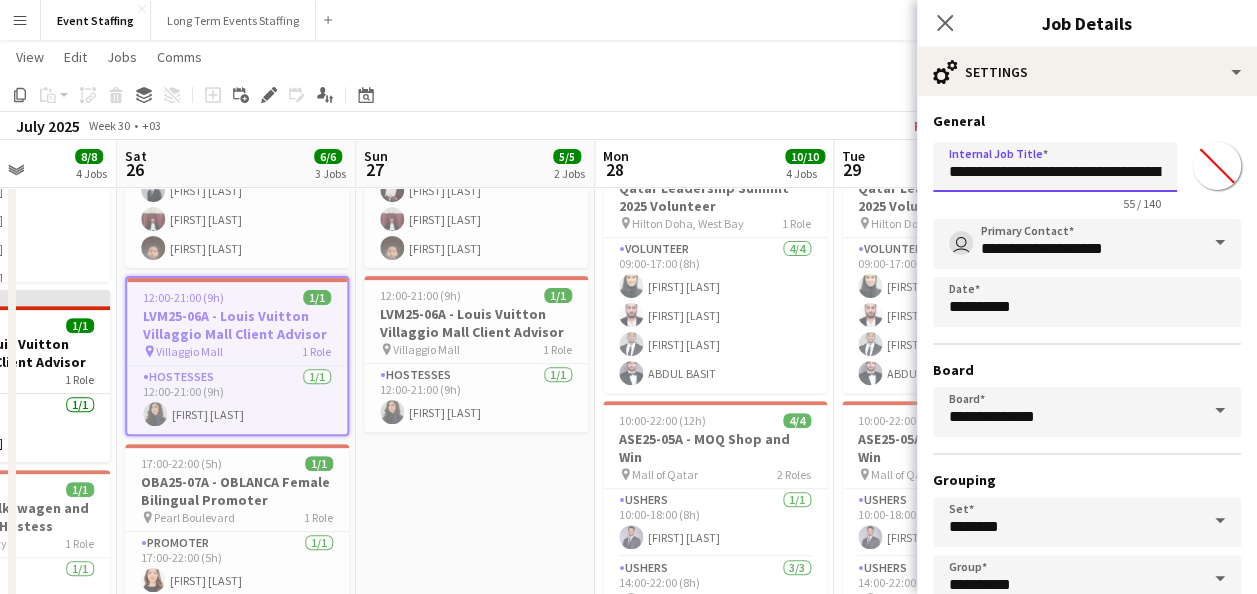 scroll, scrollTop: 0, scrollLeft: 843, axis: horizontal 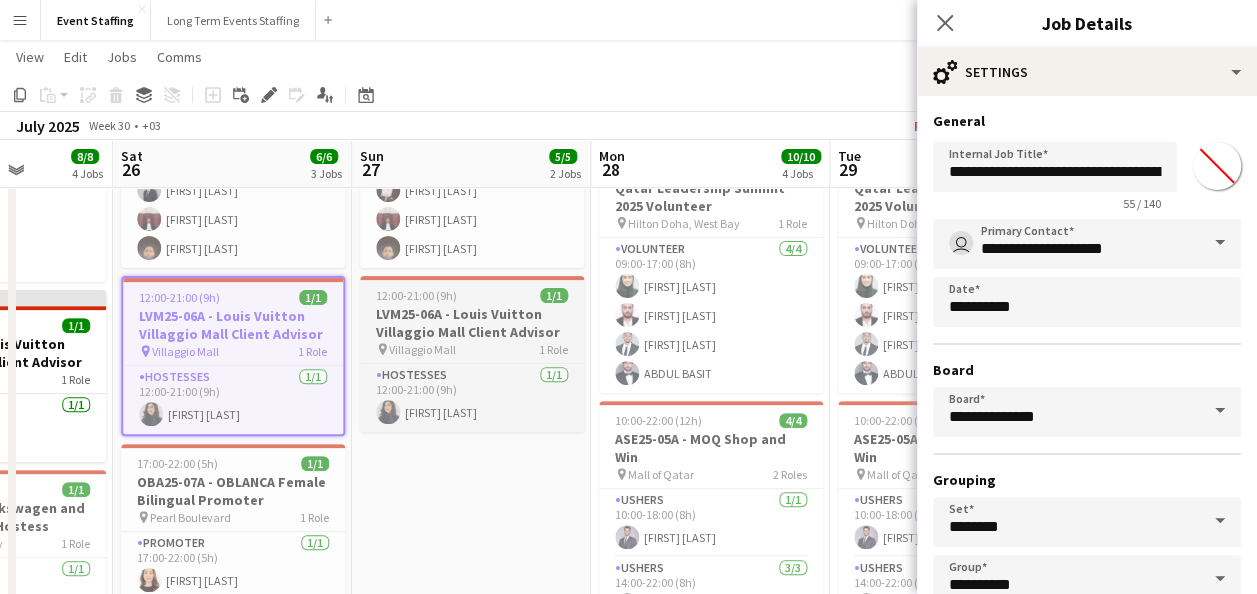 click on "12:00-21:00 (9h)    1/1   LVM25-06A - Louis Vuitton Villaggio Mall Client Advisor
pin
Villaggio Mall   1 Role   Hostesses   1/1   12:00-21:00 (9h)
Sahar Ghasemi" at bounding box center (472, 354) 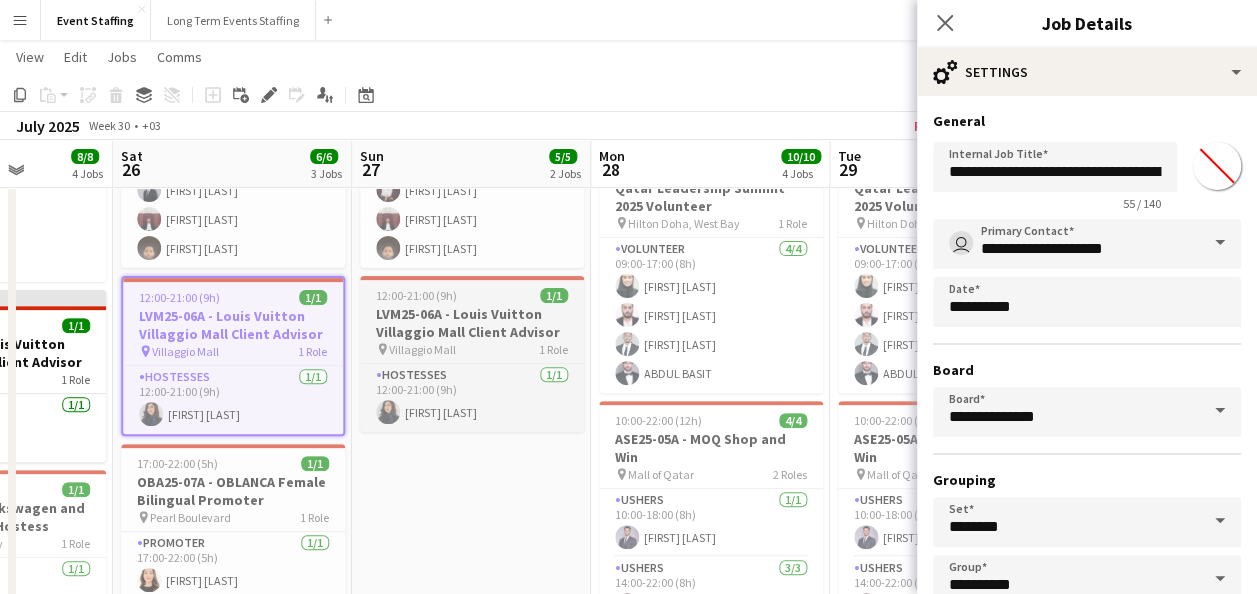 type on "**********" 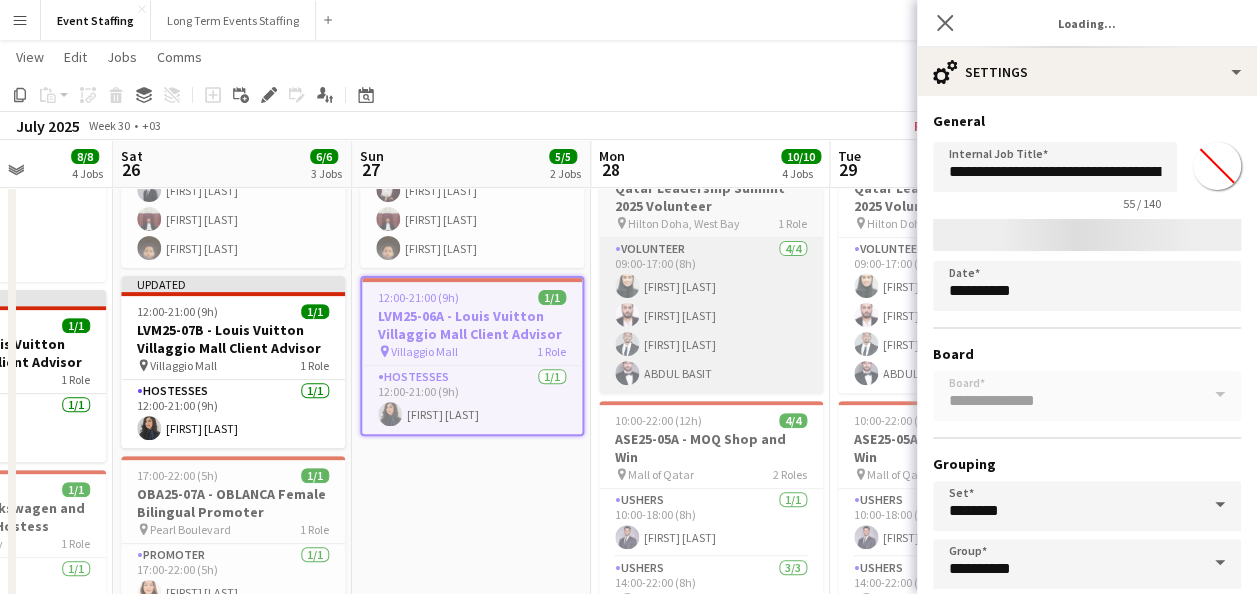 type on "*******" 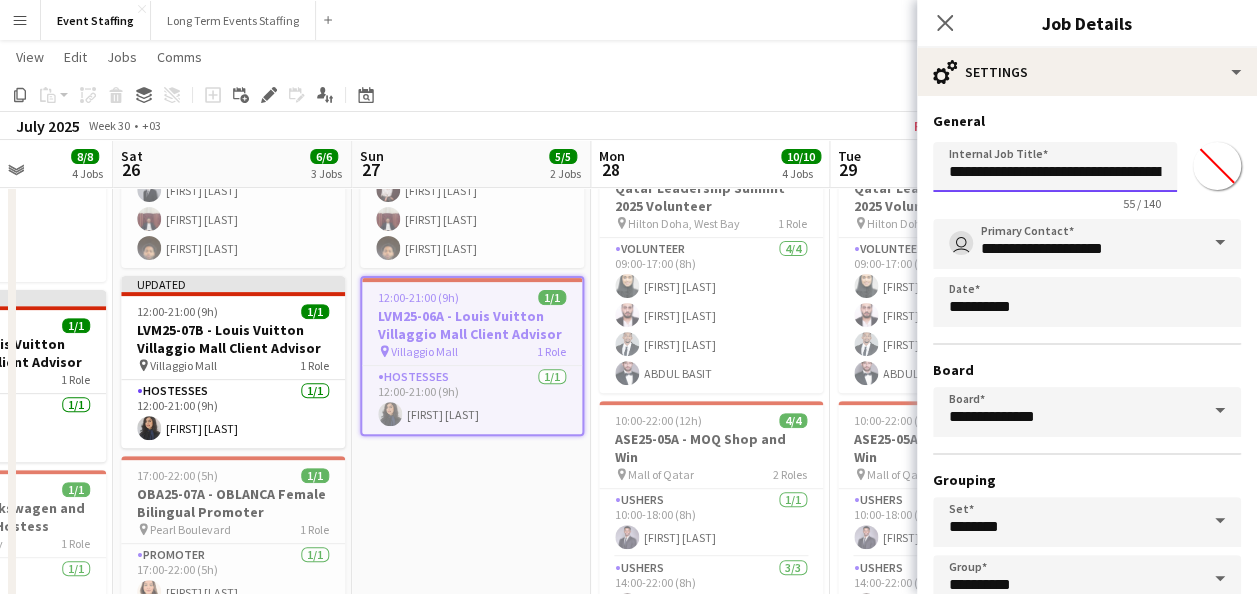 click on "**********" at bounding box center (1055, 167) 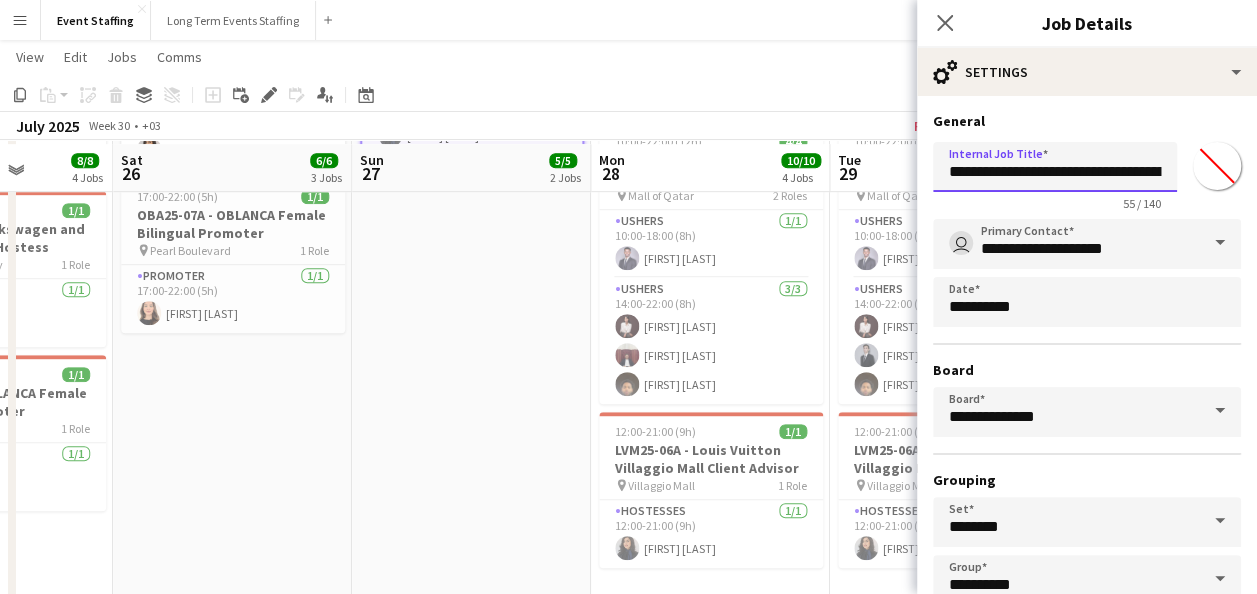 scroll, scrollTop: 529, scrollLeft: 0, axis: vertical 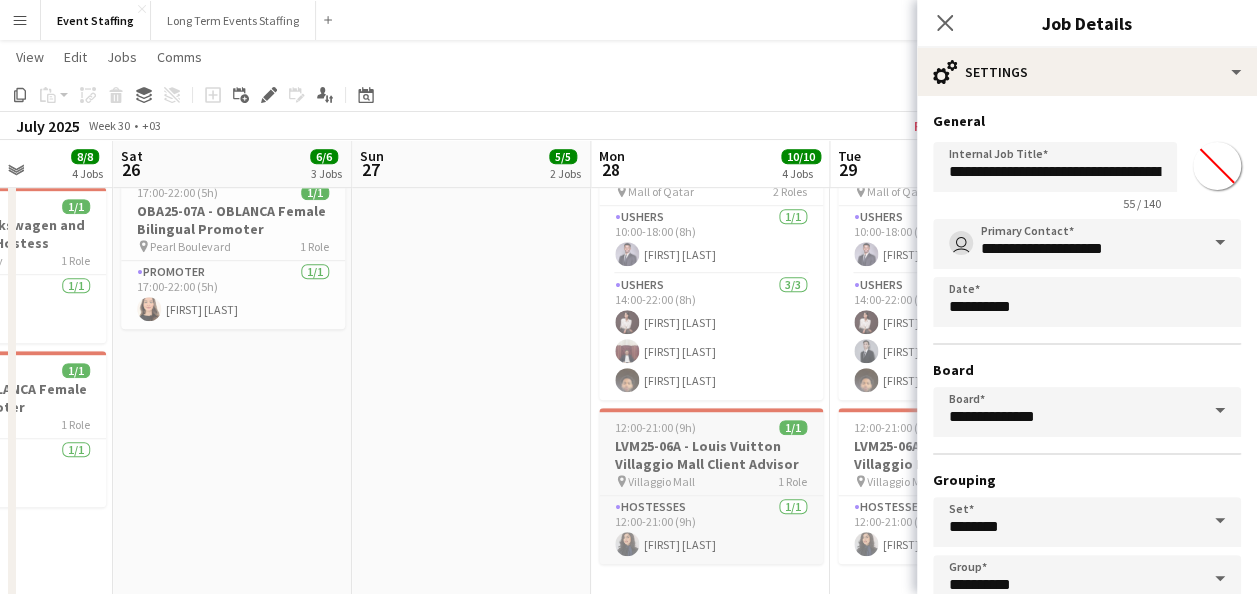 click on "LVM25-06A - Louis Vuitton Villaggio Mall Client Advisor" at bounding box center [711, 455] 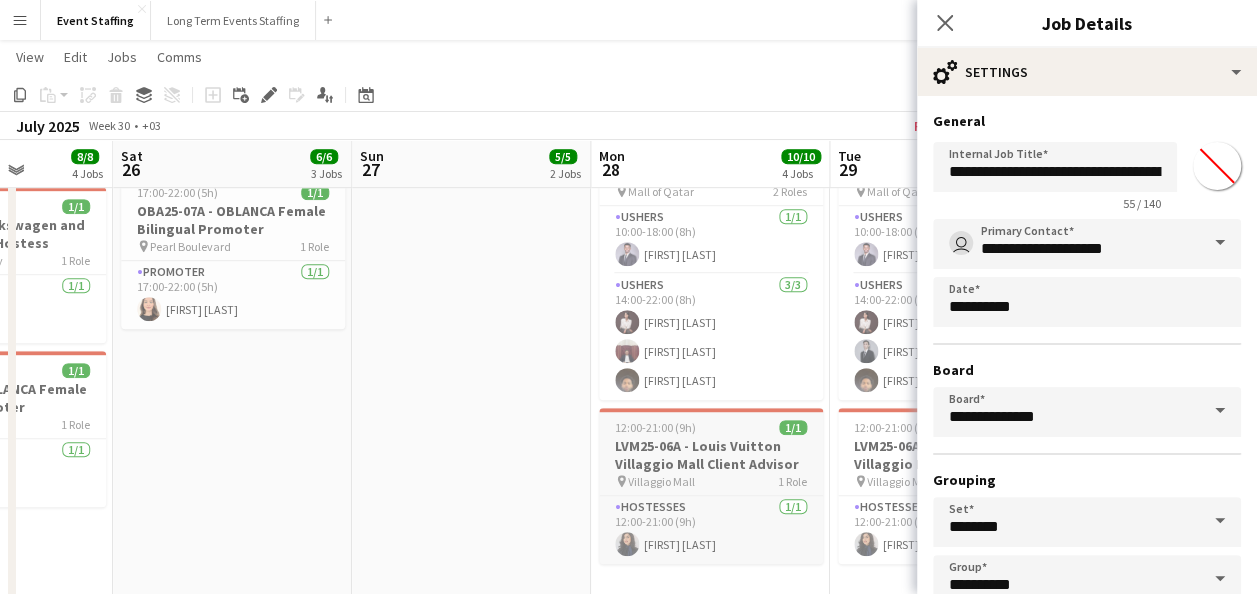 type on "**********" 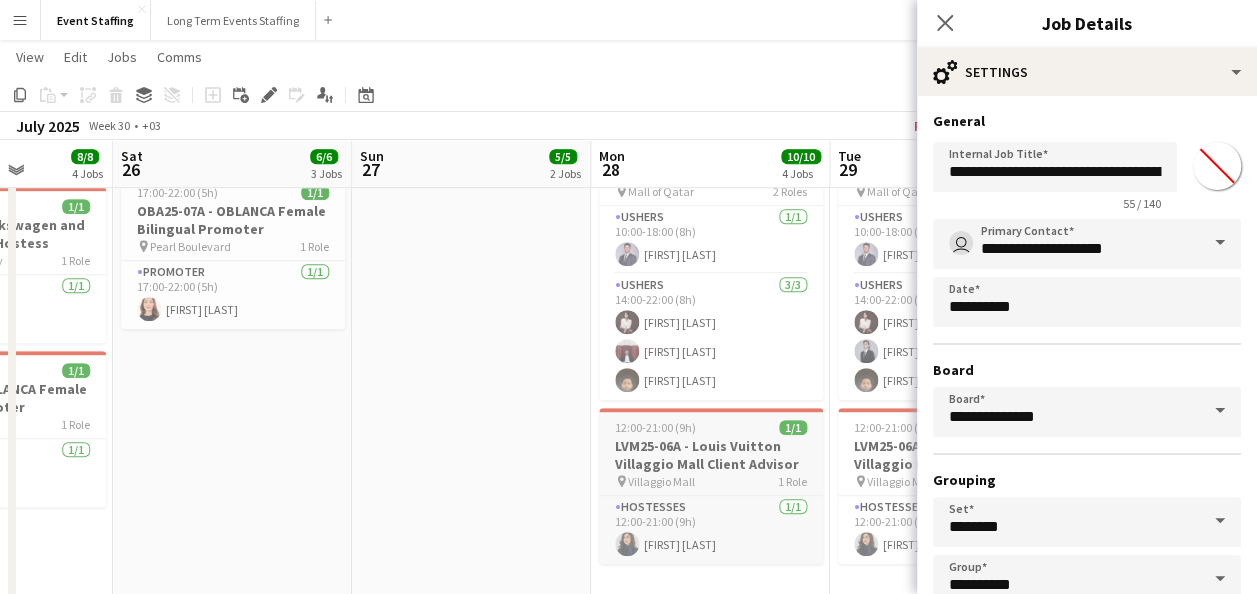 type on "**********" 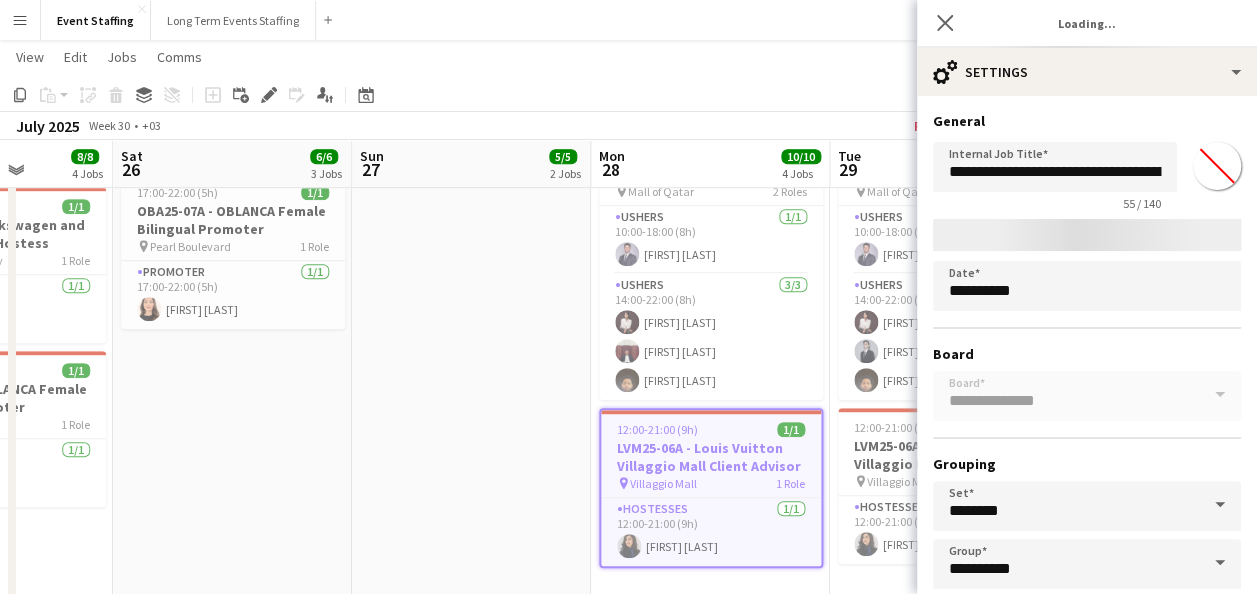 type on "*******" 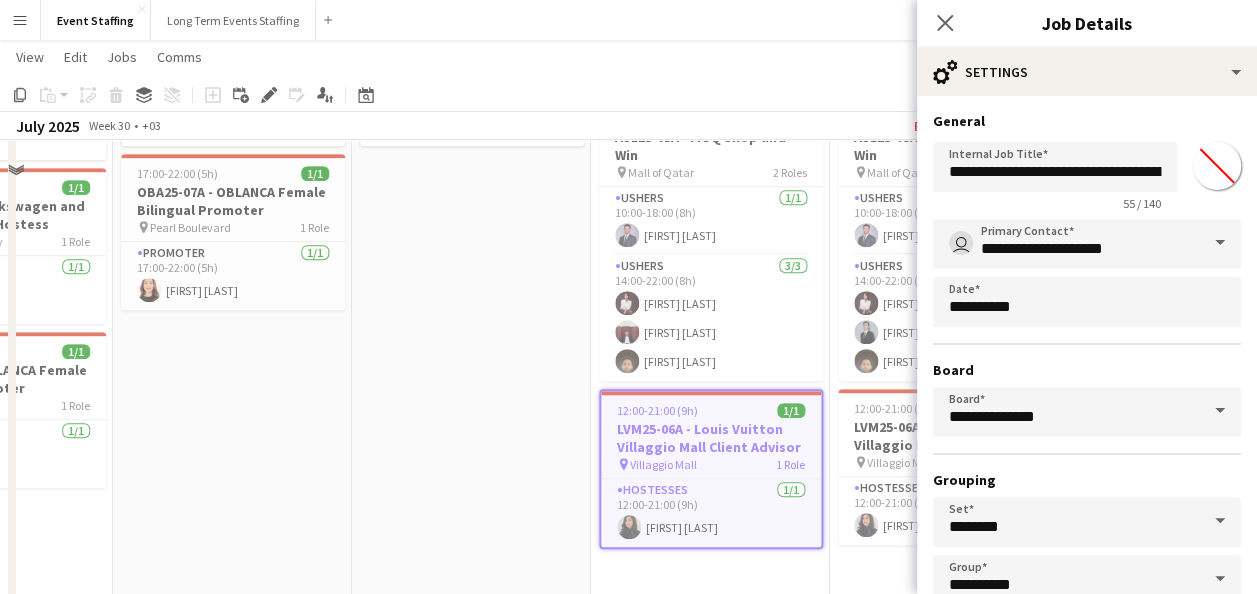 scroll, scrollTop: 563, scrollLeft: 0, axis: vertical 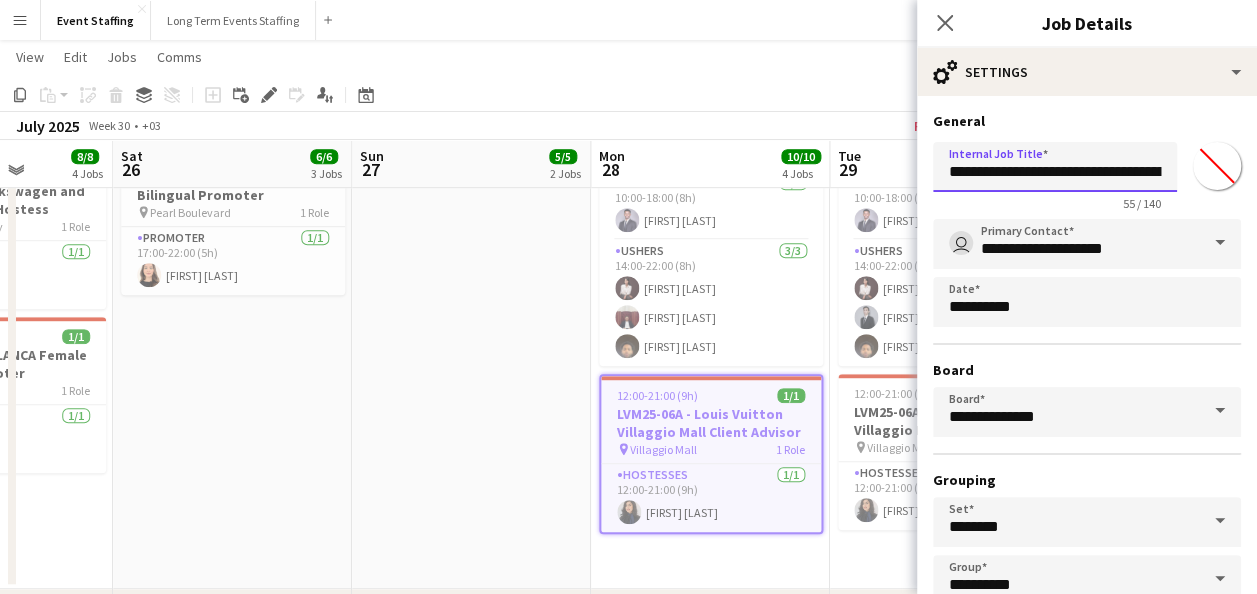 click on "**********" at bounding box center [1055, 167] 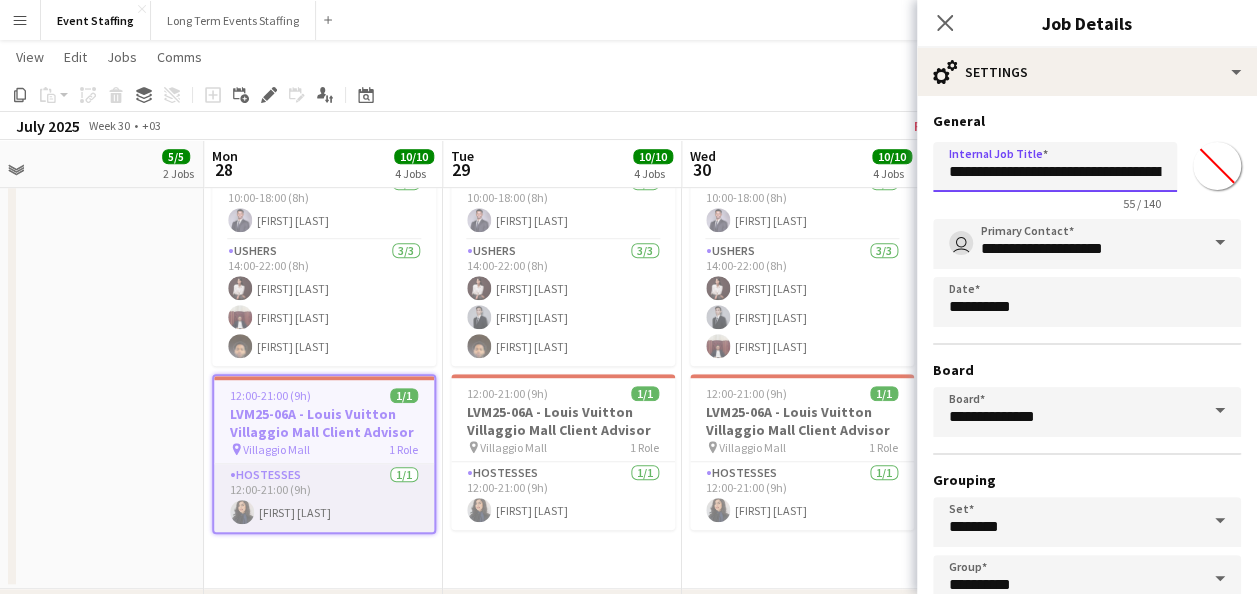 scroll, scrollTop: 0, scrollLeft: 754, axis: horizontal 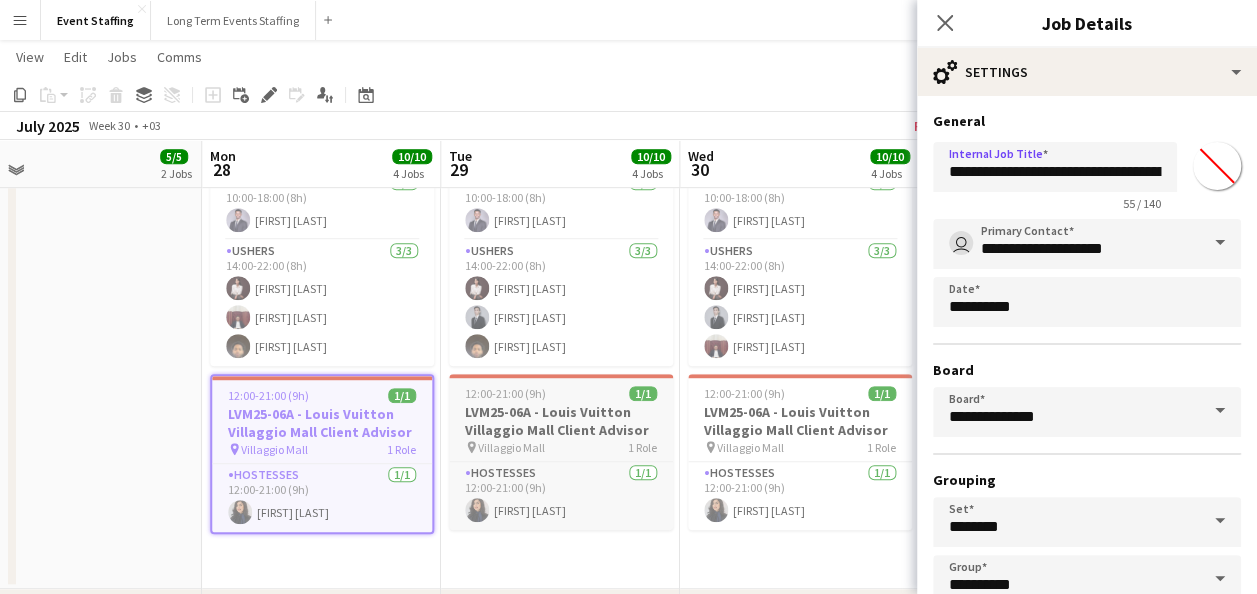 click on "LVM25-06A - Louis Vuitton Villaggio Mall Client Advisor" at bounding box center (561, 421) 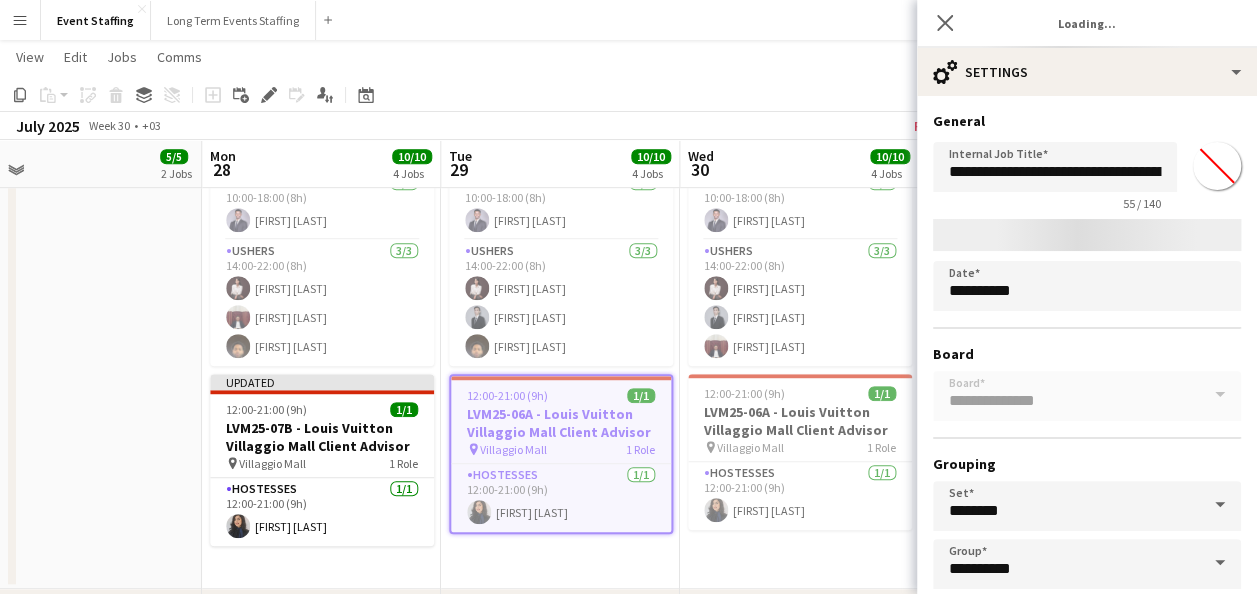 type on "*******" 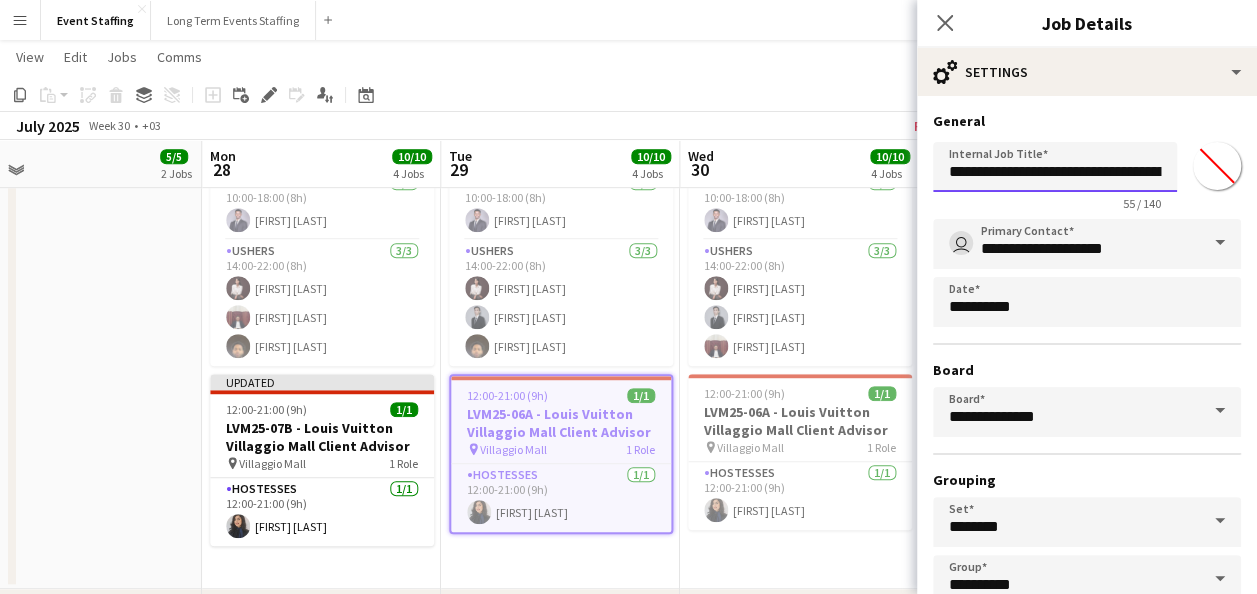 click on "**********" at bounding box center (1055, 167) 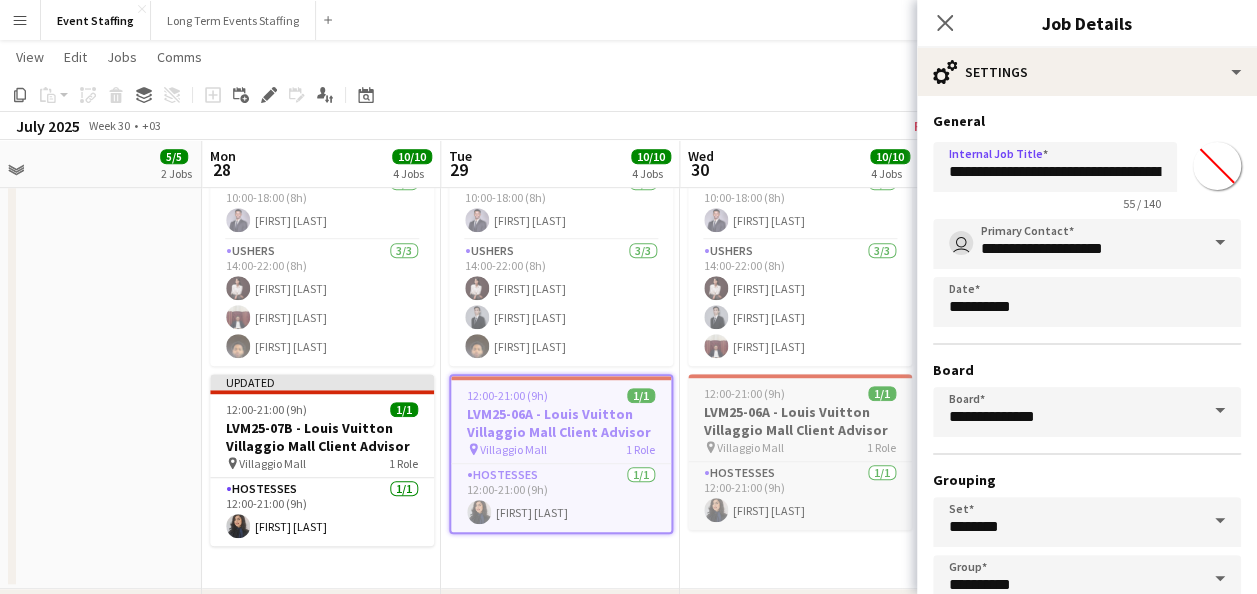 click on "LVM25-06A - Louis Vuitton Villaggio Mall Client Advisor" at bounding box center (800, 421) 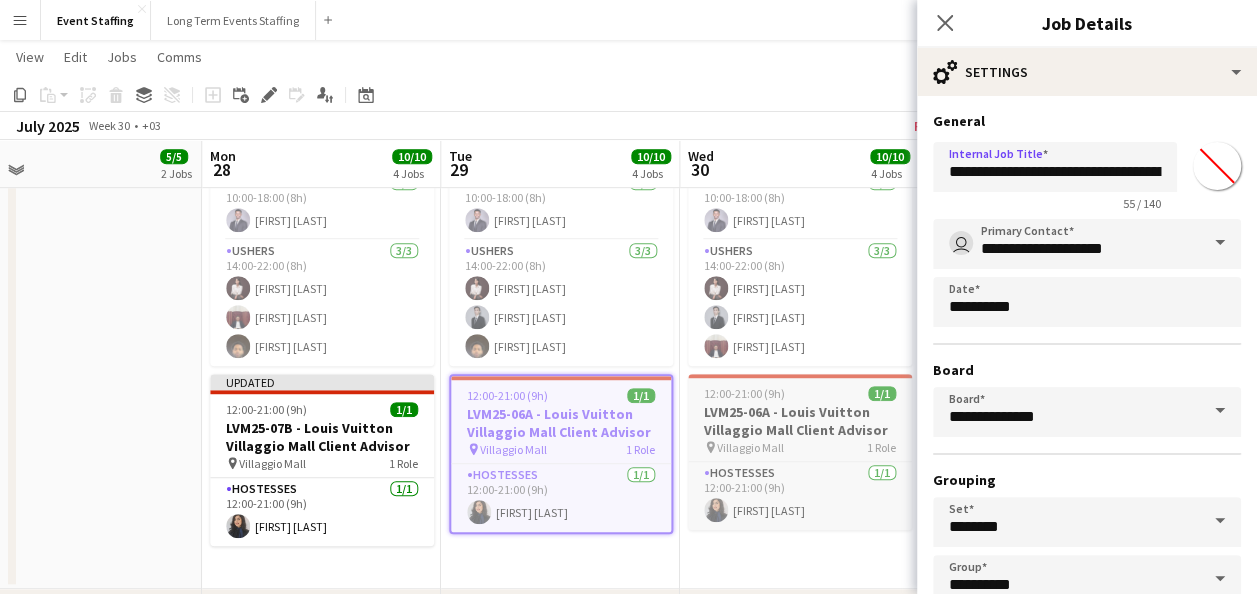 type on "**********" 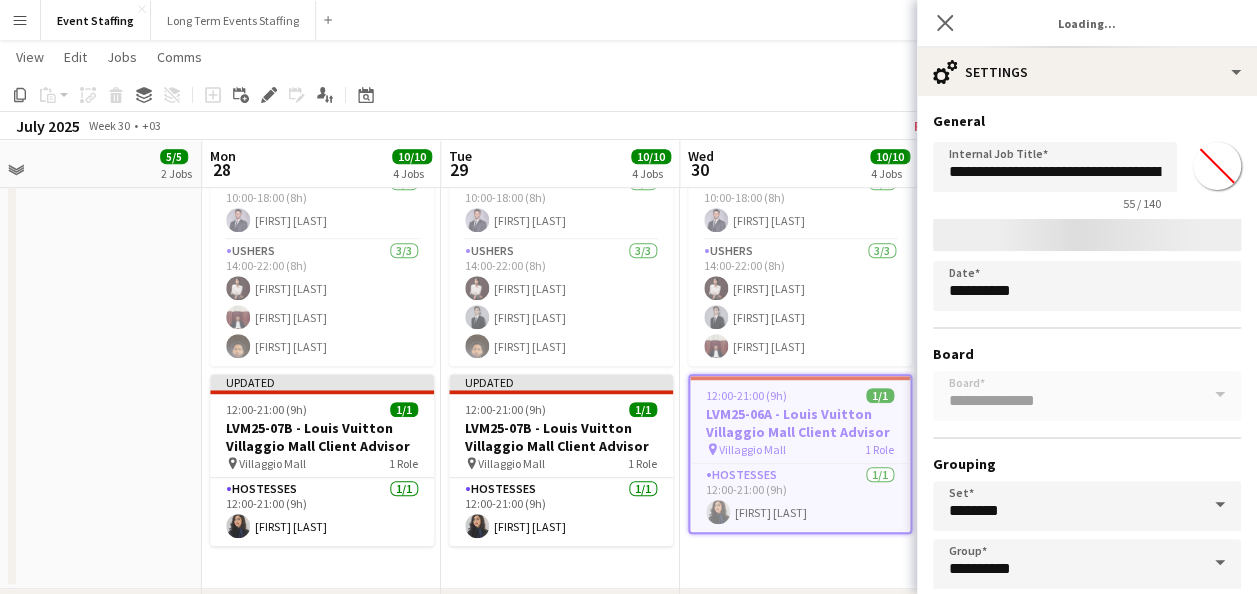 type on "*******" 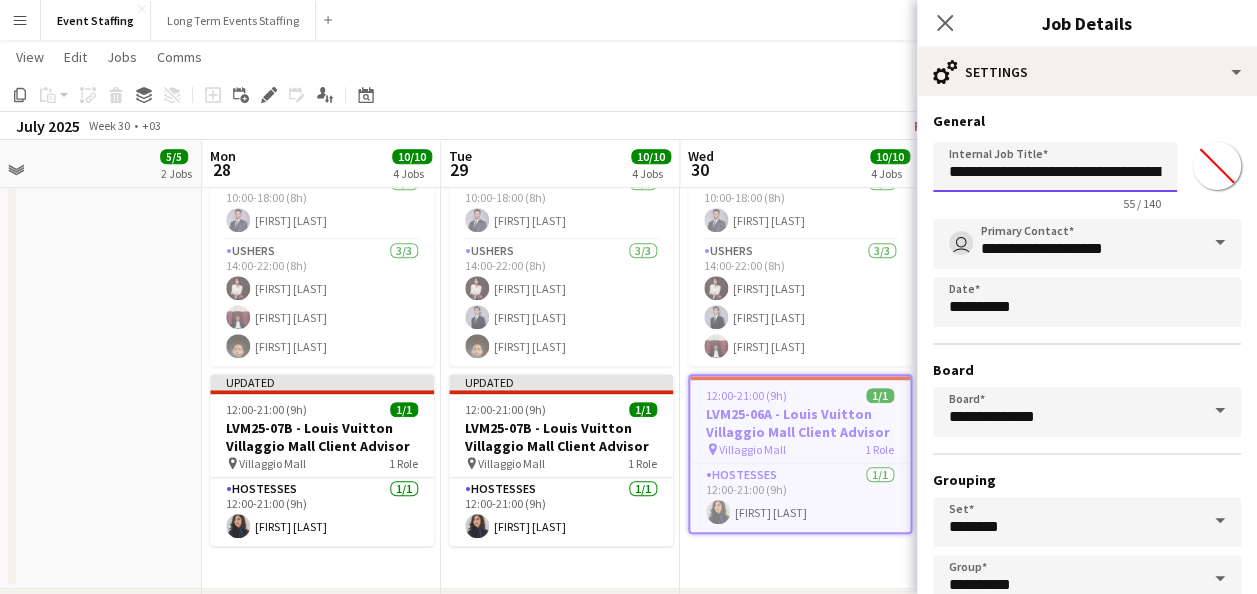 click on "**********" at bounding box center (1055, 167) 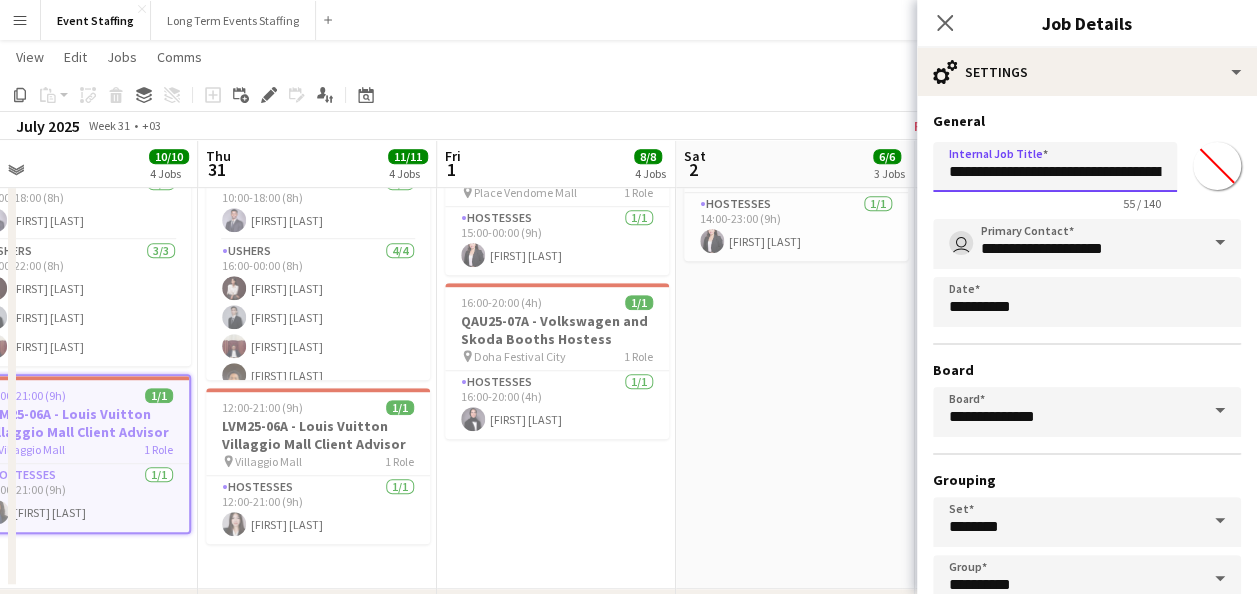 scroll, scrollTop: 0, scrollLeft: 520, axis: horizontal 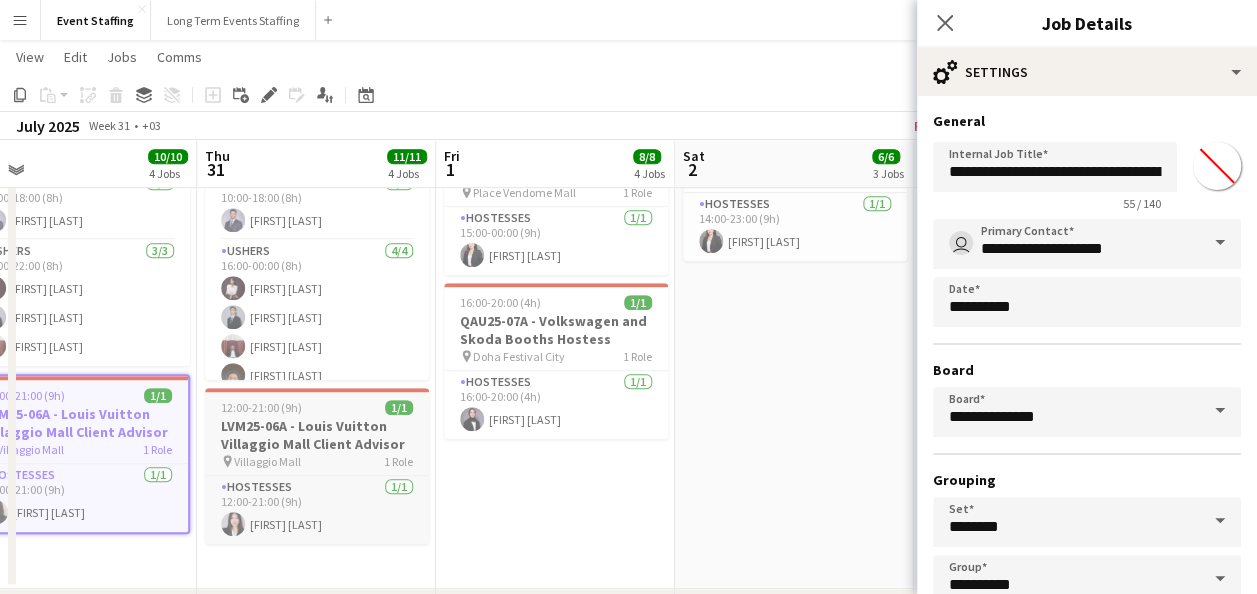 click on "LVM25-06A - Louis Vuitton Villaggio Mall Client Advisor" at bounding box center (317, 435) 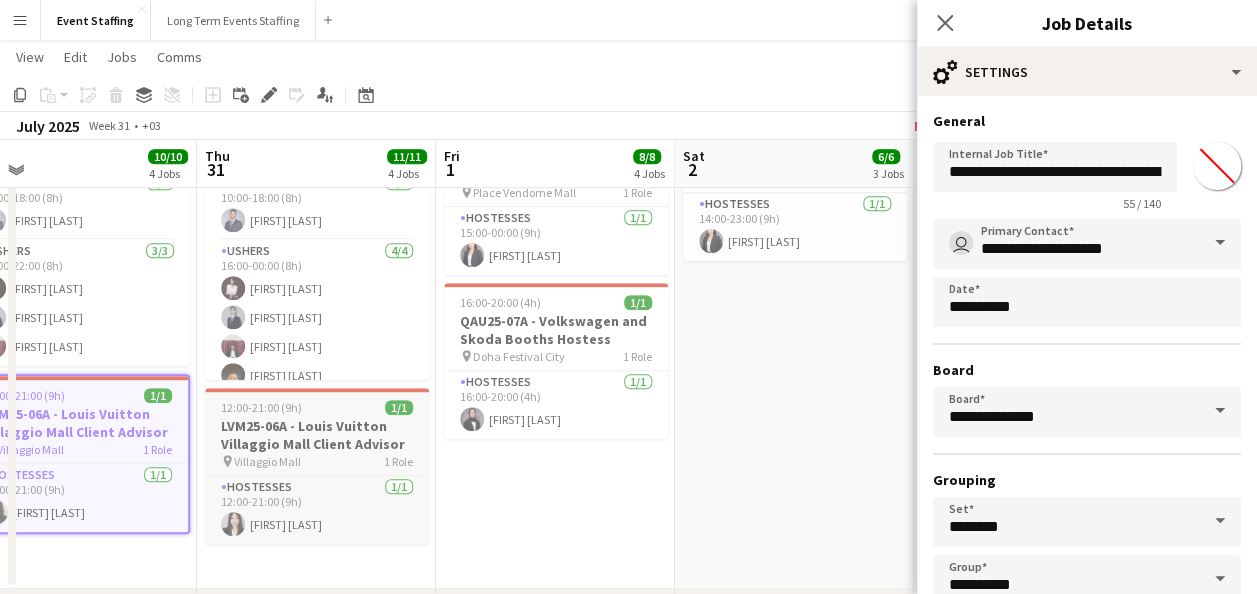 type on "**********" 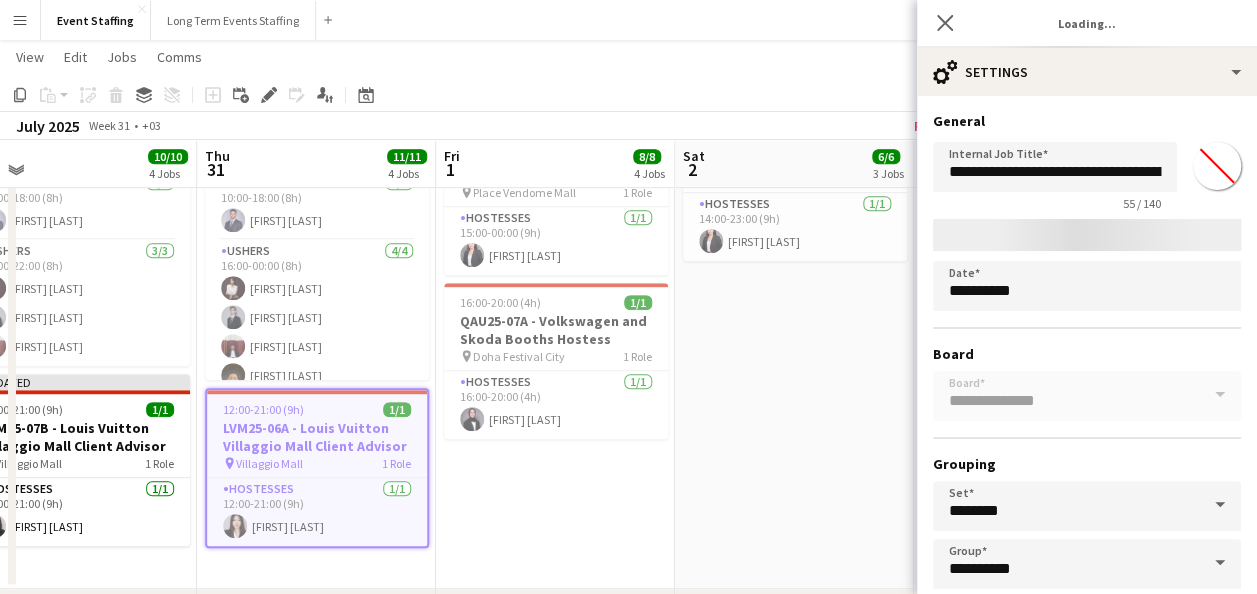 type on "*******" 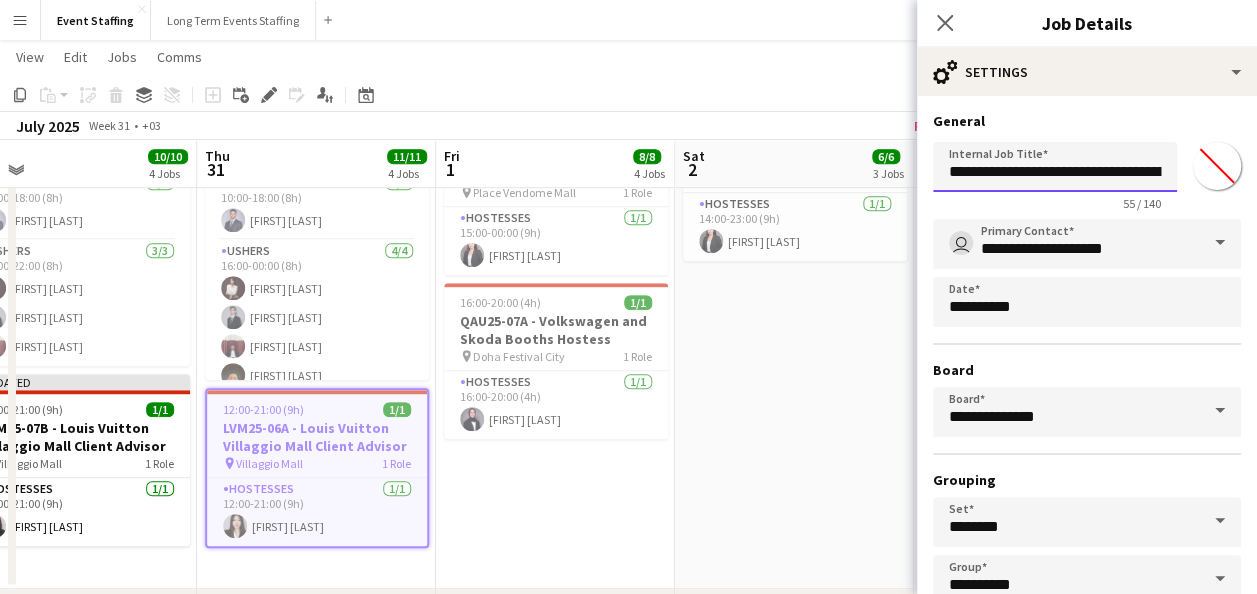 click on "**********" at bounding box center [1055, 167] 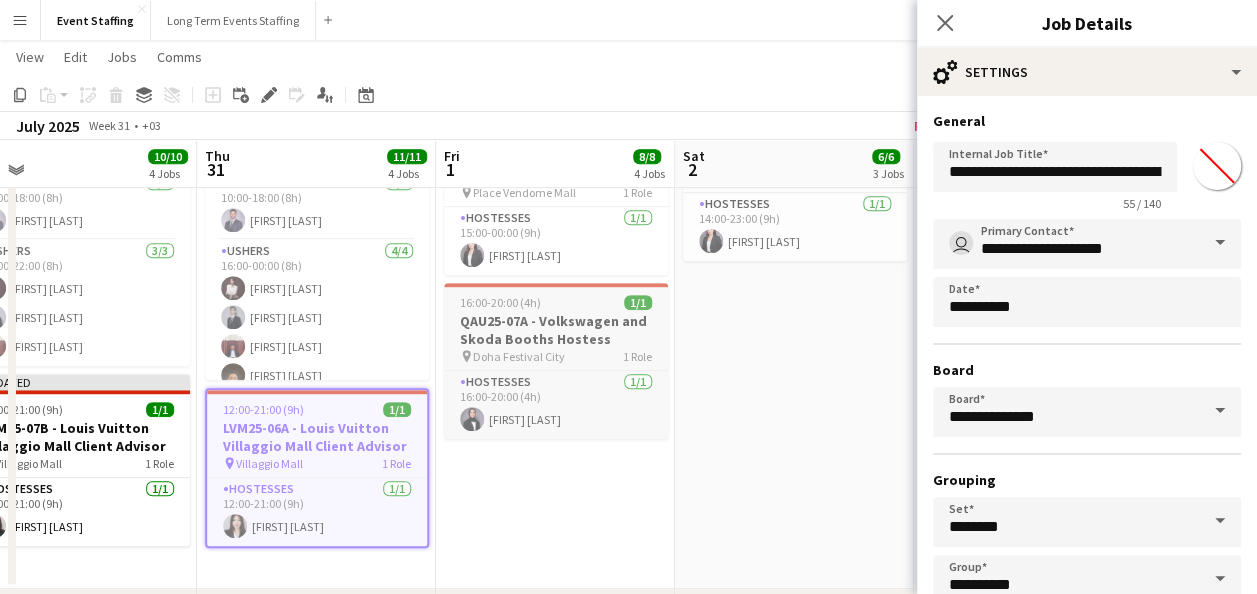 click on "QAU25-07A - Volkswagen and Skoda Booths Hostess" at bounding box center (556, 330) 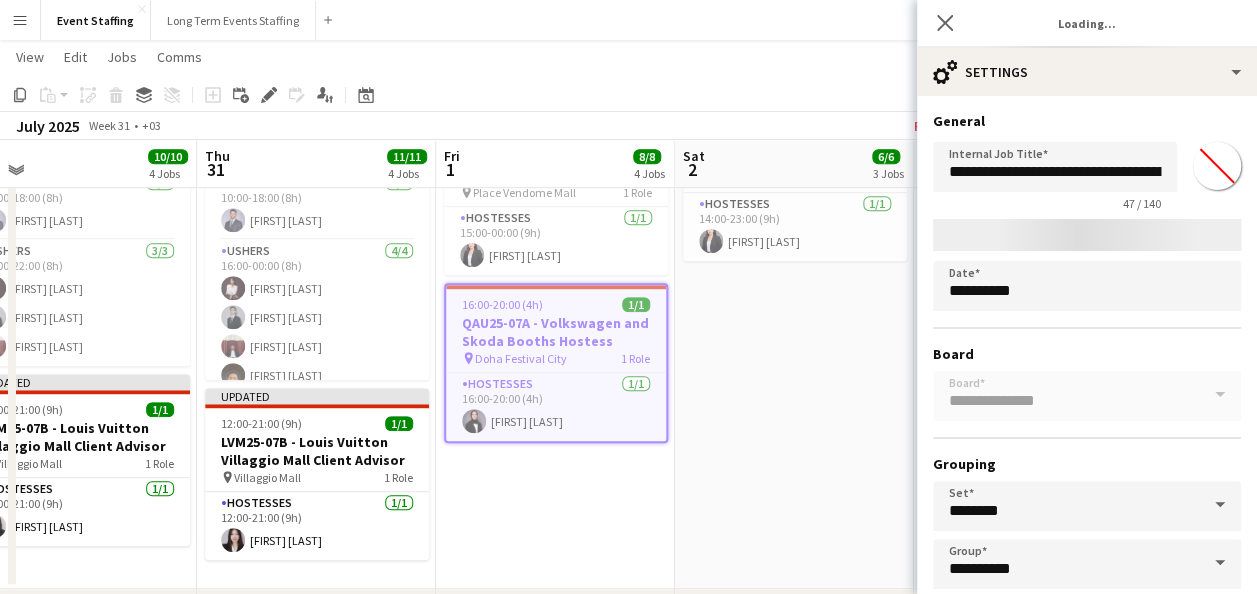 type on "*******" 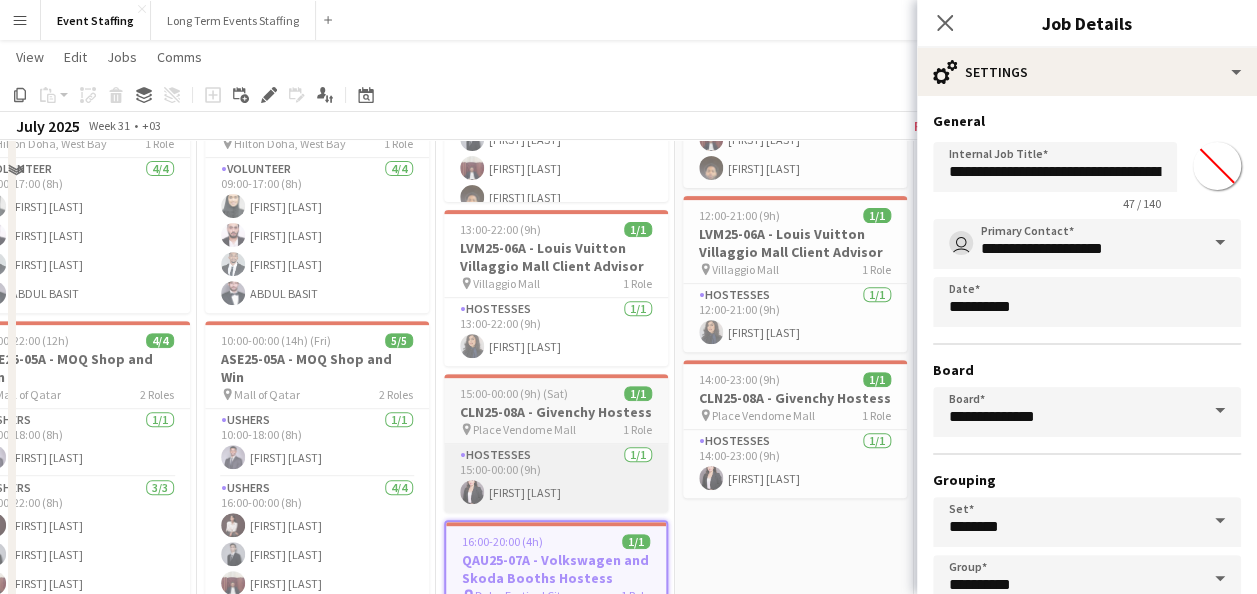 scroll, scrollTop: 250, scrollLeft: 0, axis: vertical 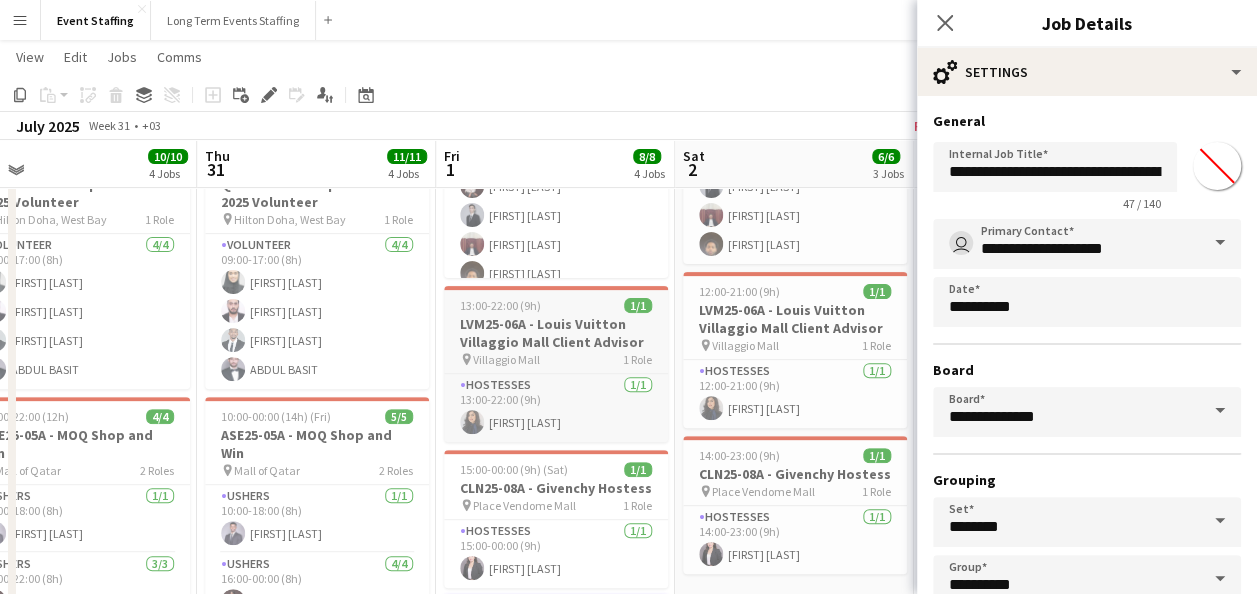 click on "13:00-22:00 (9h)    1/1" at bounding box center [556, 305] 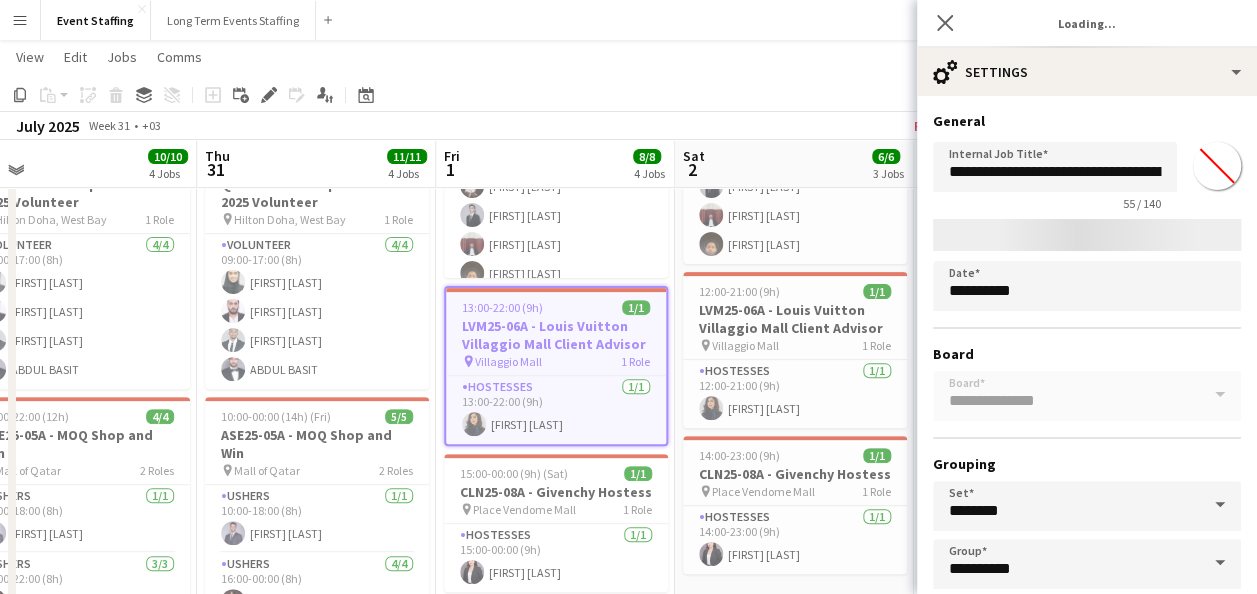 type on "*******" 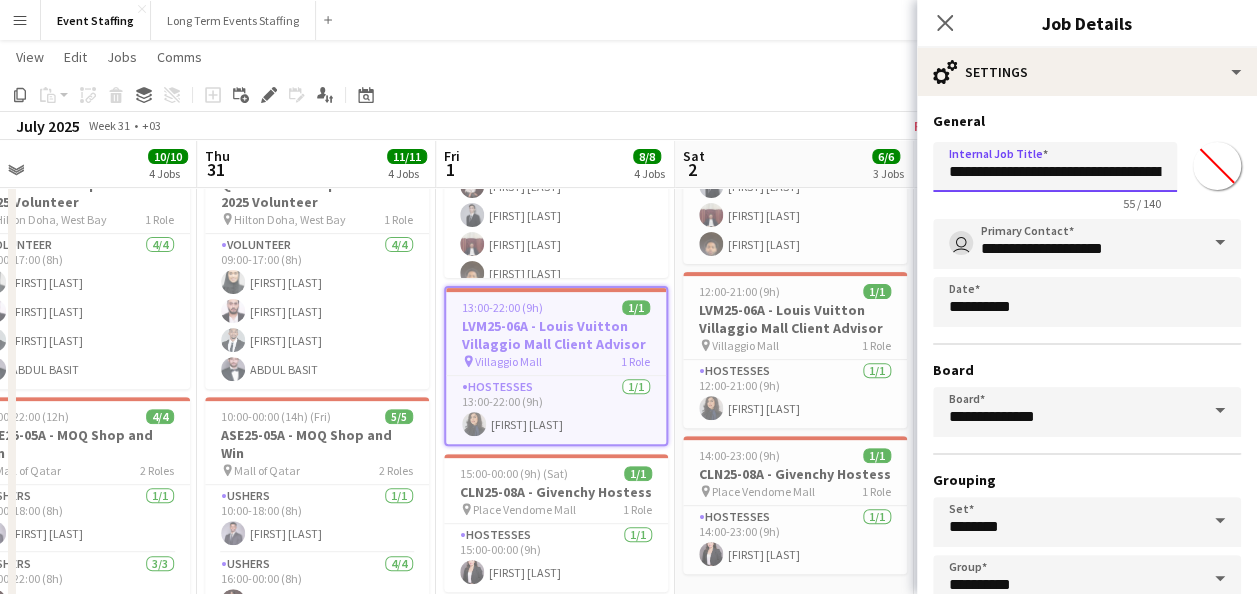 click on "**********" at bounding box center [1055, 167] 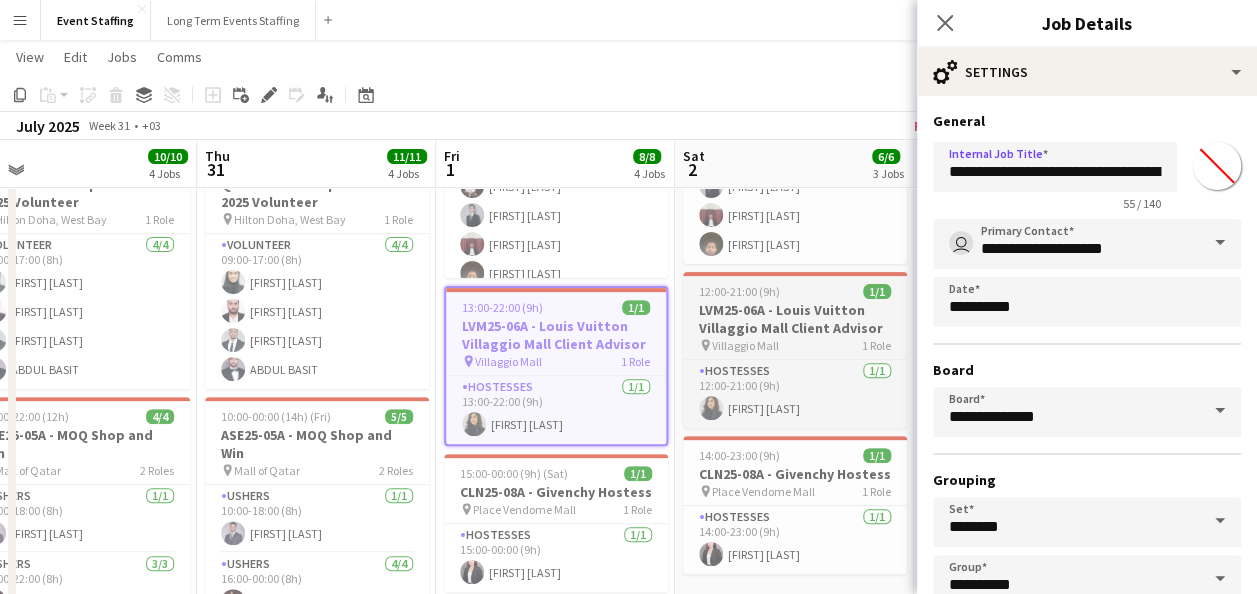 click on "12:00-21:00 (9h)    1/1" at bounding box center [795, 291] 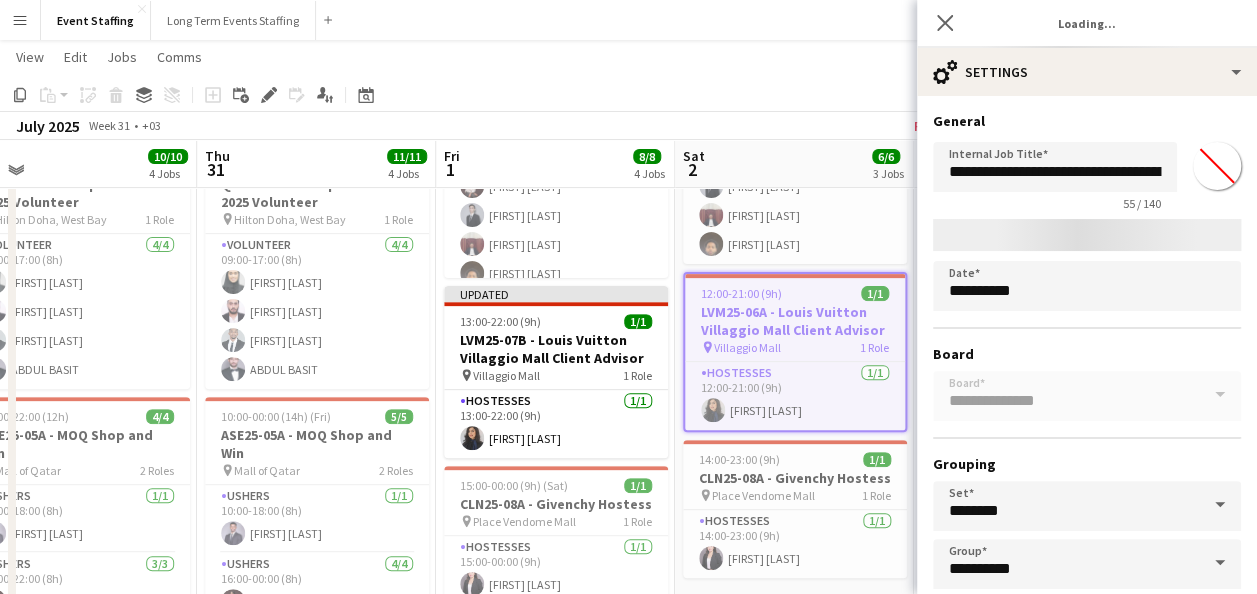 type on "*******" 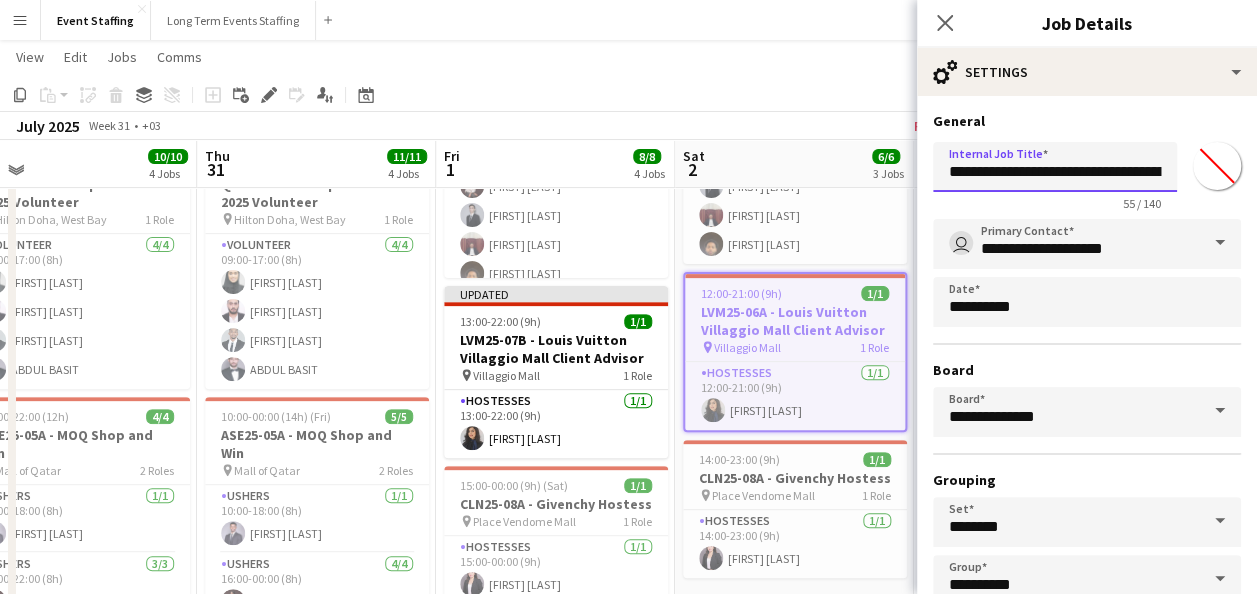 click on "**********" at bounding box center [1055, 167] 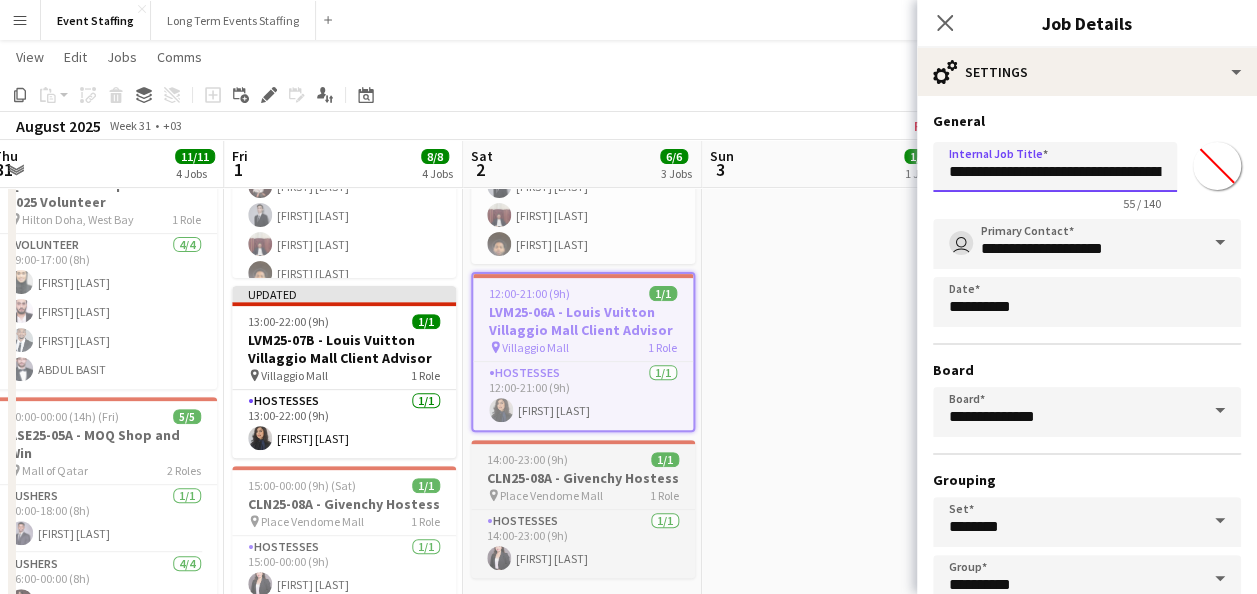 scroll, scrollTop: 0, scrollLeft: 773, axis: horizontal 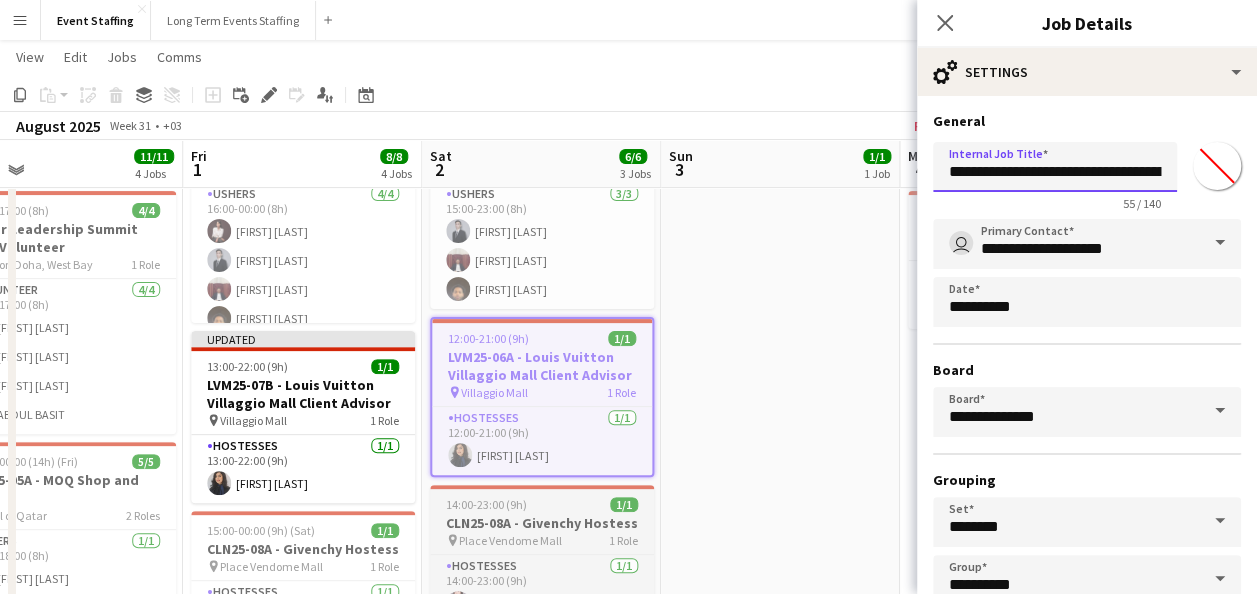 type on "**********" 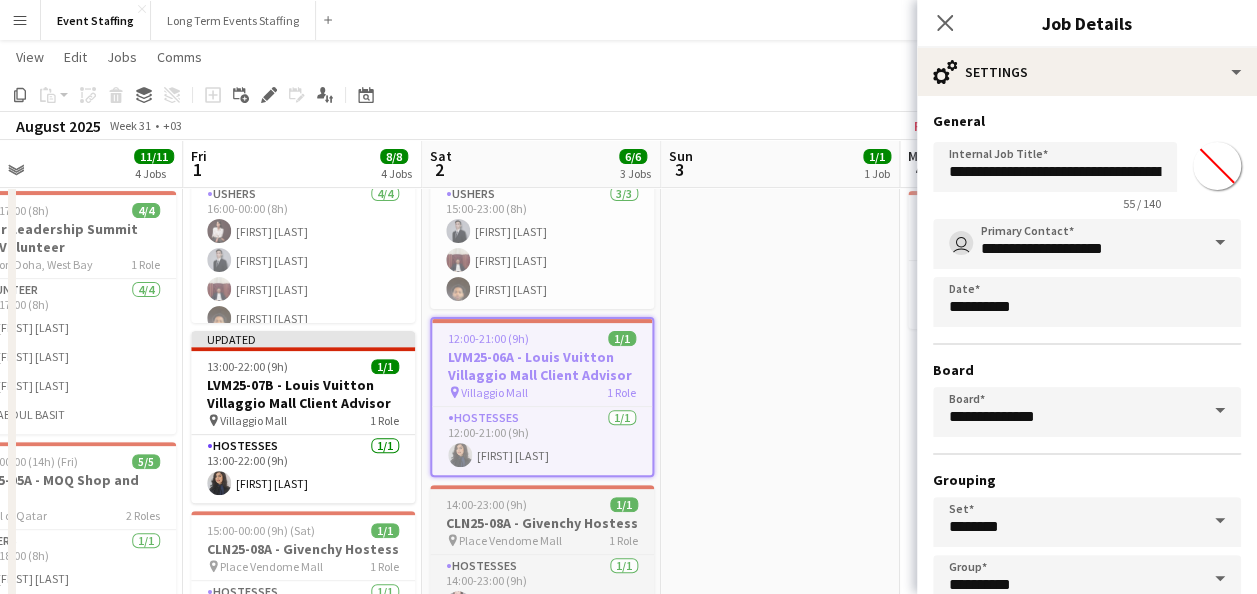 click on "12:00-21:00 (9h)    1/1   LVM25-06A - Louis Vuitton Villaggio Mall Client Advisor
pin
Villaggio Mall   1 Role   Hostesses   1/1   12:00-21:00 (9h)
Sahar Ghasemi" at bounding box center (780, 483) 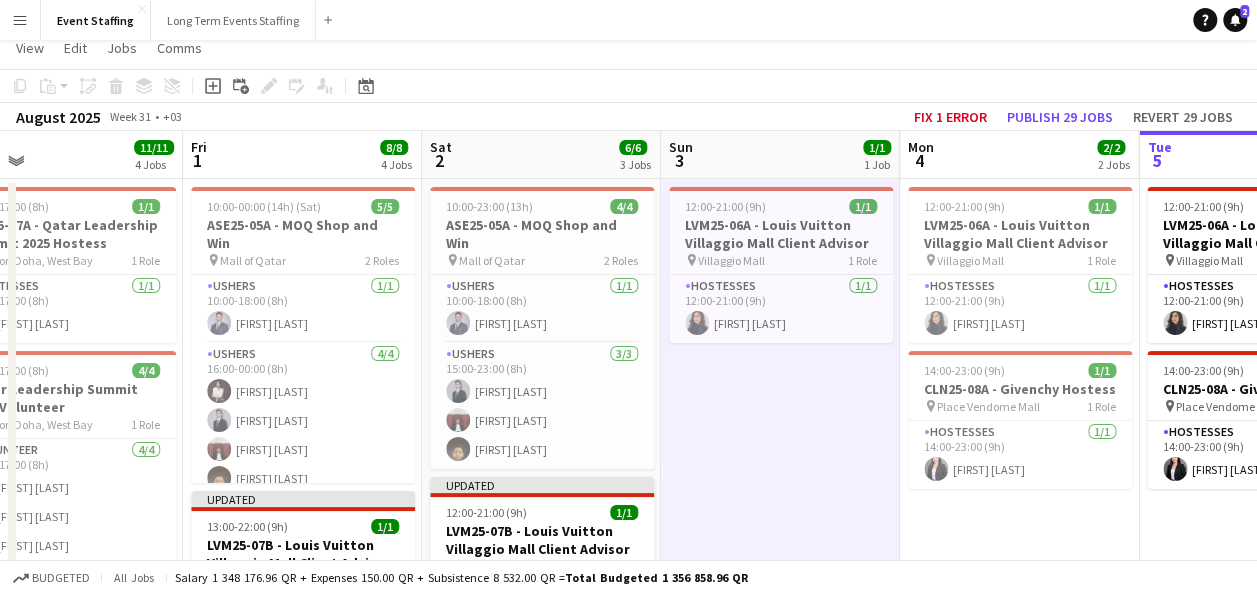 scroll, scrollTop: 0, scrollLeft: 0, axis: both 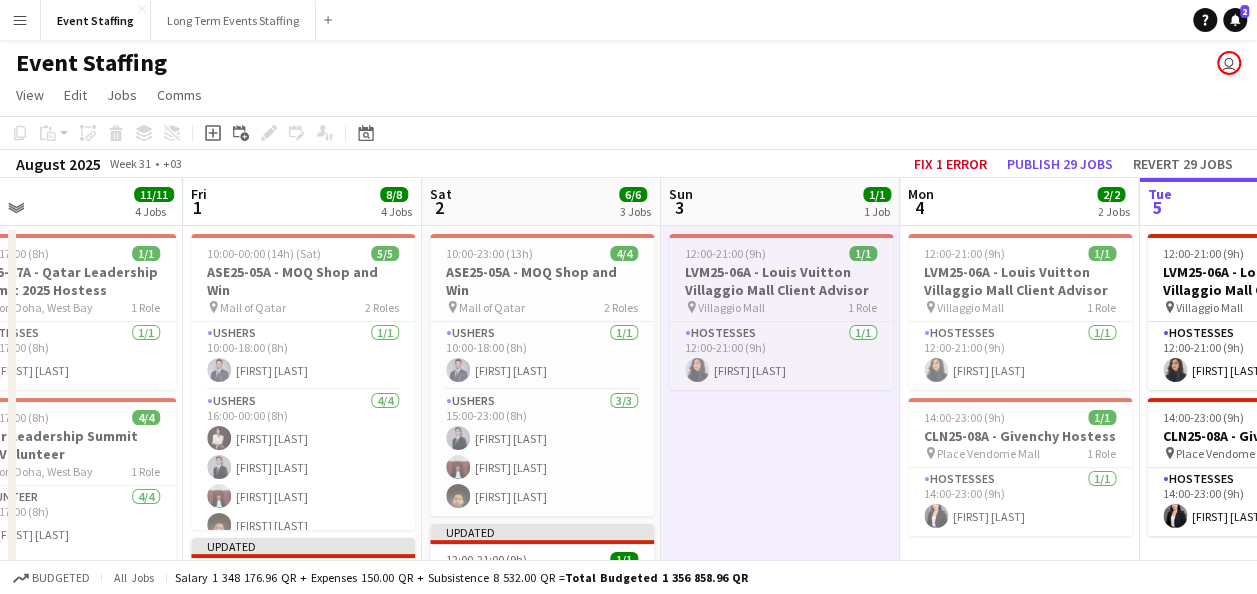 click on "LVM25-06A - Louis Vuitton Villaggio Mall Client Advisor" at bounding box center (781, 281) 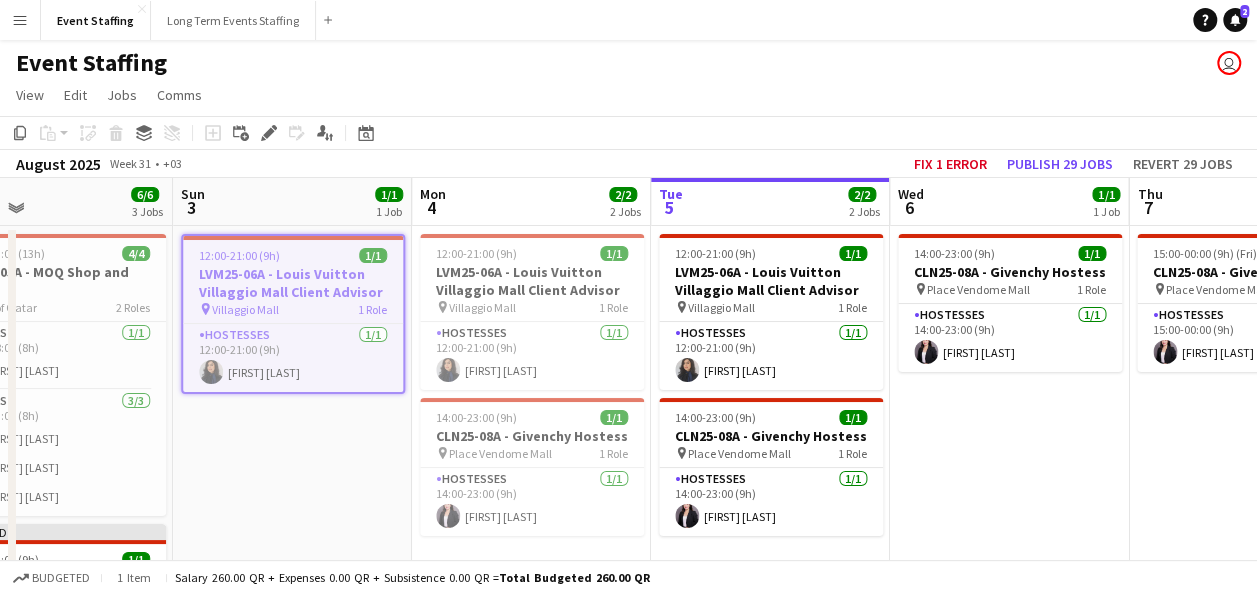 scroll, scrollTop: 0, scrollLeft: 787, axis: horizontal 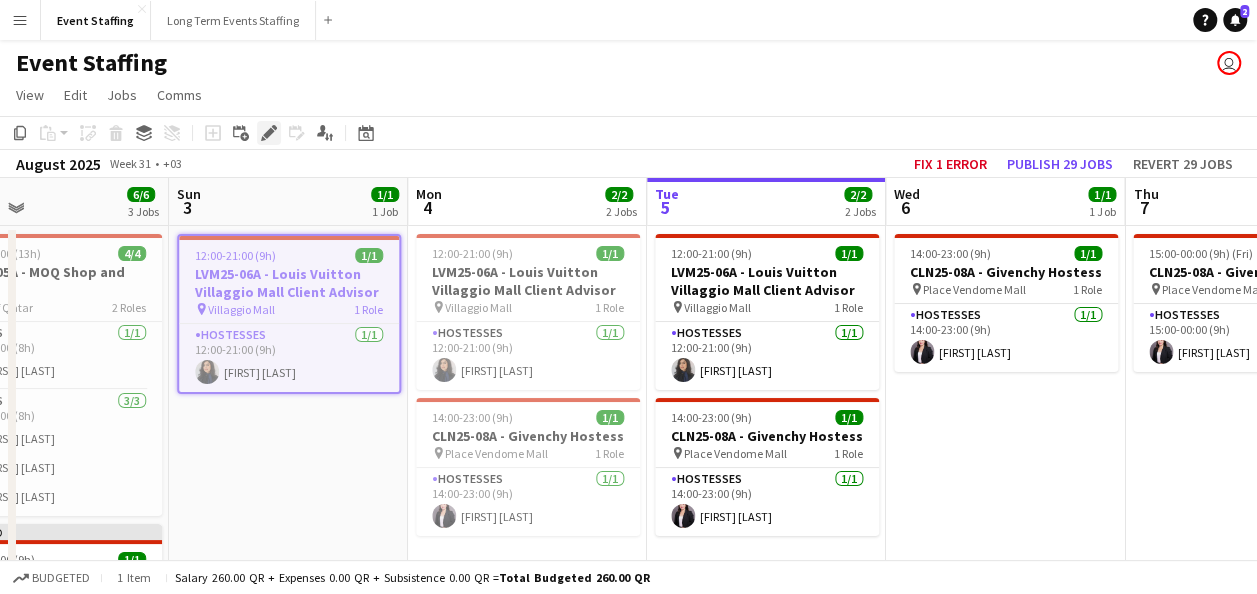click 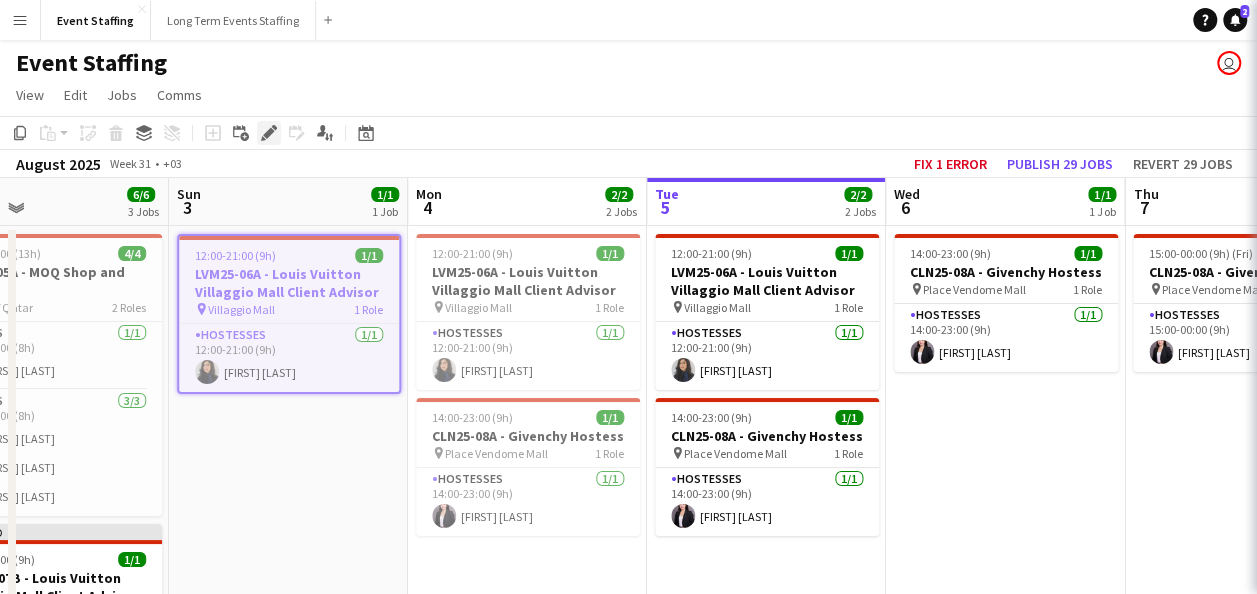 type on "*******" 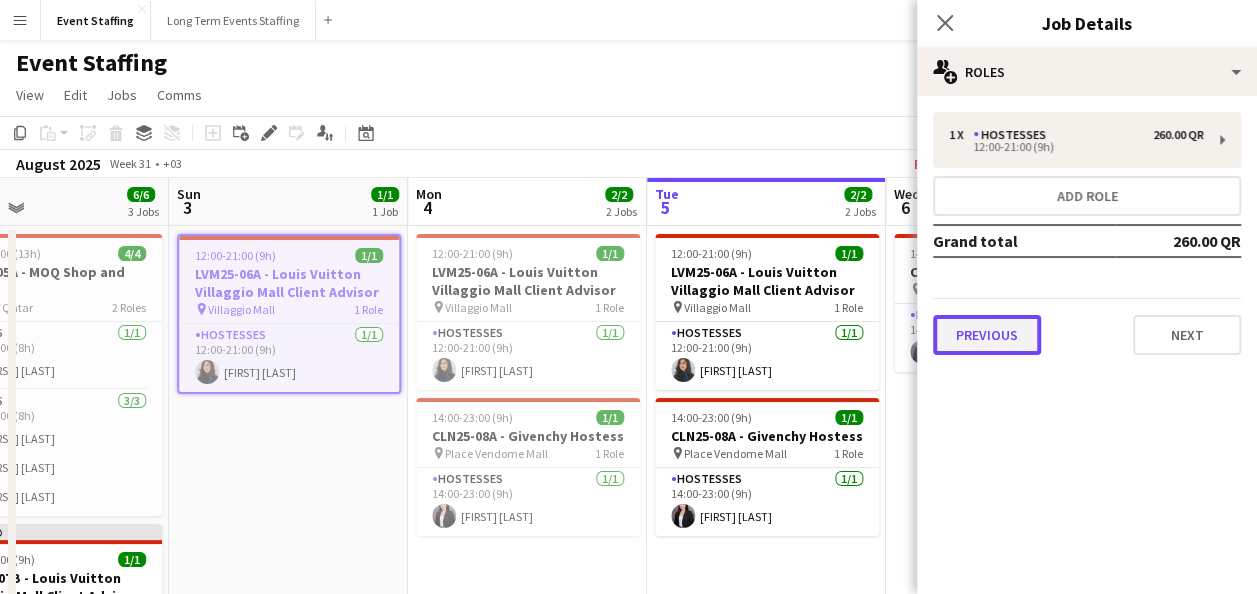 click on "Previous" at bounding box center (987, 335) 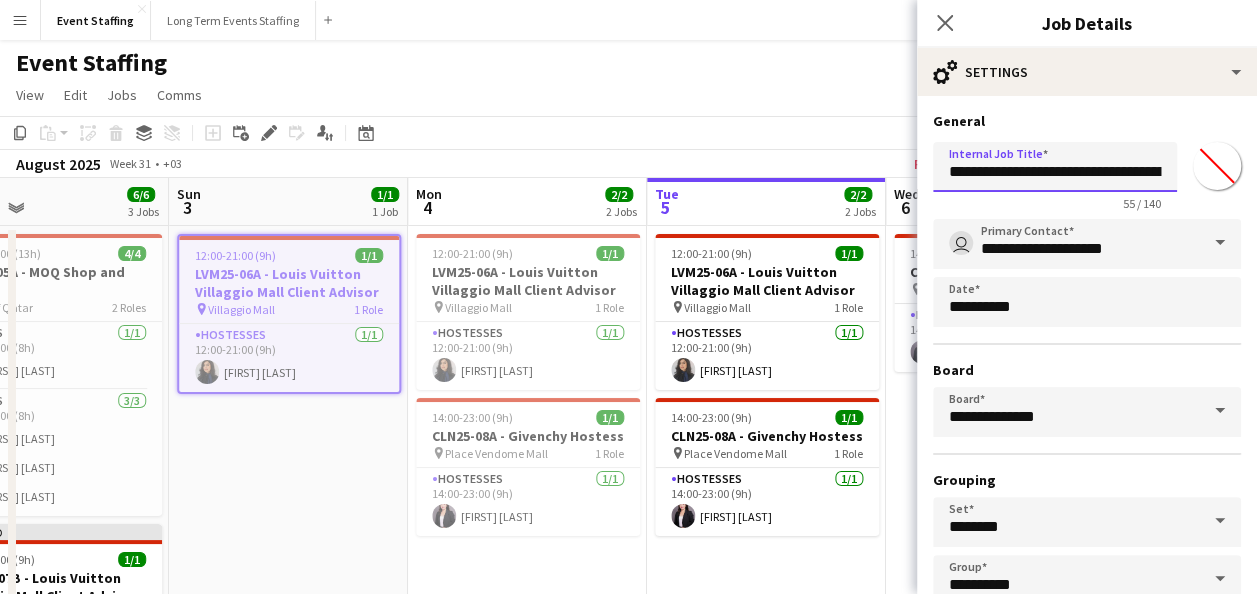 click on "**********" at bounding box center (1055, 167) 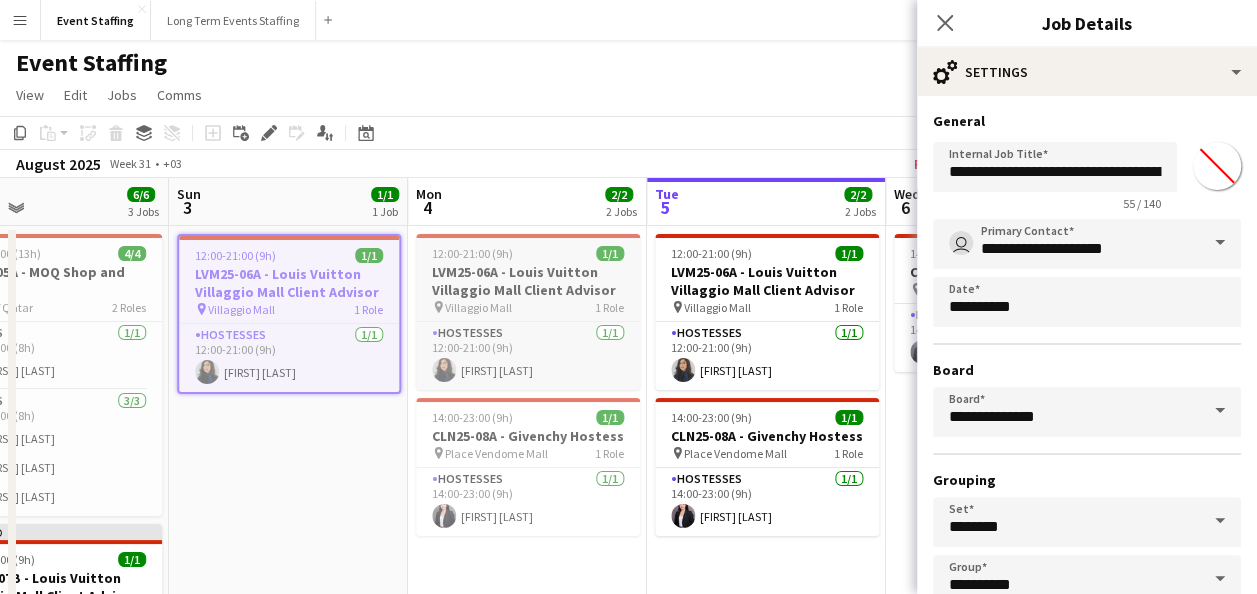 click on "LVM25-06A - Louis Vuitton Villaggio Mall Client Advisor" at bounding box center [528, 281] 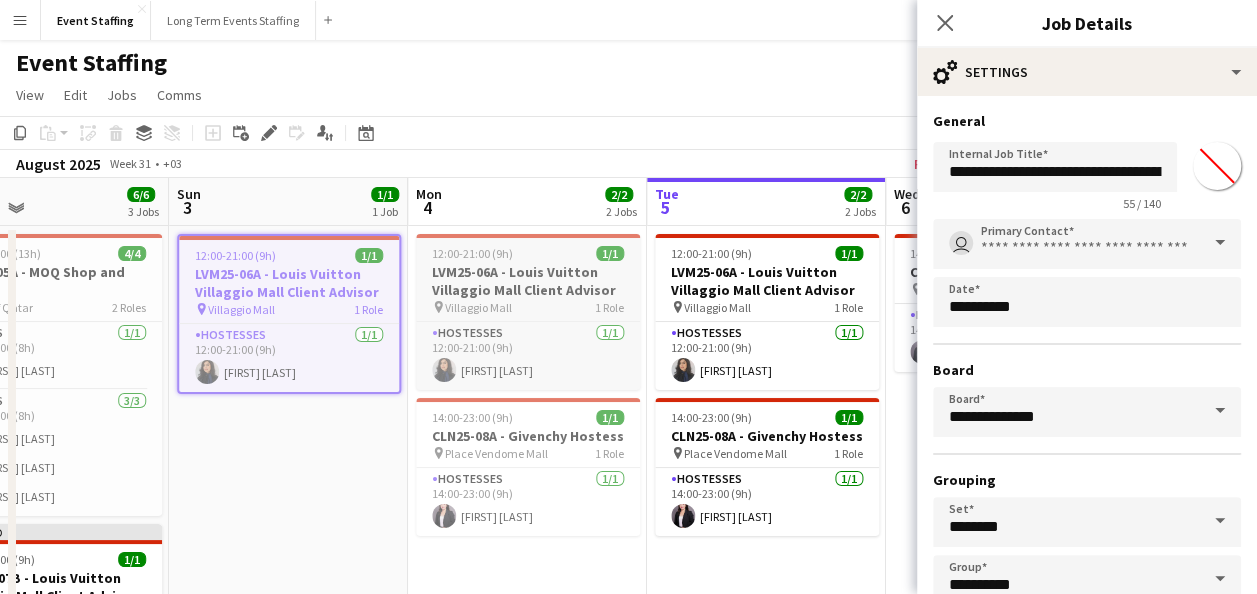 type on "*******" 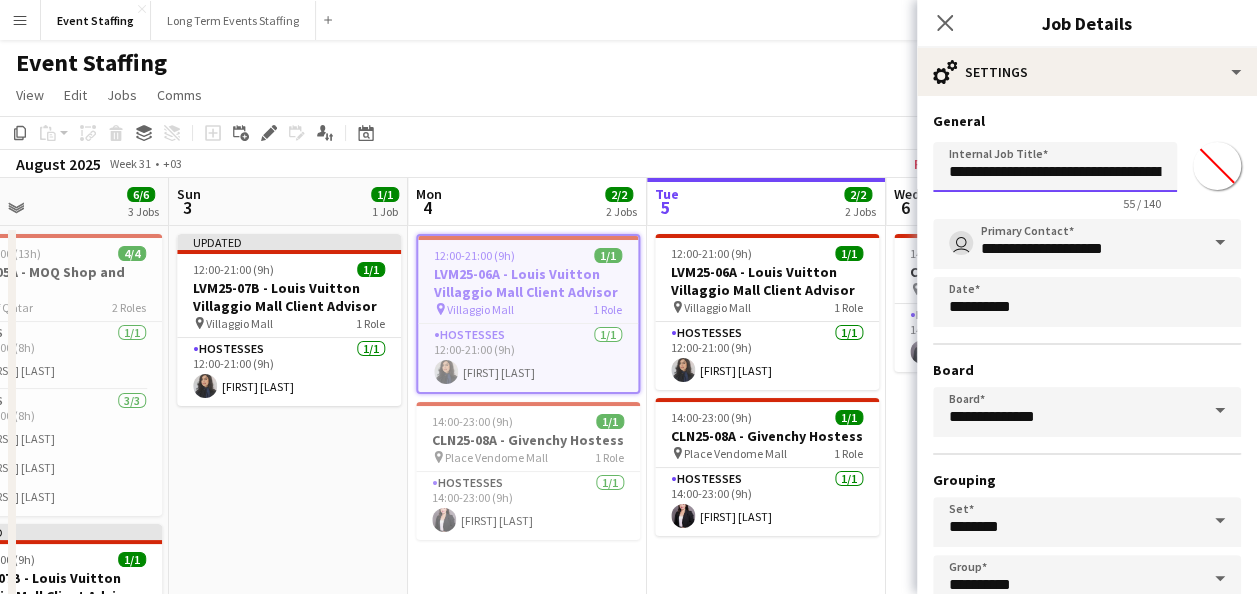 click on "**********" at bounding box center [1055, 167] 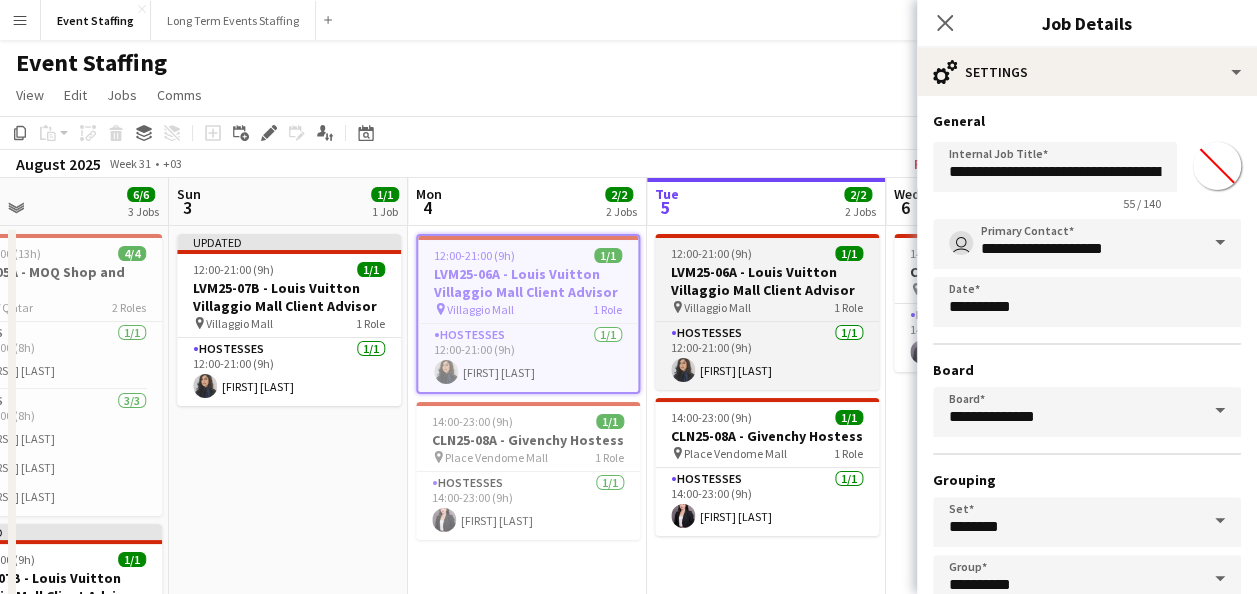 click on "LVM25-06A - Louis Vuitton Villaggio Mall Client Advisor" at bounding box center (767, 281) 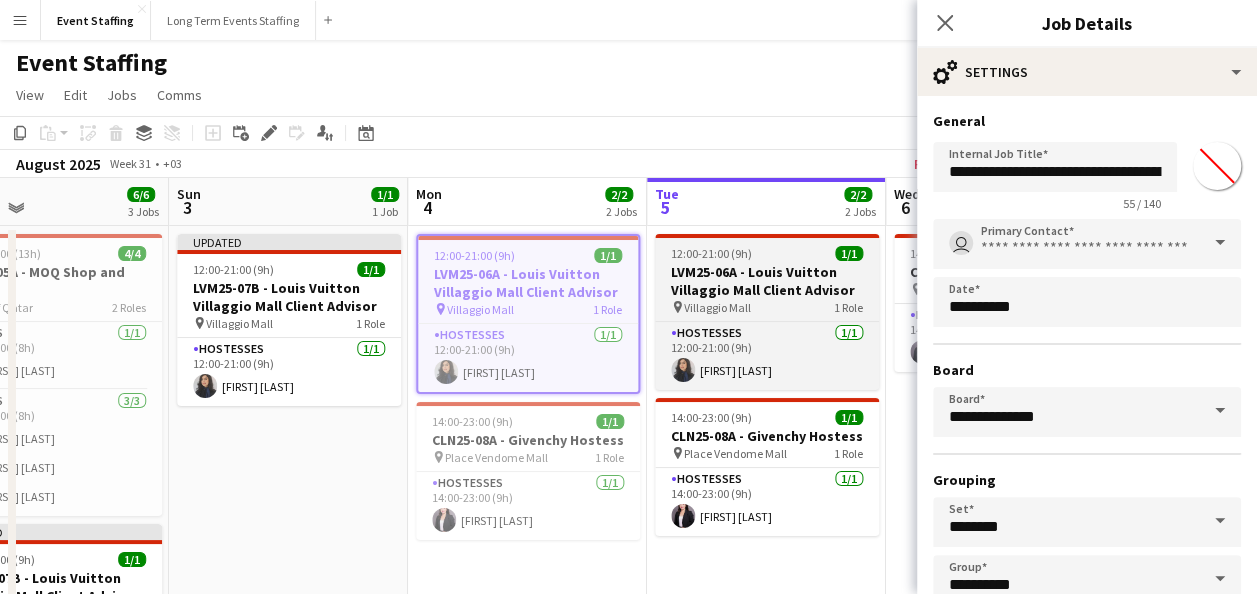 type on "*******" 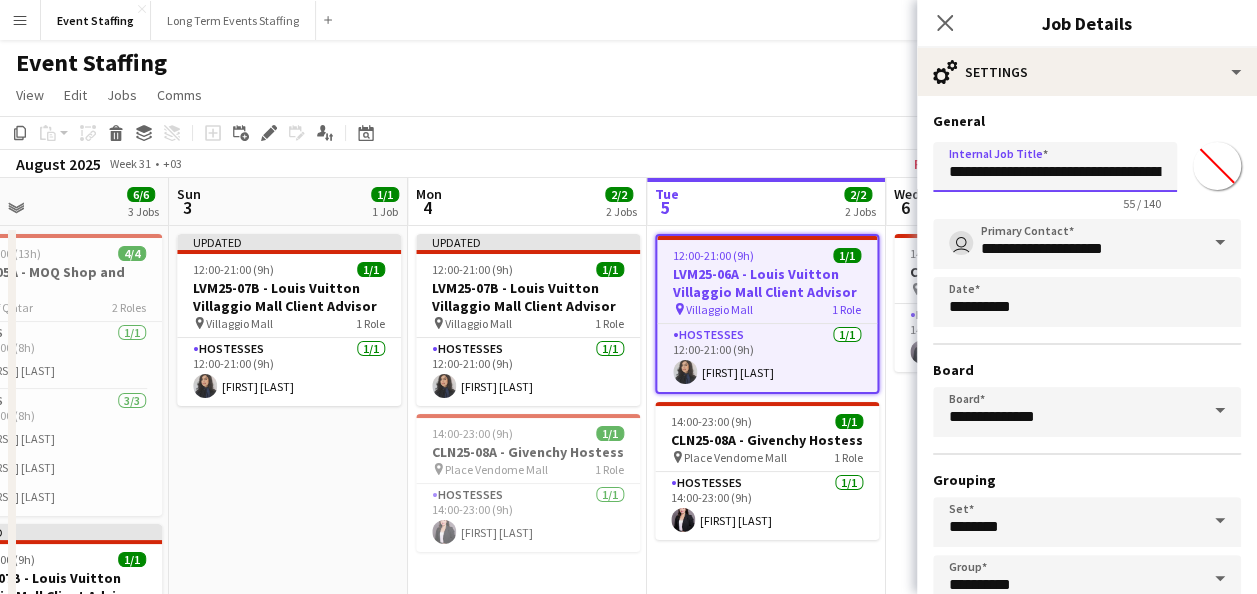 click on "**********" at bounding box center (1055, 167) 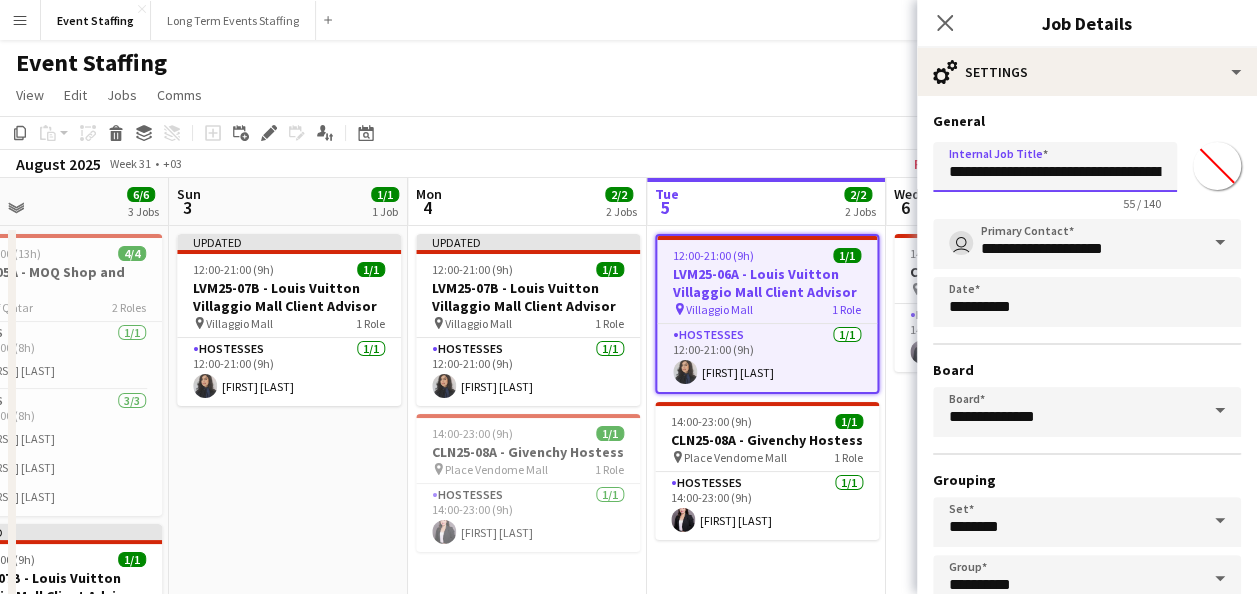 type on "**********" 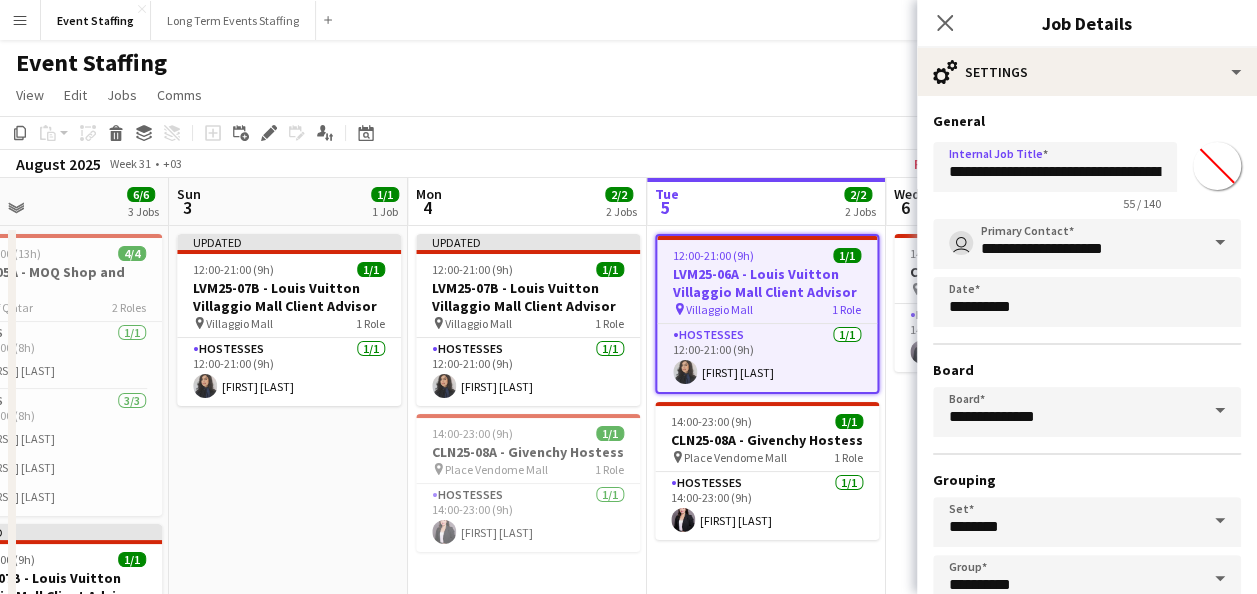 click on "12:00-21:00 (9h)    1/1   LVM25-06A - Louis Vuitton Villaggio Mall Client Advisor
pin
Villaggio Mall   1 Role   Hostesses   1/1   12:00-21:00 (9h)
Sahar Ghasemi     14:00-23:00 (9h)    1/1    CLN25-08A - Givenchy Hostess
pin
Place Vendome Mall   1 Role   Hostesses   1/1   14:00-23:00 (9h)
Nesrine Saibi" at bounding box center [766, 690] 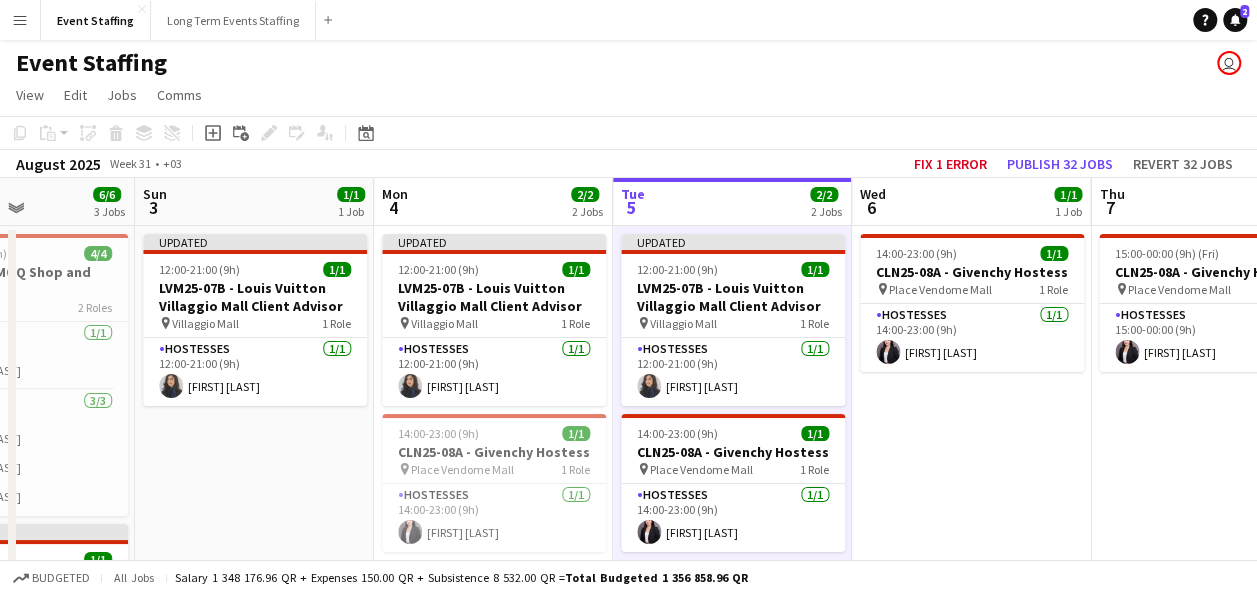 scroll, scrollTop: 0, scrollLeft: 823, axis: horizontal 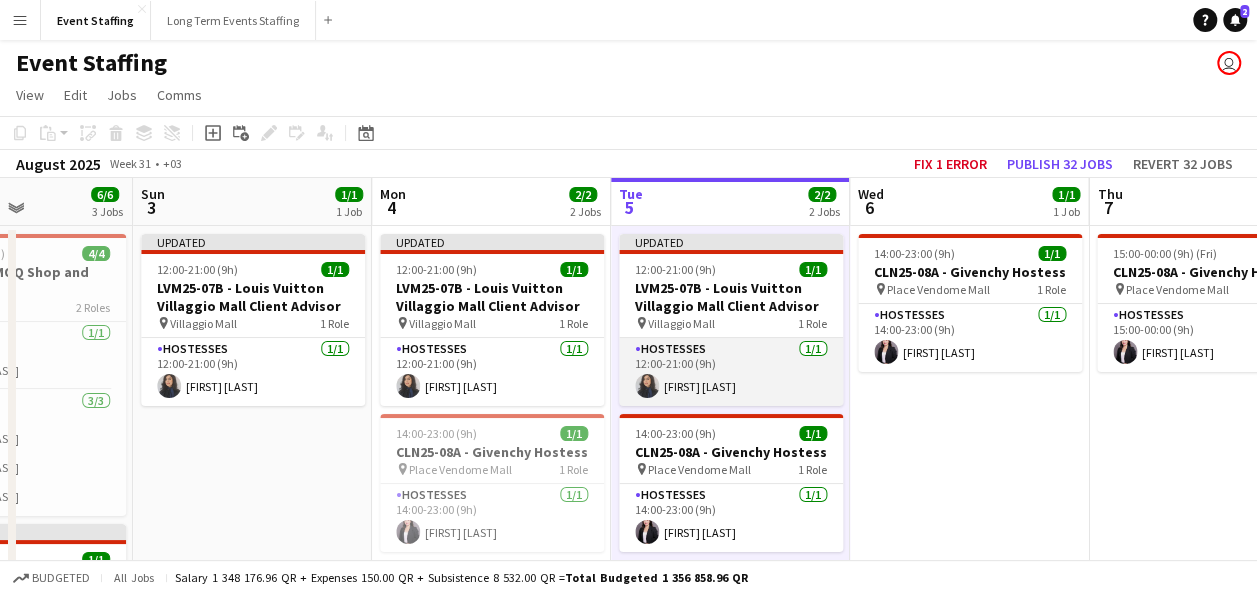 click on "Hostesses   1/1   12:00-21:00 (9h)
Sahar Ghasemi" at bounding box center (731, 372) 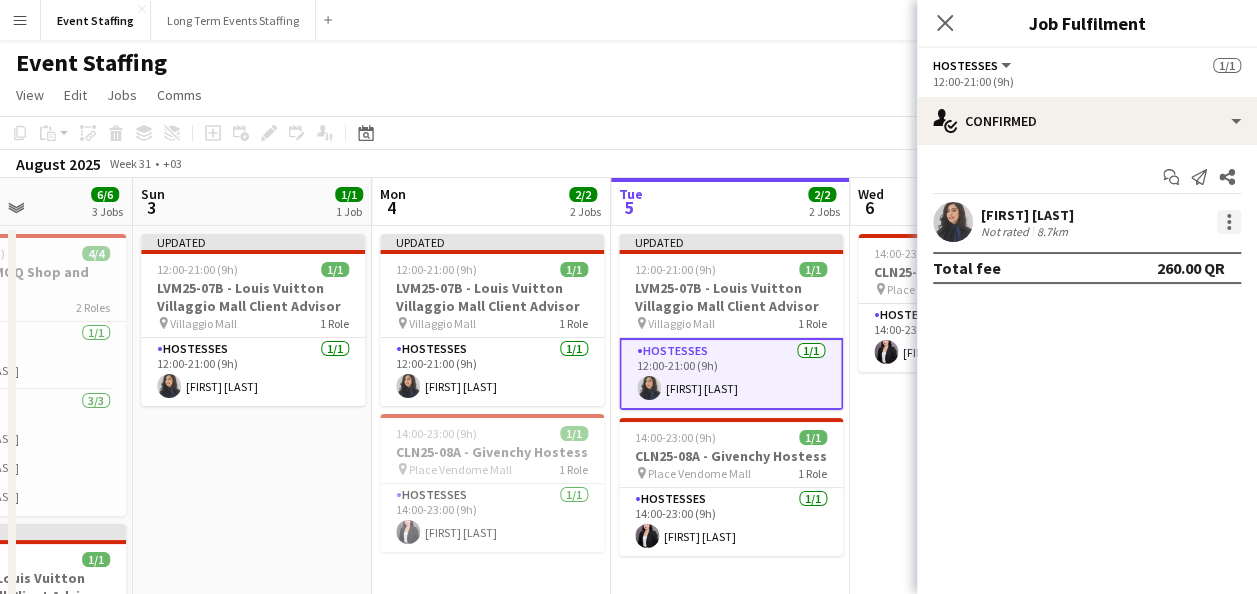 click at bounding box center [1229, 222] 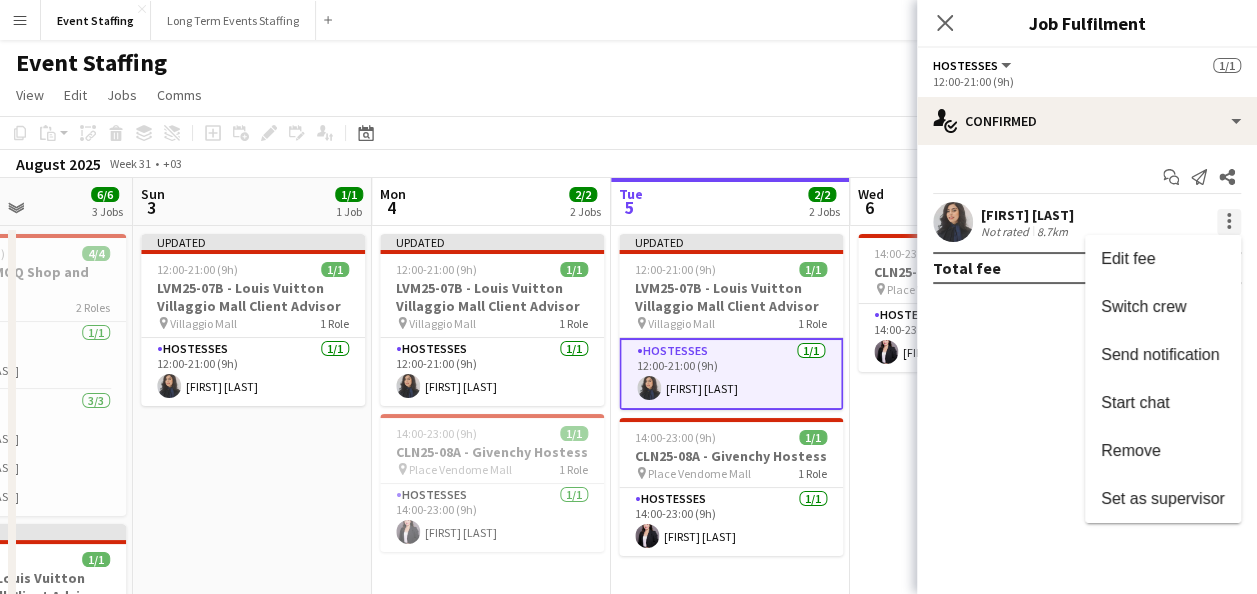 click at bounding box center [628, 297] 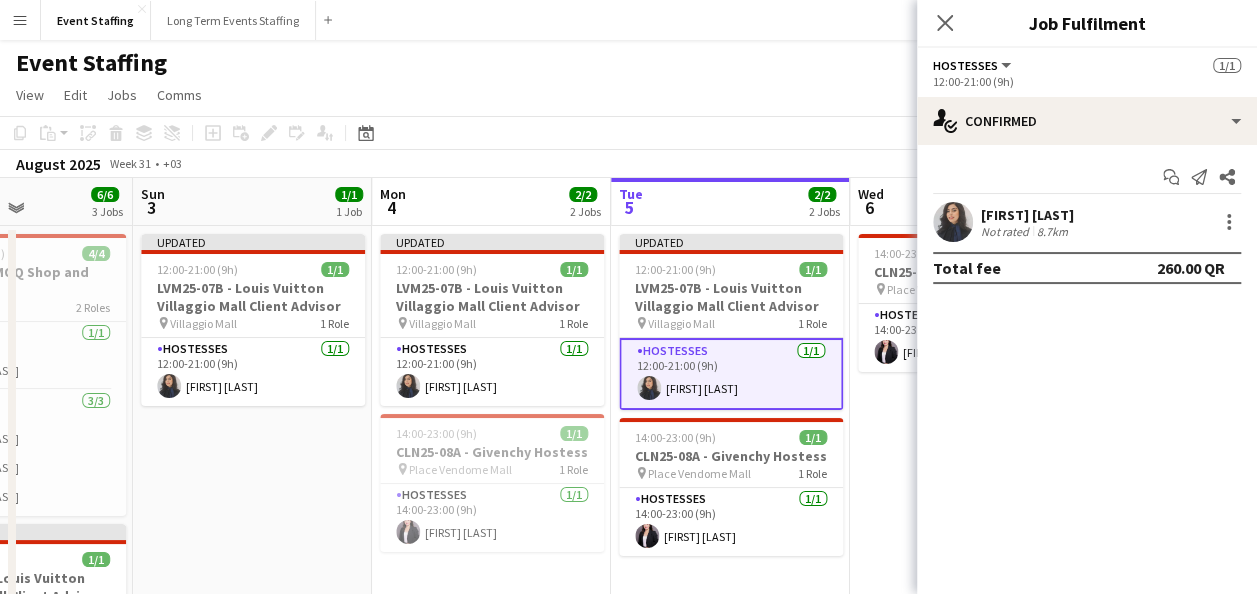 click on "View  Day view expanded Day view collapsed Month view Date picker Jump to today Expand Linked Jobs Collapse Linked Jobs  Edit  Copy Ctrl+C  Paste  Without Crew Ctrl+V With Crew Ctrl+Shift+V Paste as linked job  Group  Group Ungroup  Jobs  New Job Edit Job Delete Job New Linked Job Edit Linked Jobs Job fulfilment Promote Role Copy Role URL  Comms  Notify confirmed crew Create chat" 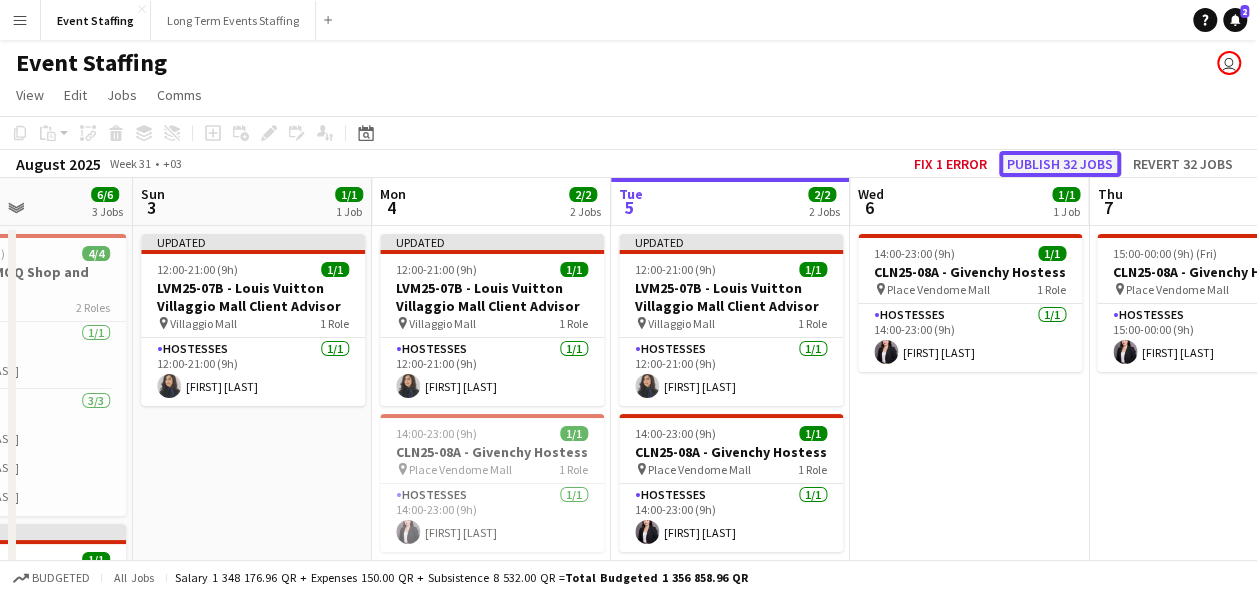 click on "Publish 32 jobs" 